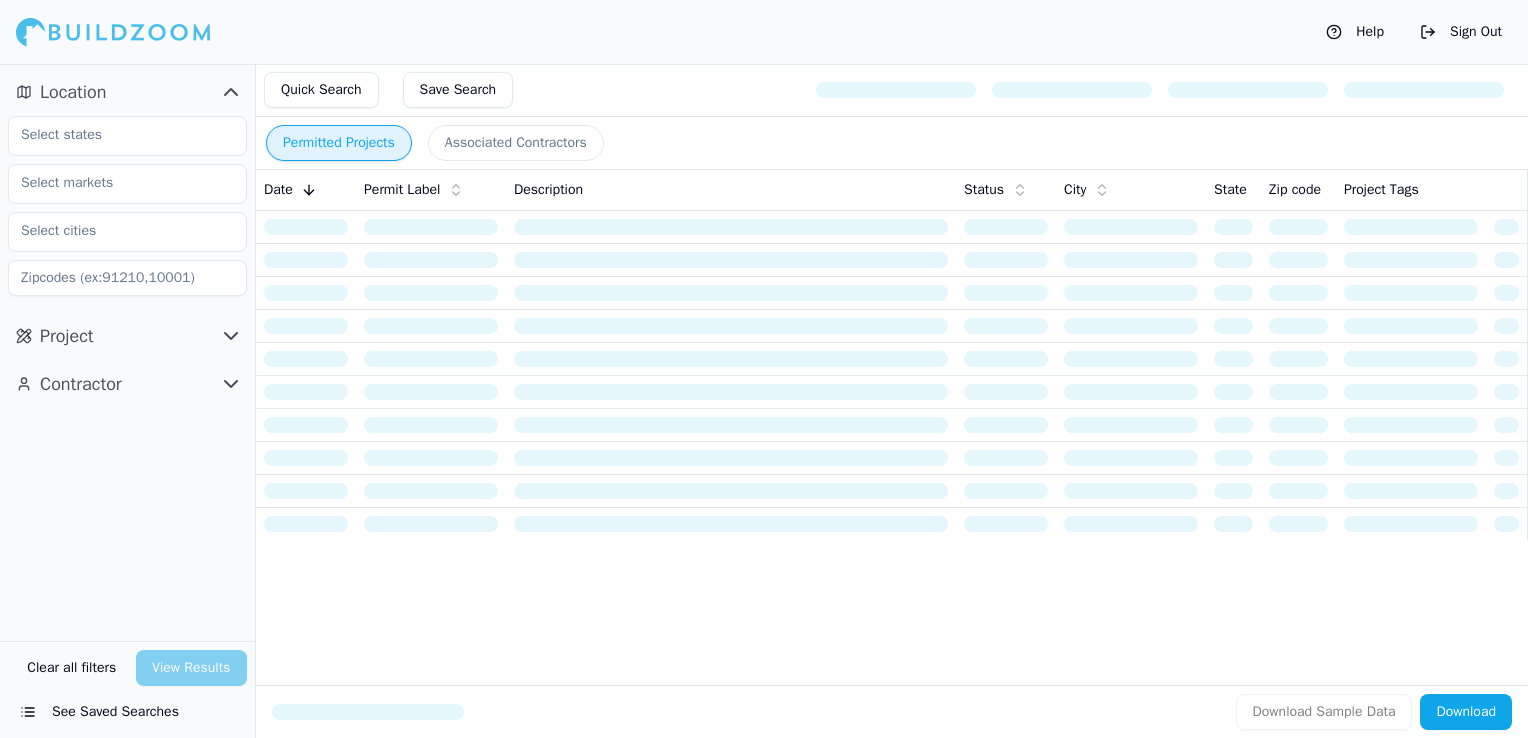scroll, scrollTop: 0, scrollLeft: 0, axis: both 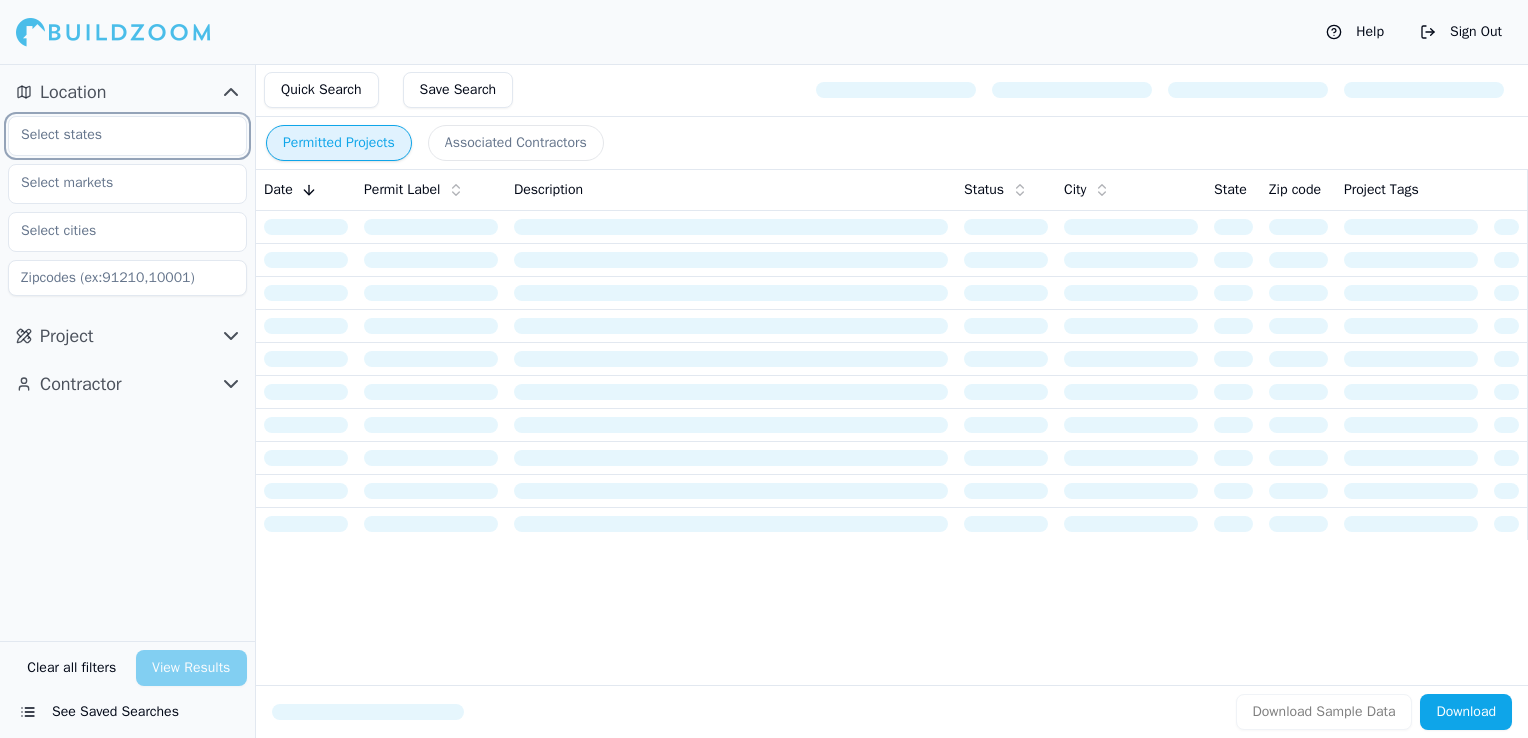 click at bounding box center [115, 135] 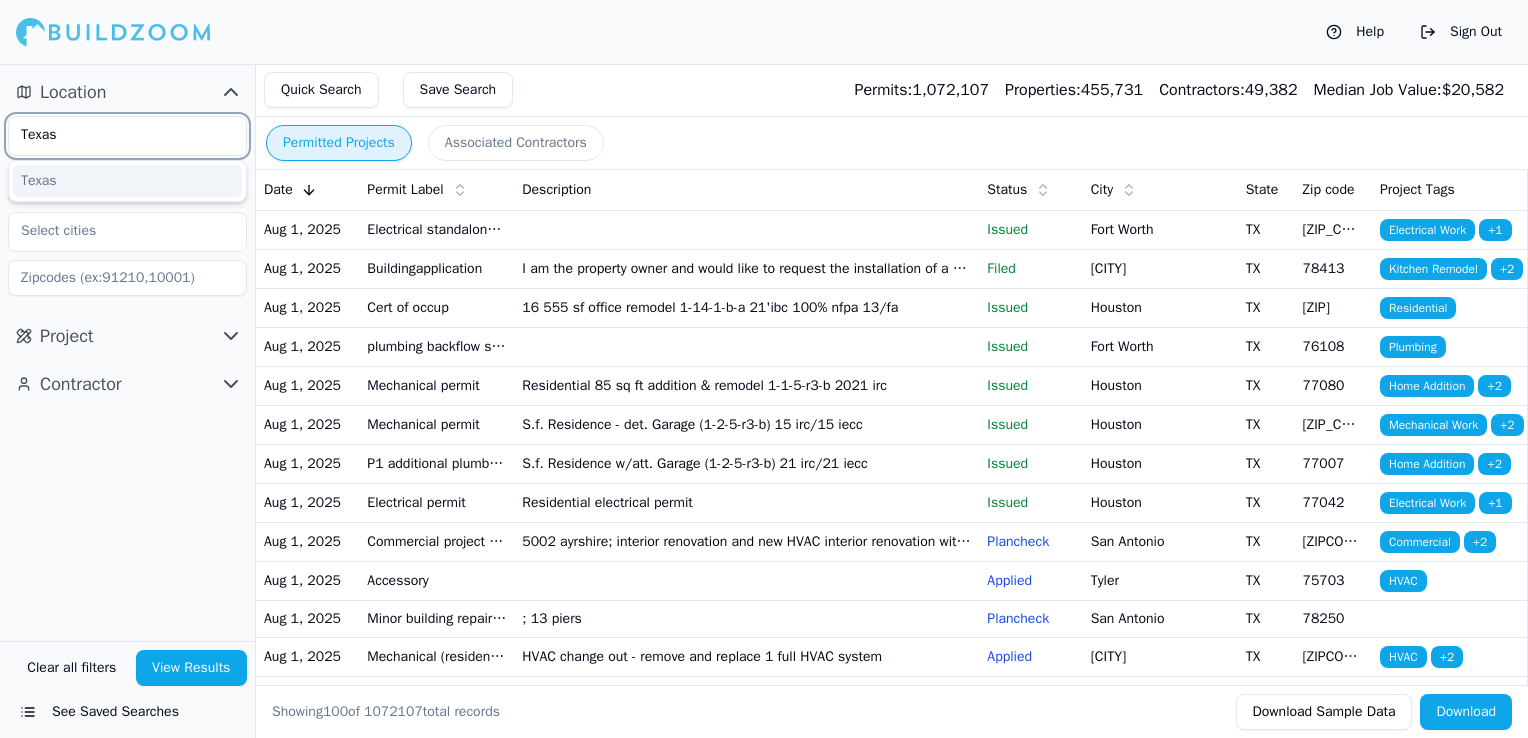 click on "Texas" at bounding box center [115, 135] 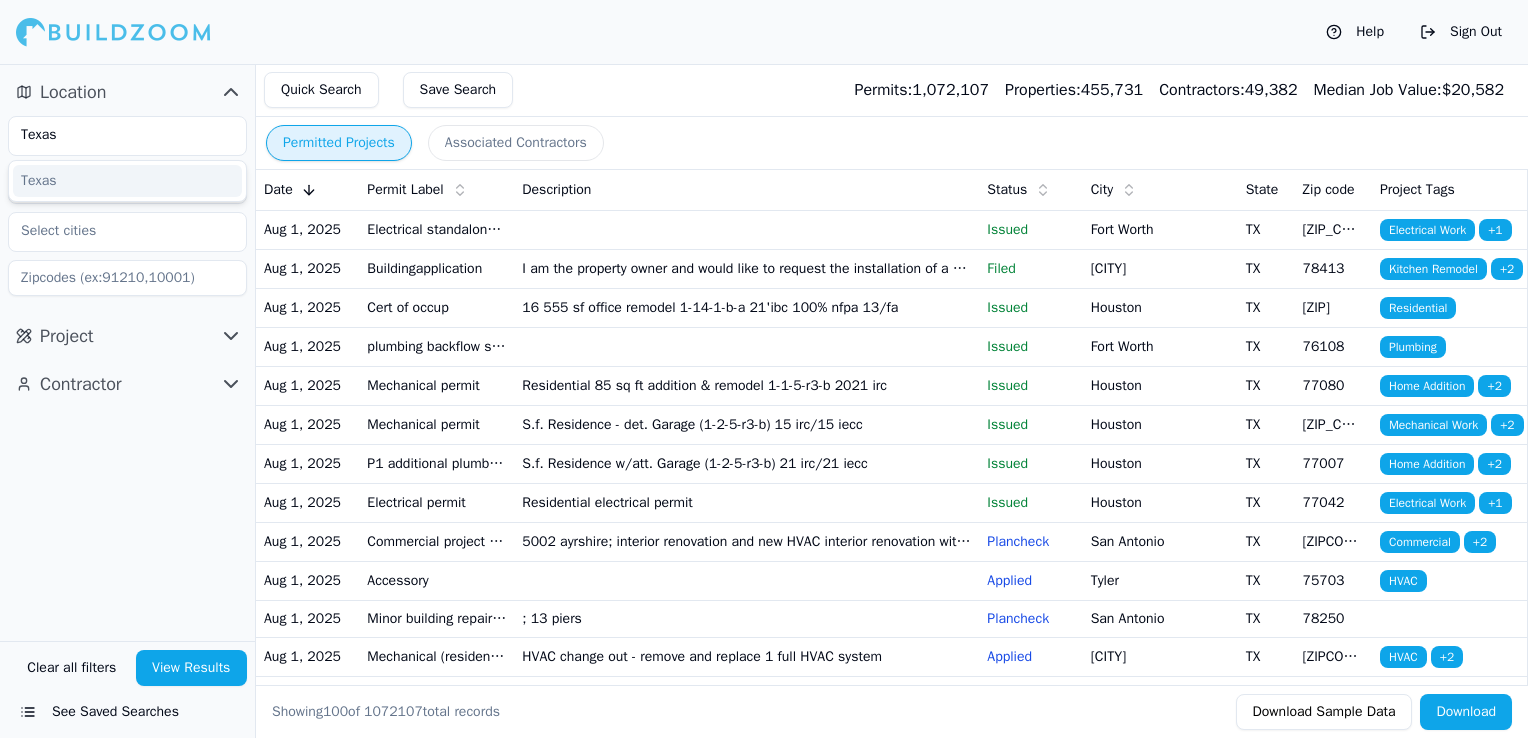 click on "Help Sign Out" at bounding box center (764, 32) 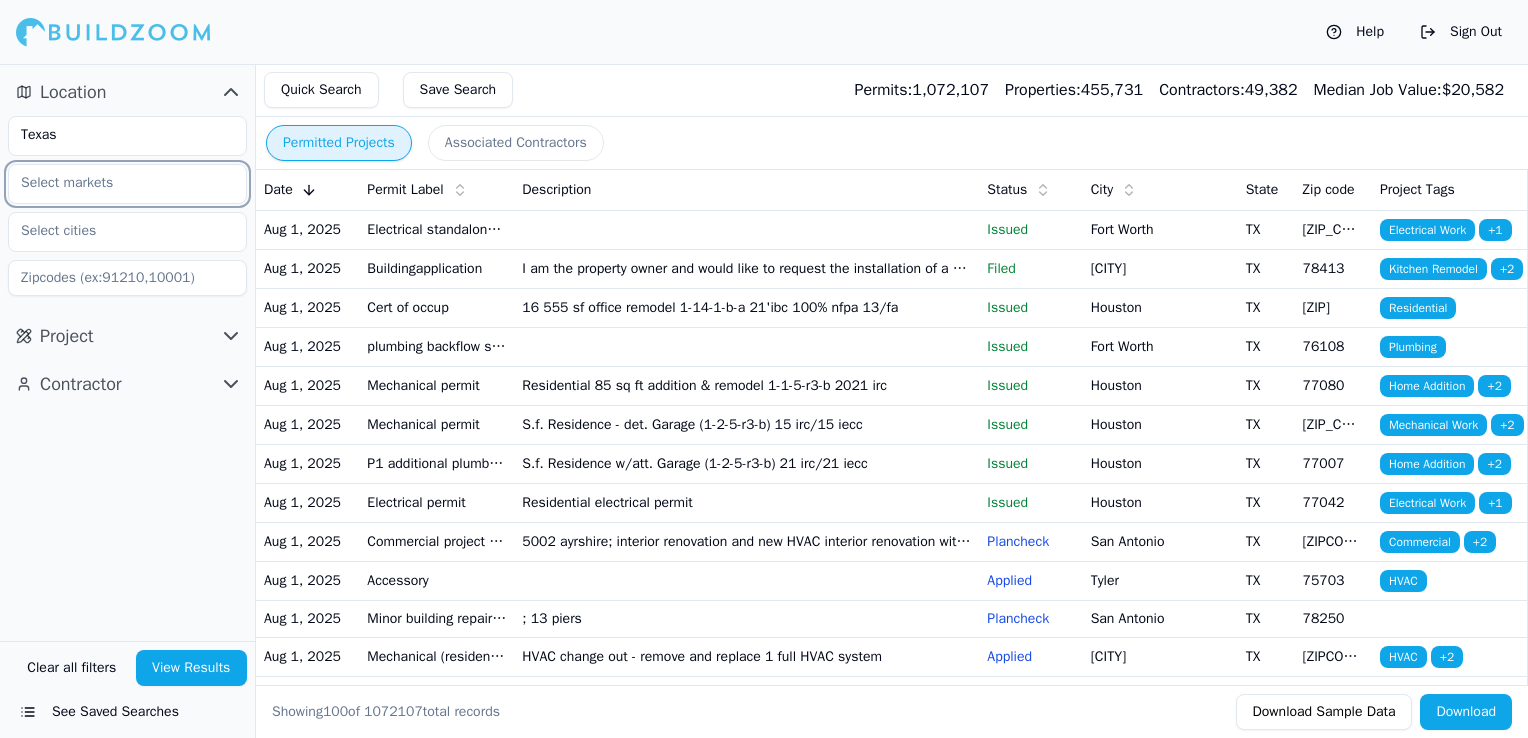 click at bounding box center [115, 183] 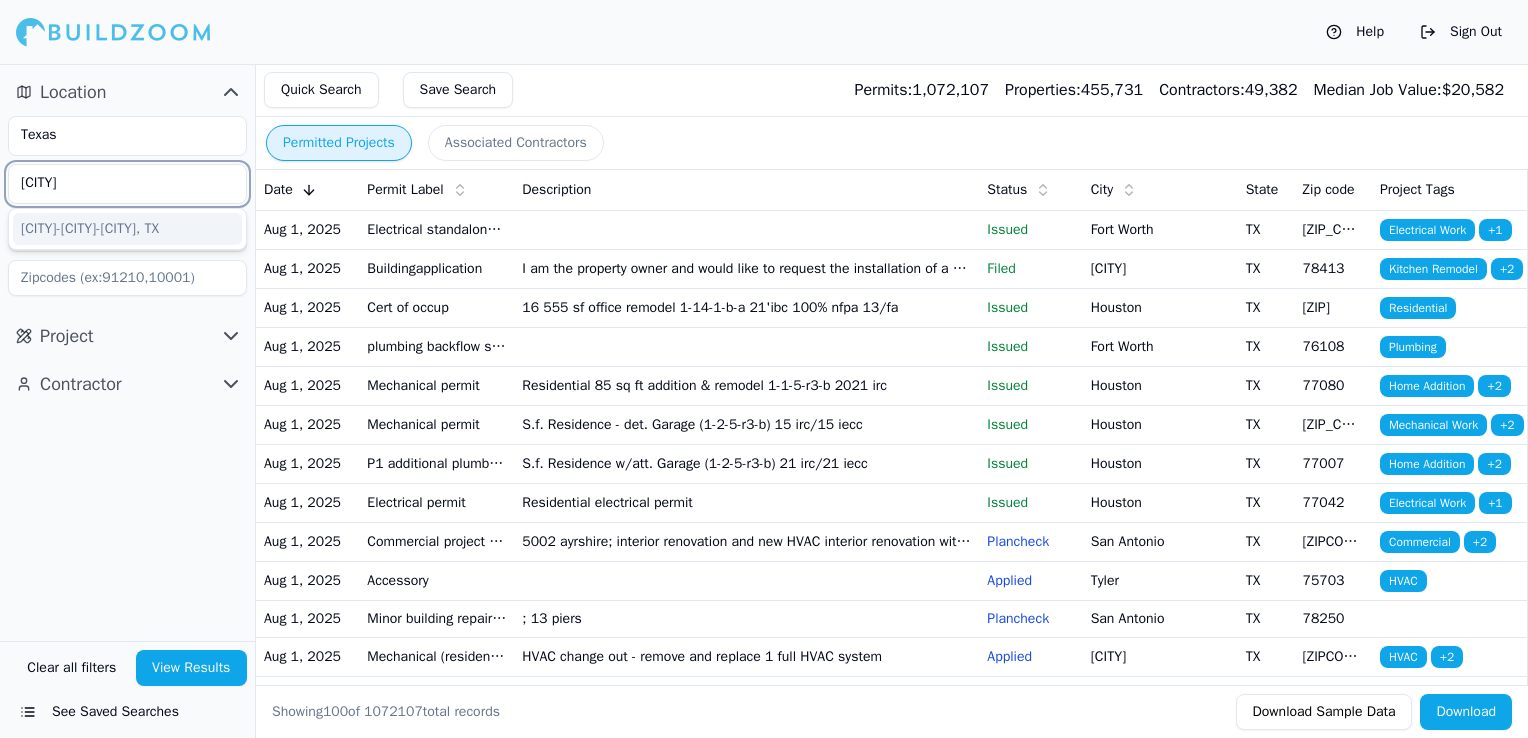 type on "Houston" 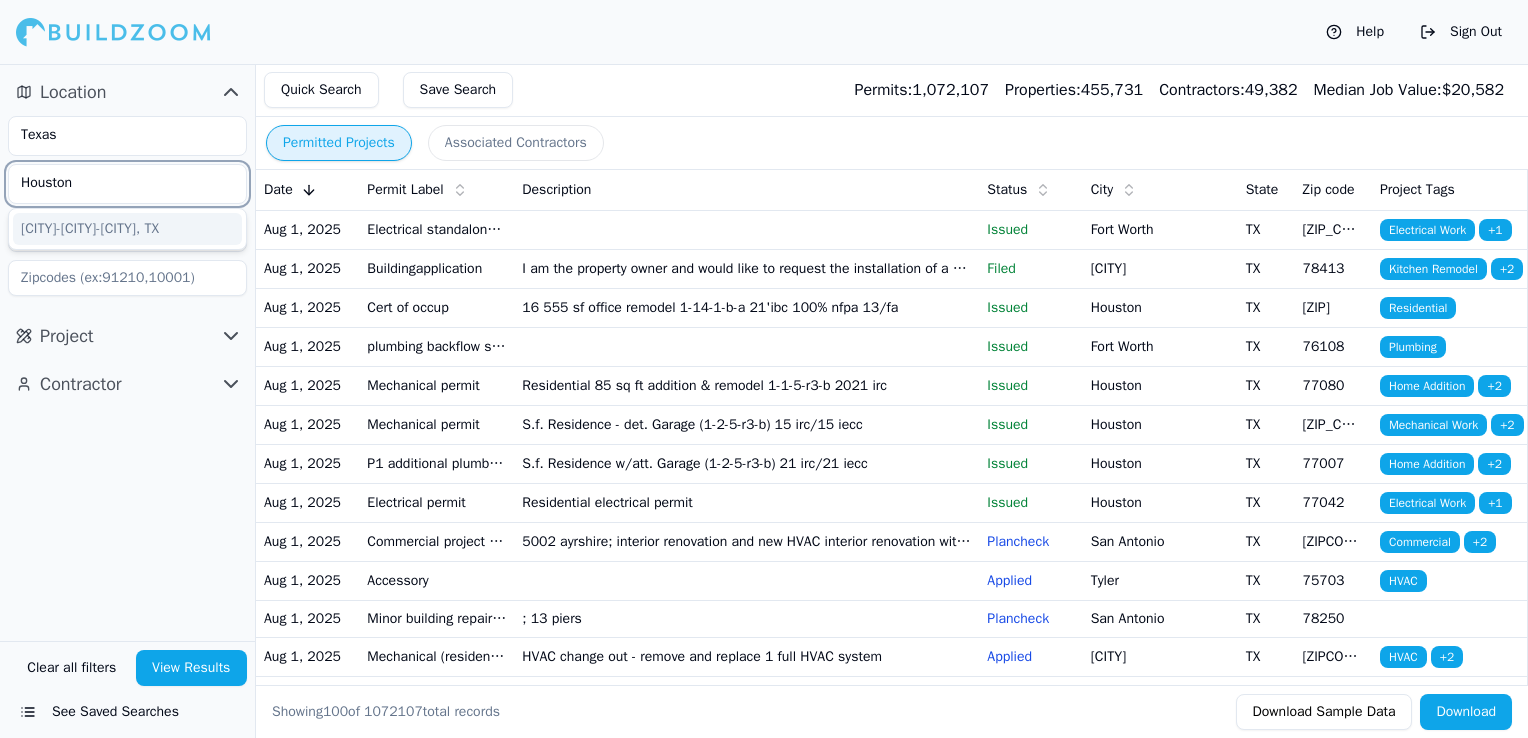 type 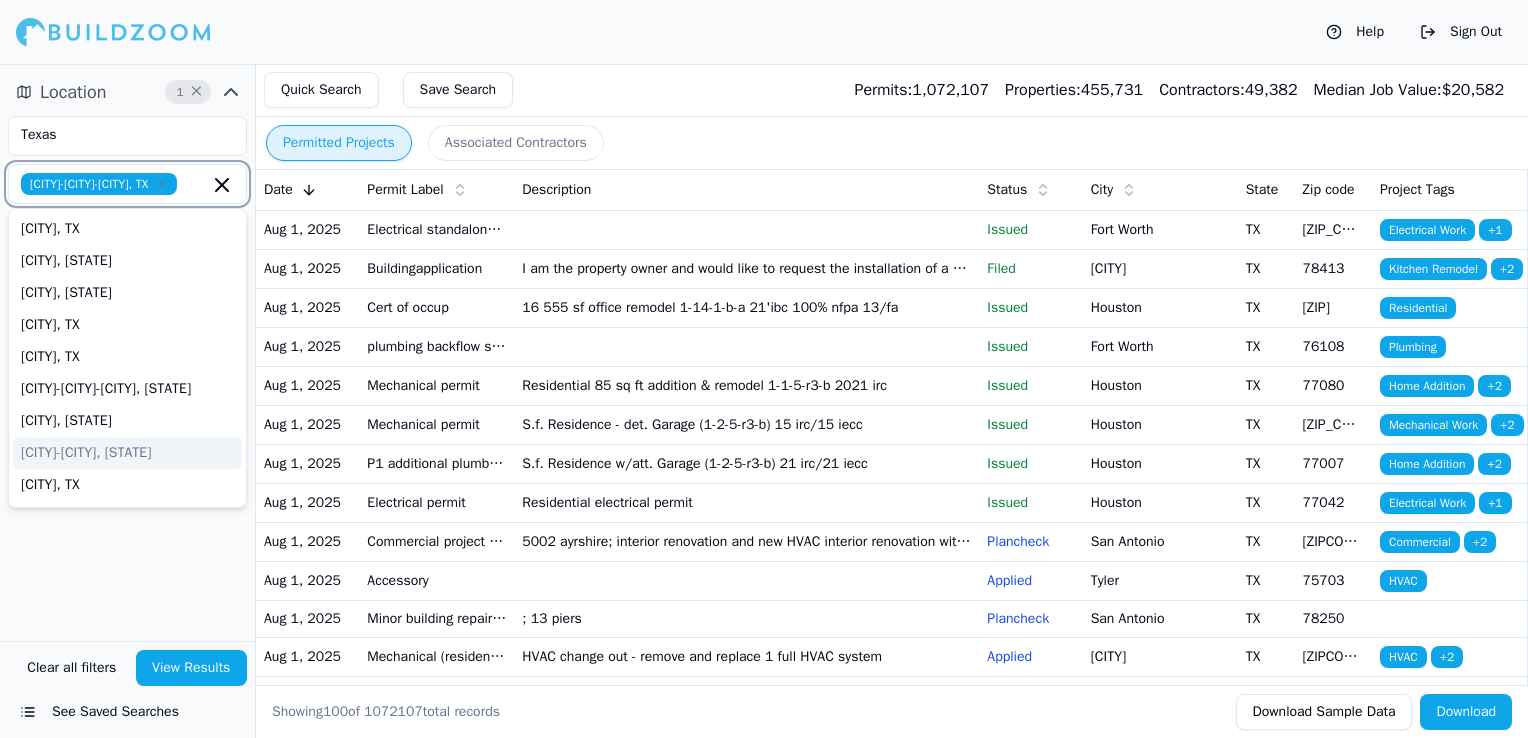 click on "[CITY]-[CITY], [STATE]" at bounding box center (127, 453) 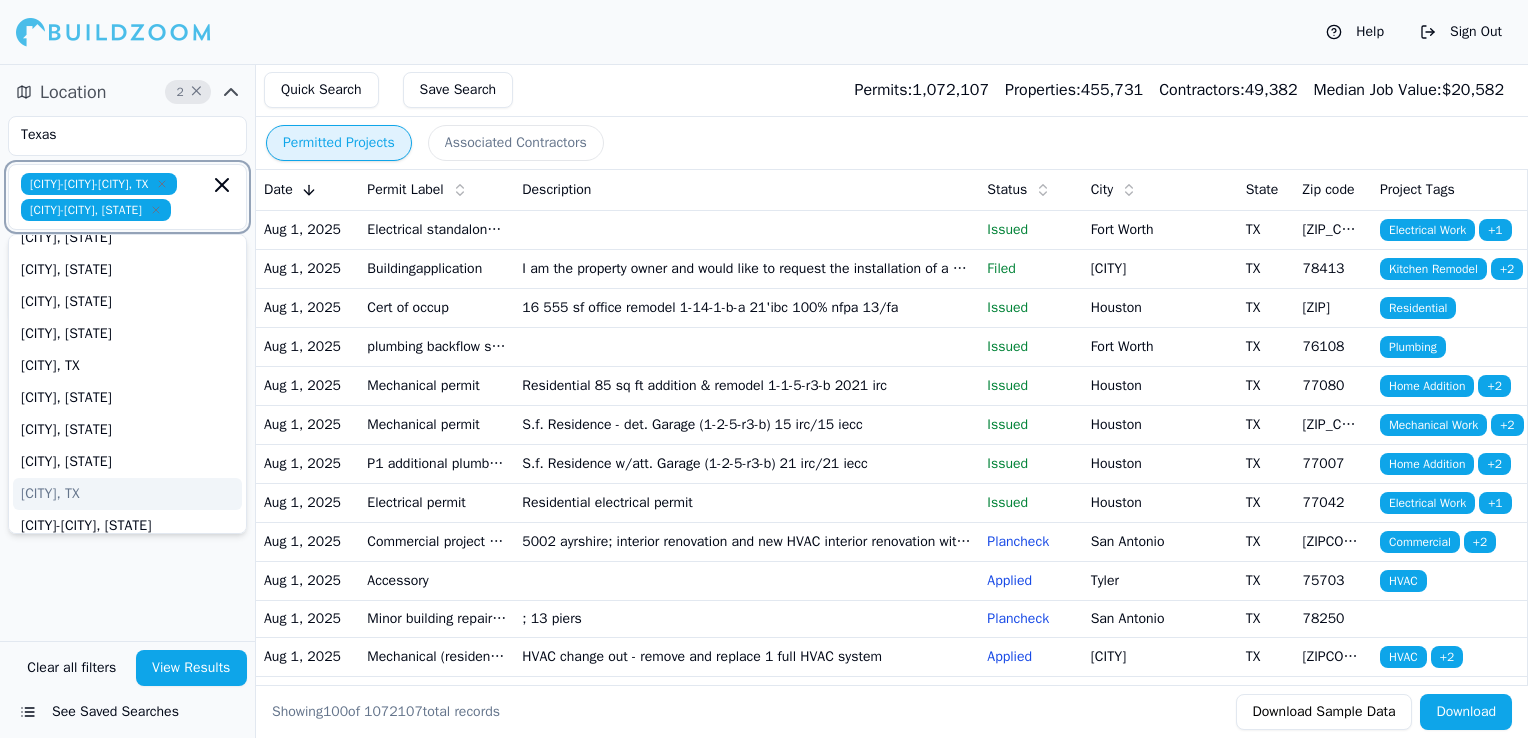 scroll, scrollTop: 1425, scrollLeft: 0, axis: vertical 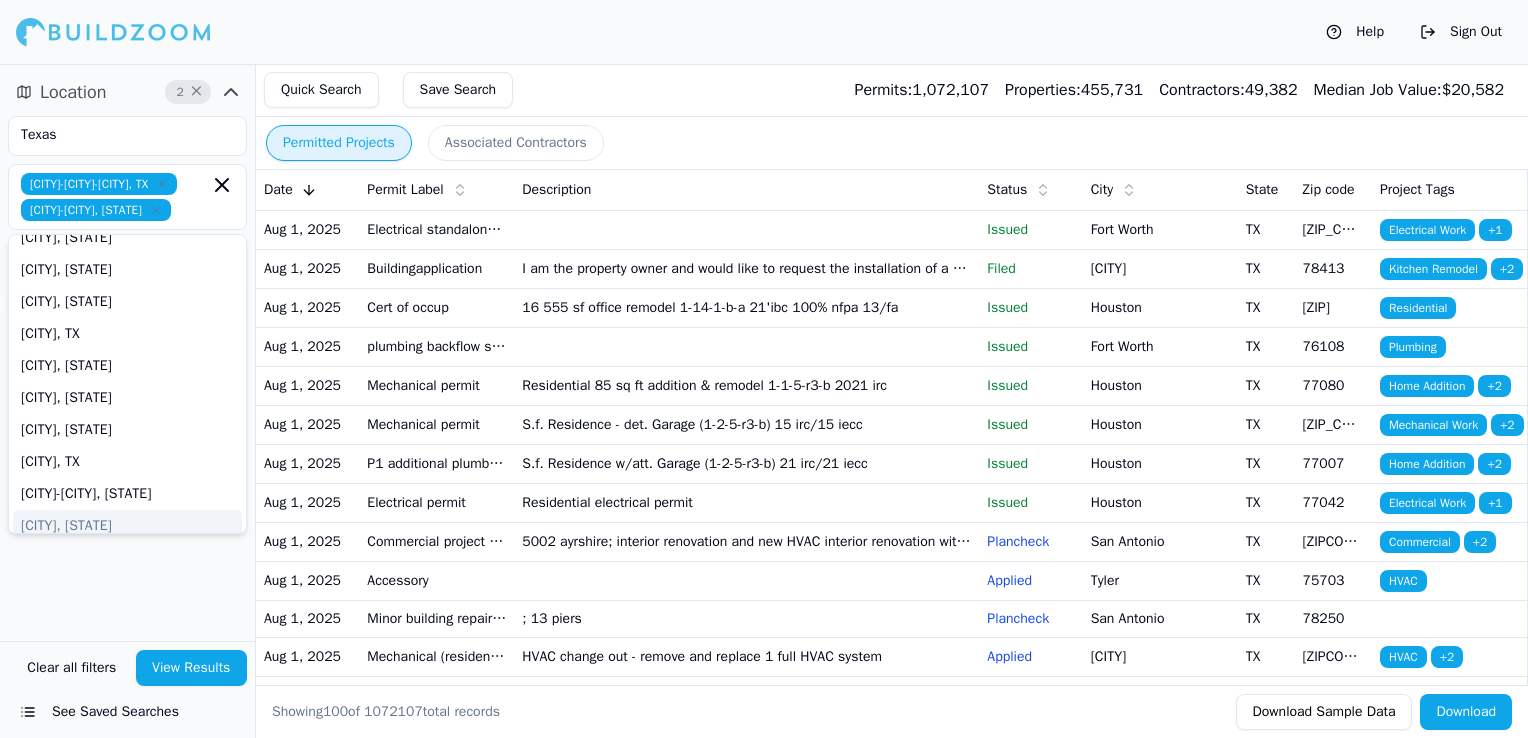 click on "Location 2 × Texas [CITY]-The Woodlands-Sugar Land, TX [CITY]-Port Arthur, TX [CITY], TX [CITY], TX [CITY], TX [CITY], TX [CITY]-Round Rock-Georgetown, TX [CITY], TX [CITY], TX [CITY], TX [CITY], TX [CITY], TX [CITY]-Harlingen, TX [CITY], TX [CITY]-Bryan, TX [CITY], TX [CITY], TX [CITY], TX [CITY], TX [CITY], TX [CITY], TX [CITY], TX [CITY], TX [CITY], TX [CITY], TX [CITY], TX [CITY], TX [CITY], TX [CITY], TX [CITY], TX [CITY], TX [CITY], TX [CITY], TX [CITY], TX [CITY], TX [CITY], TX [CITY], TX [CITY], TX [CITY], TX [CITY], TX [CITY], TX [CITY], TX [CITY]-Edinburg-Mission, TX [CITY], TX [CITY], TX [CITY], TX [CITY], TX [CITY], TX [CITY], TX [CITY], TX [CITY], TX [CITY], TX [CITY], TX [CITY], TX [CITY], TX [CITY], TX [CITY]-New Braunfels, TX [CITY]-Denison, TX [CITY], TX [CITY], TX [CITY], TX [CITY]" at bounding box center [127, 352] 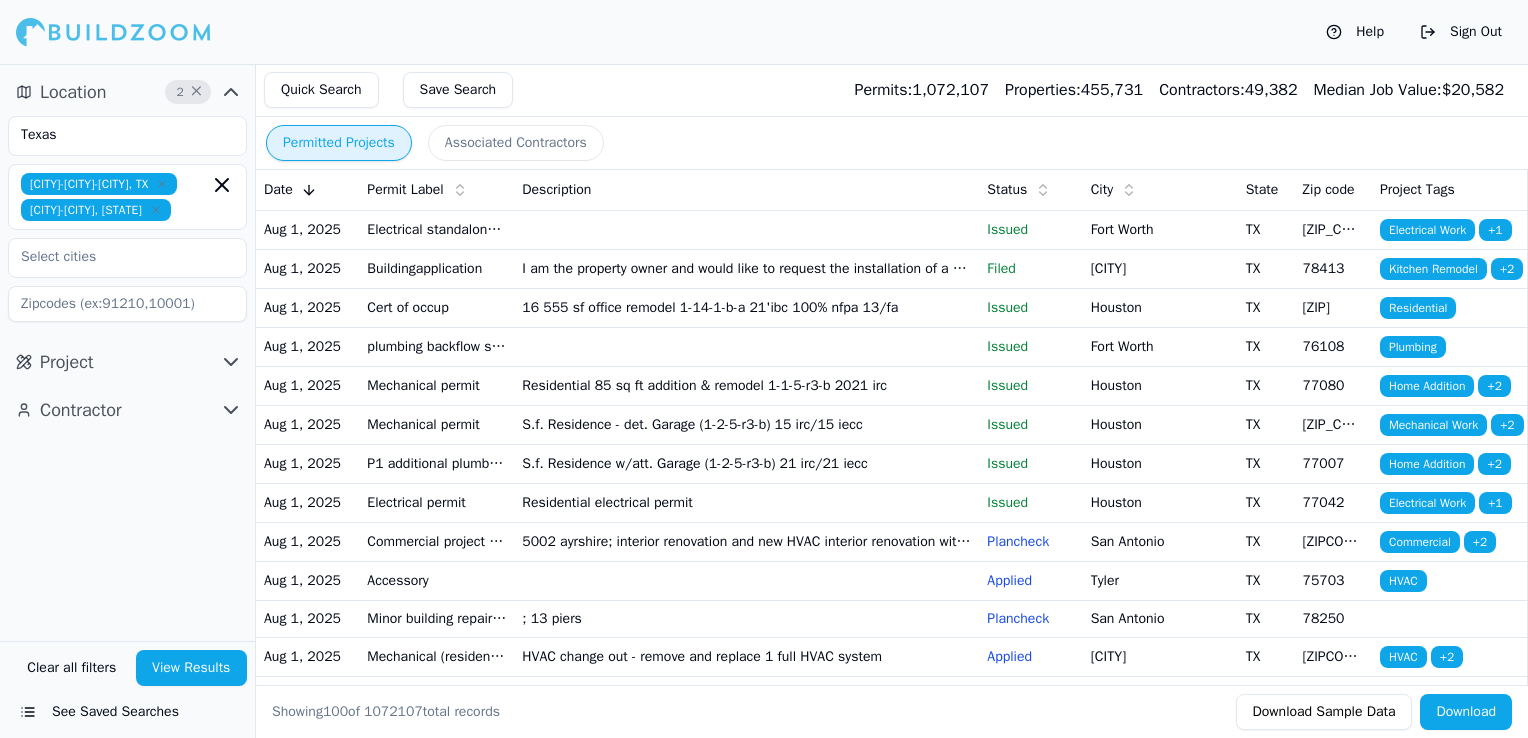 click 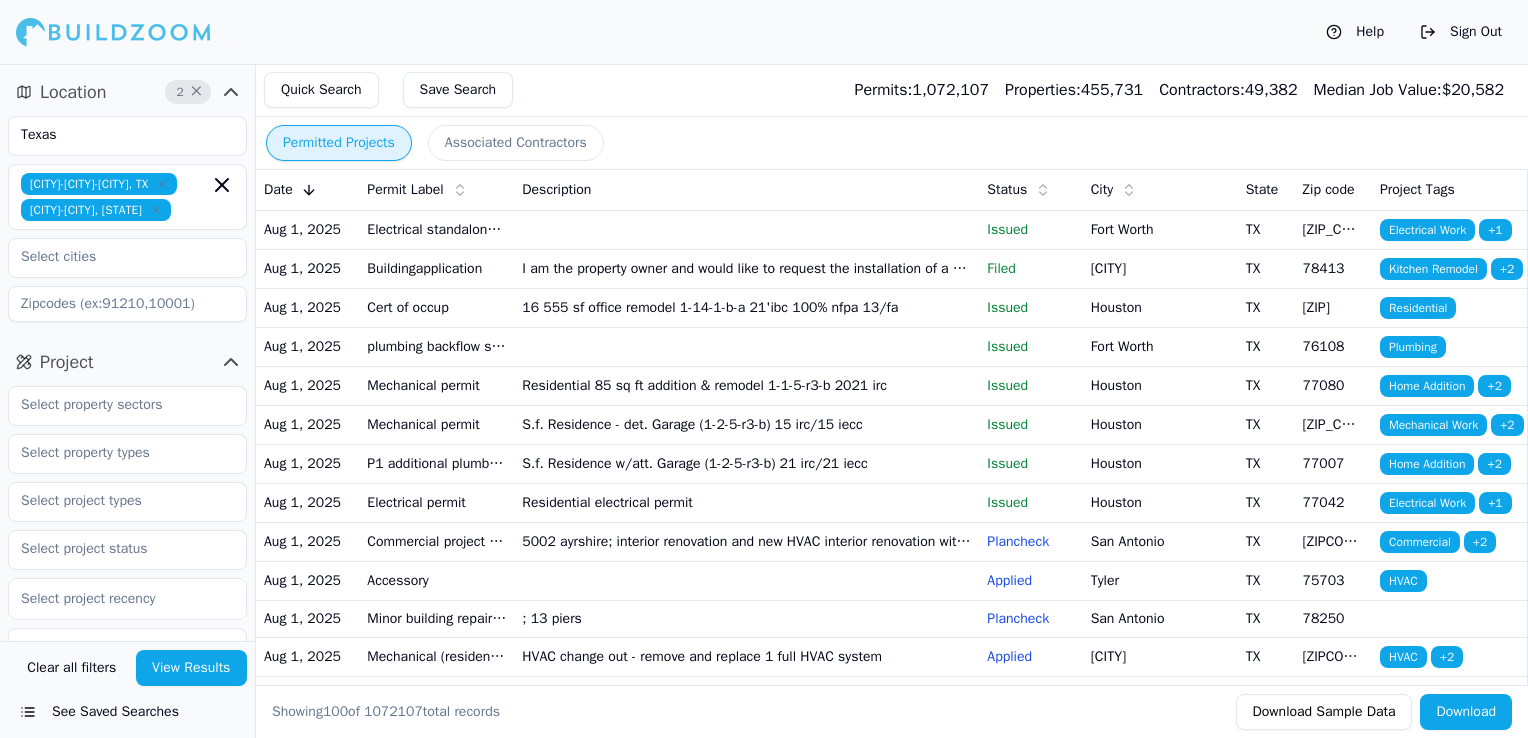 click 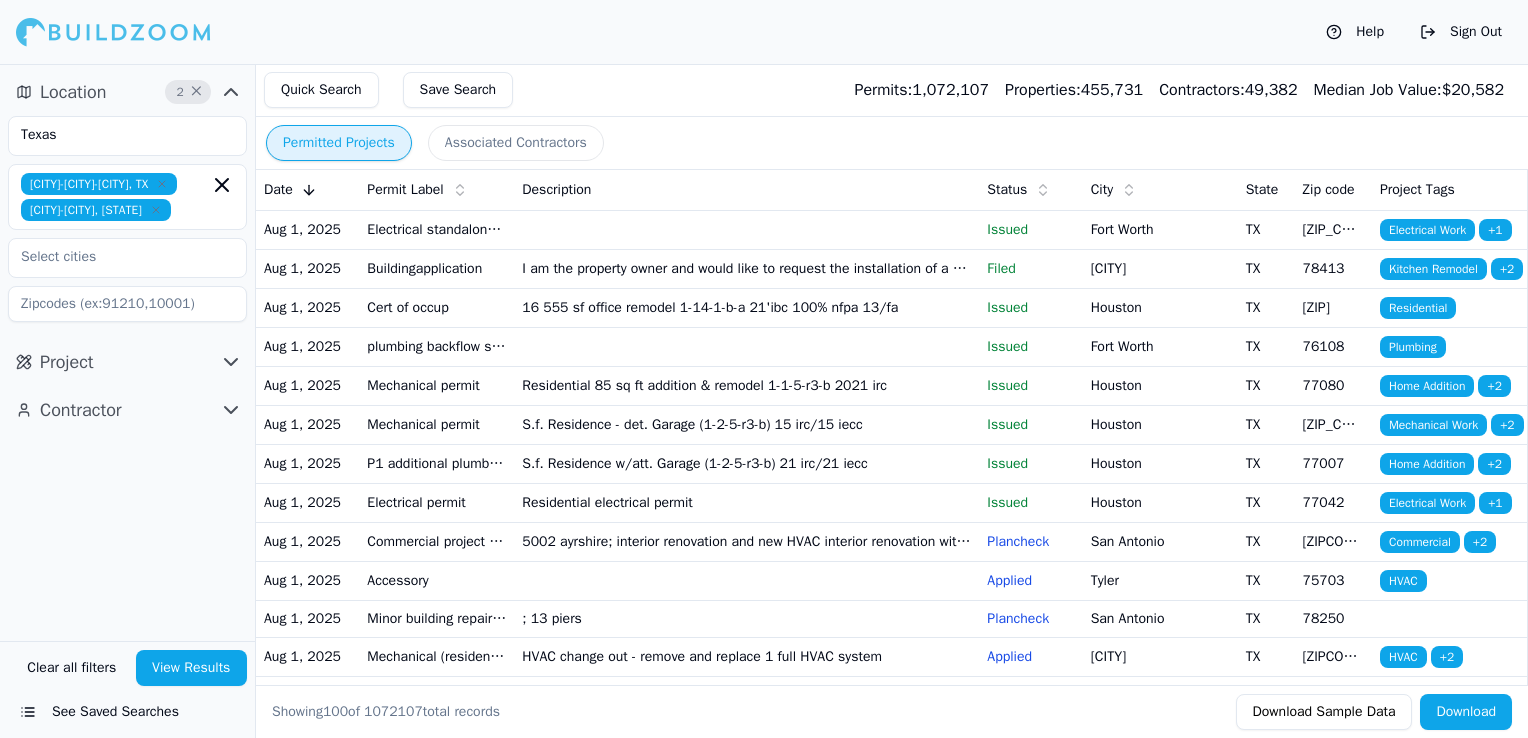 click 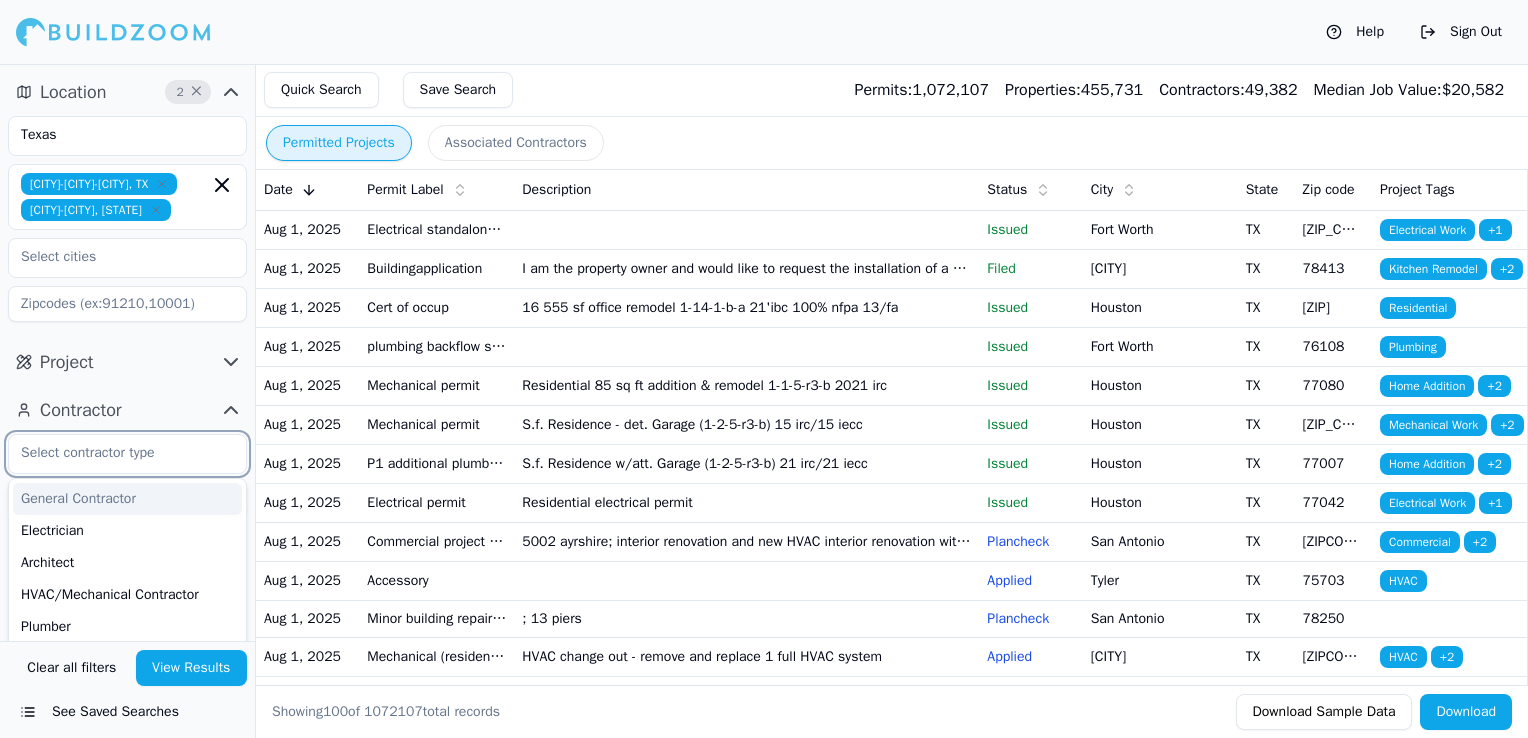 click at bounding box center (115, 453) 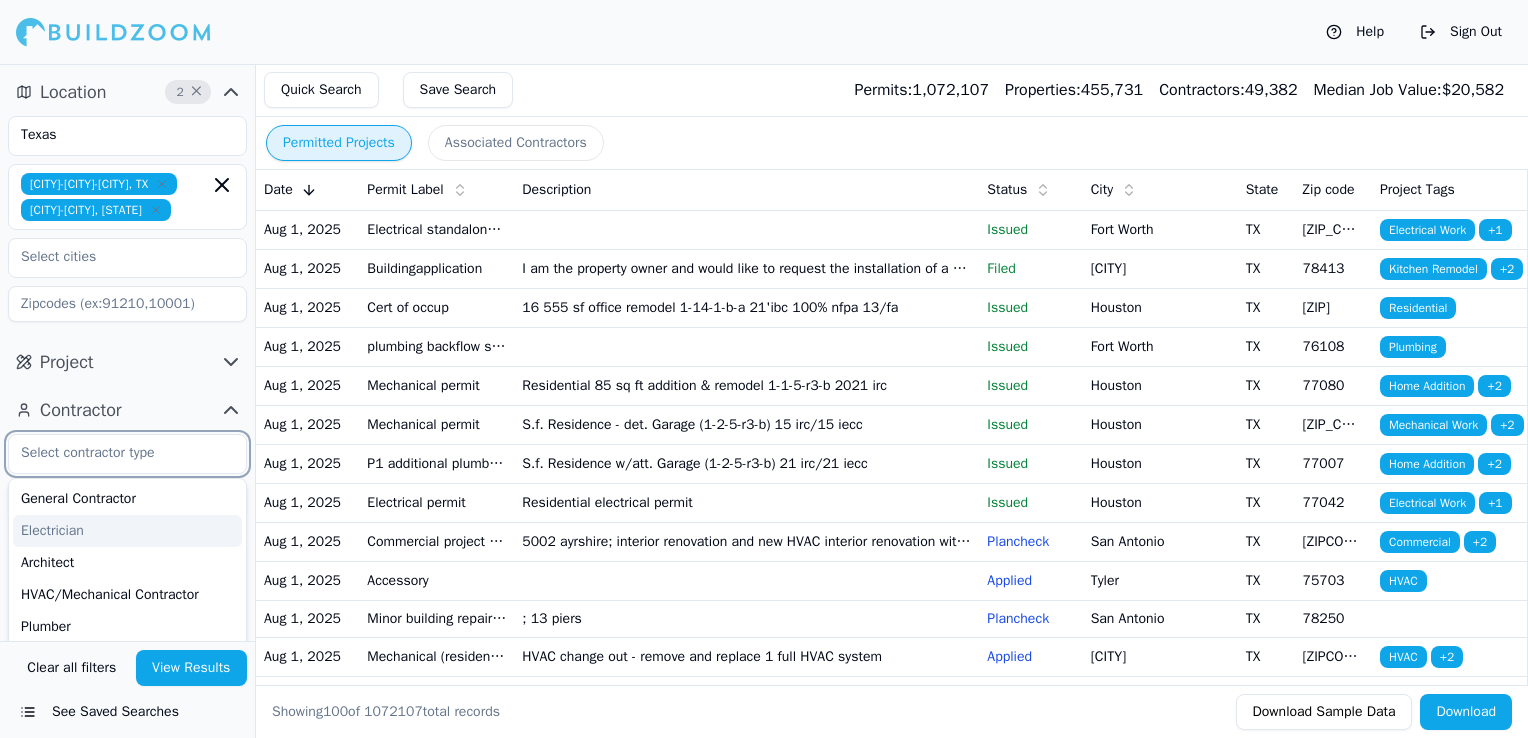click on "Electrician" at bounding box center [127, 531] 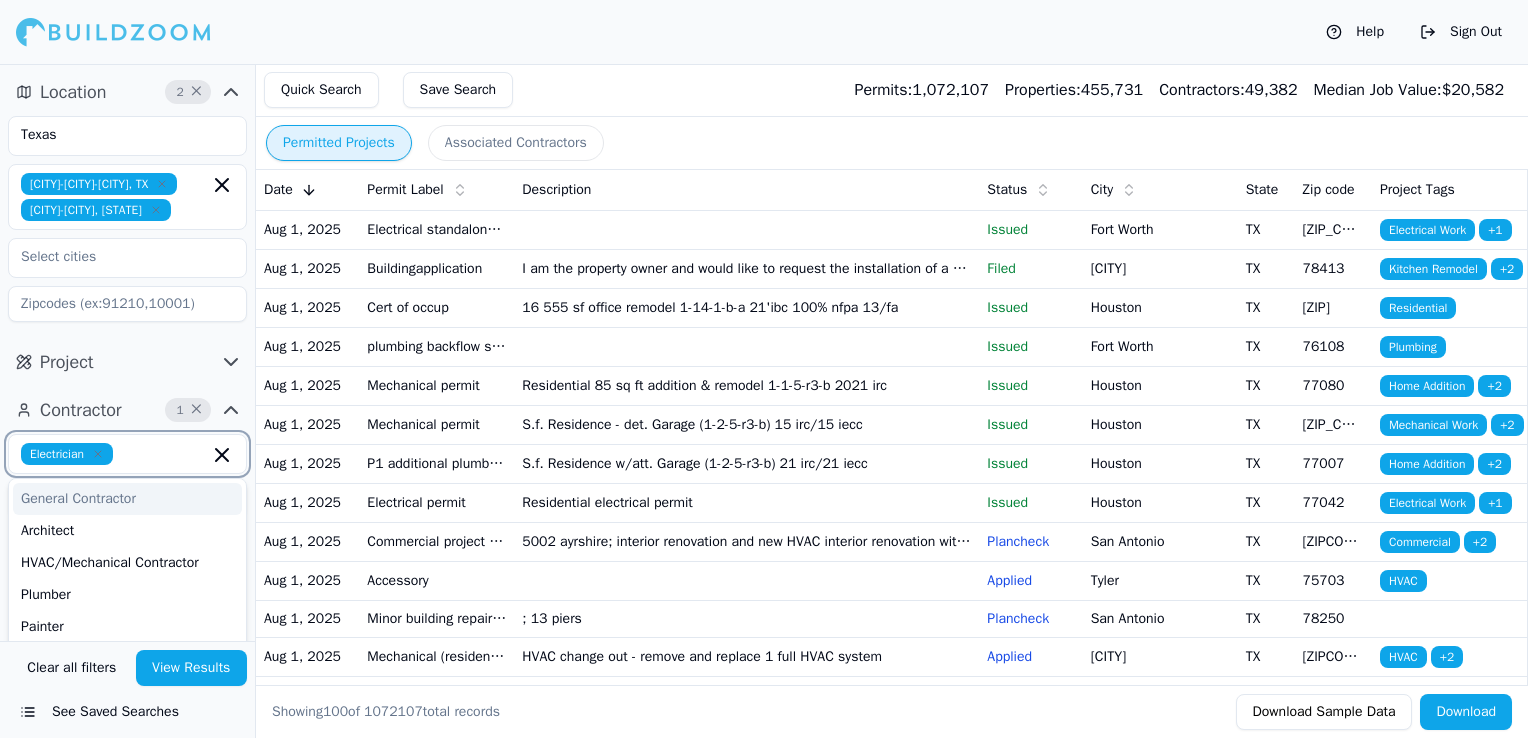click on "General Contractor" at bounding box center (127, 499) 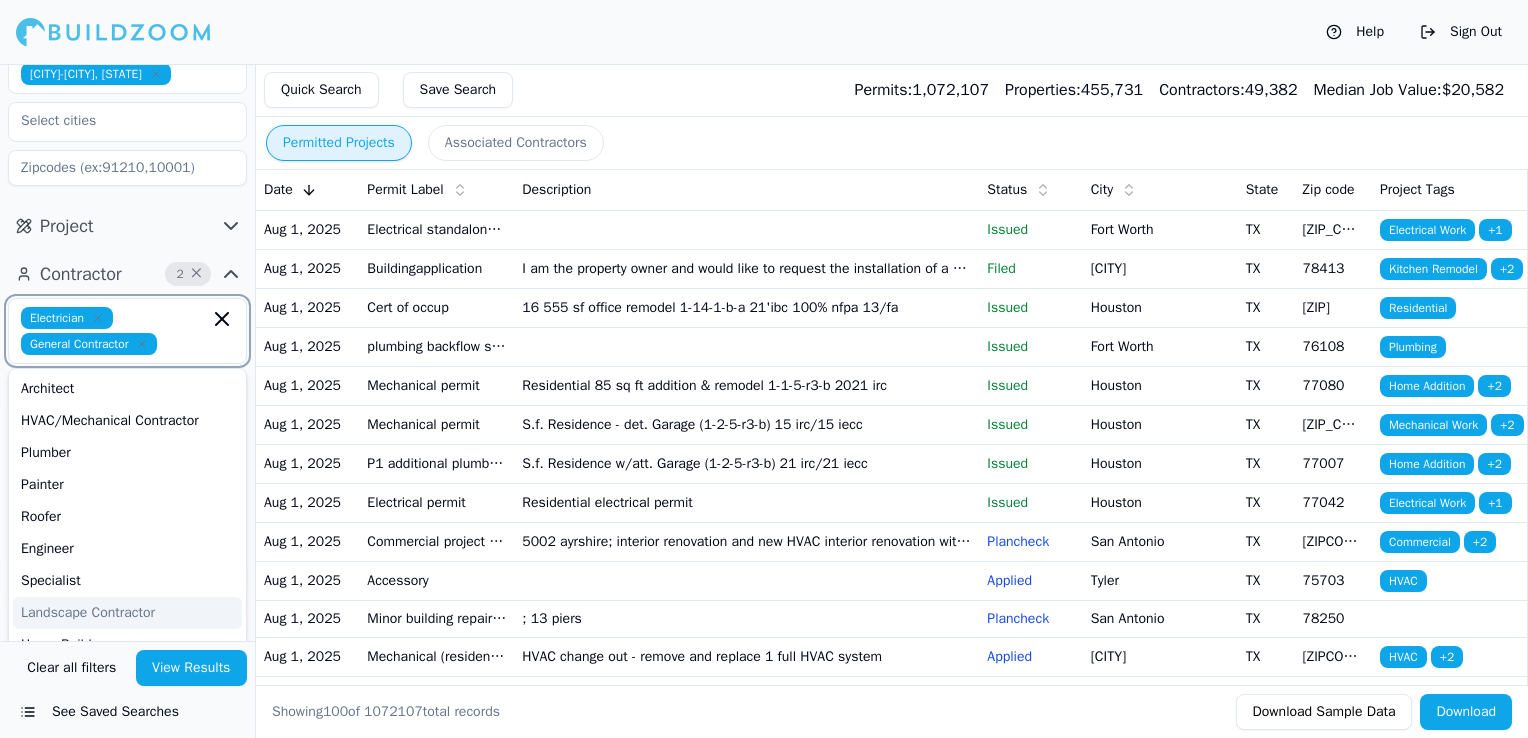 scroll, scrollTop: 168, scrollLeft: 0, axis: vertical 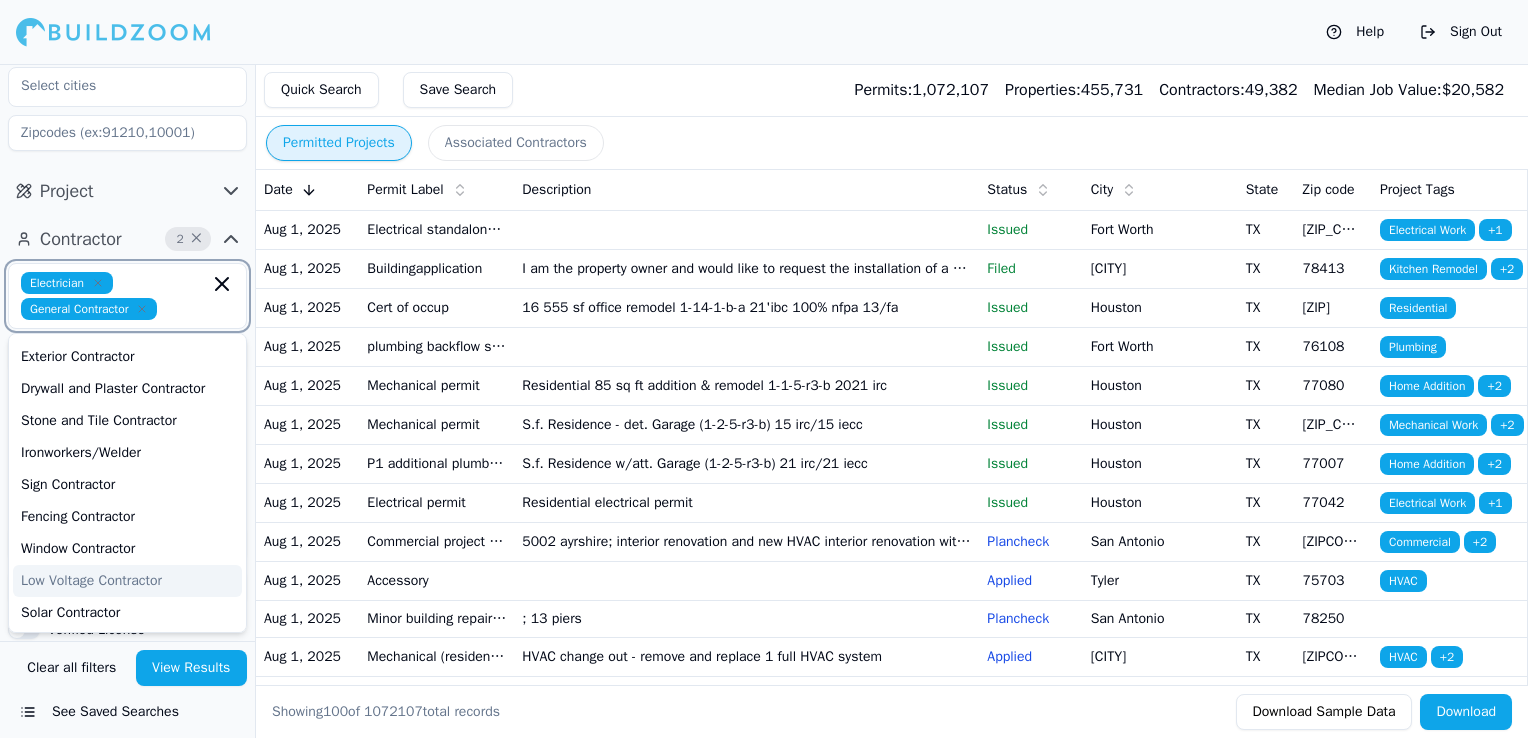 click on "Low Voltage Contractor" at bounding box center [127, 581] 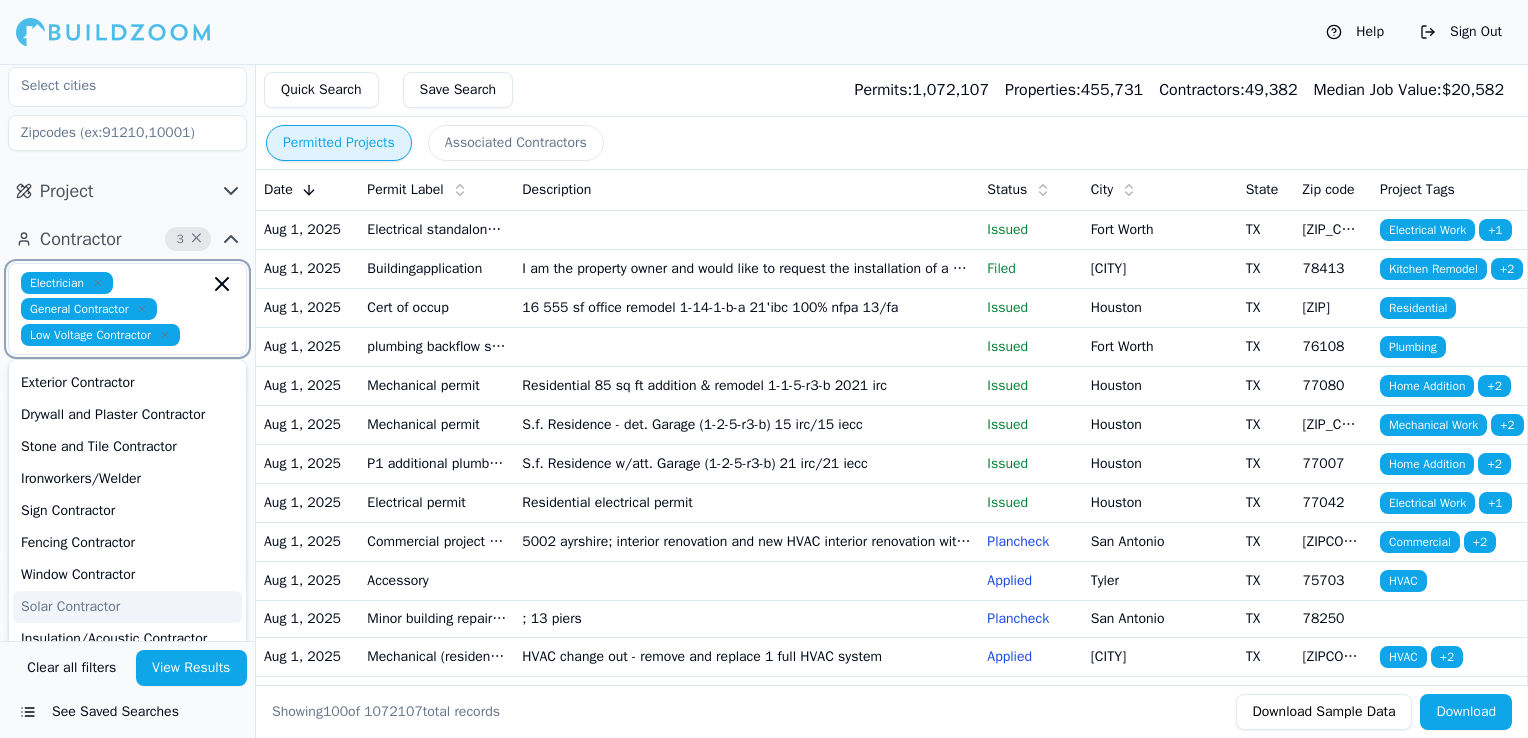 click on "Solar Contractor" at bounding box center (127, 607) 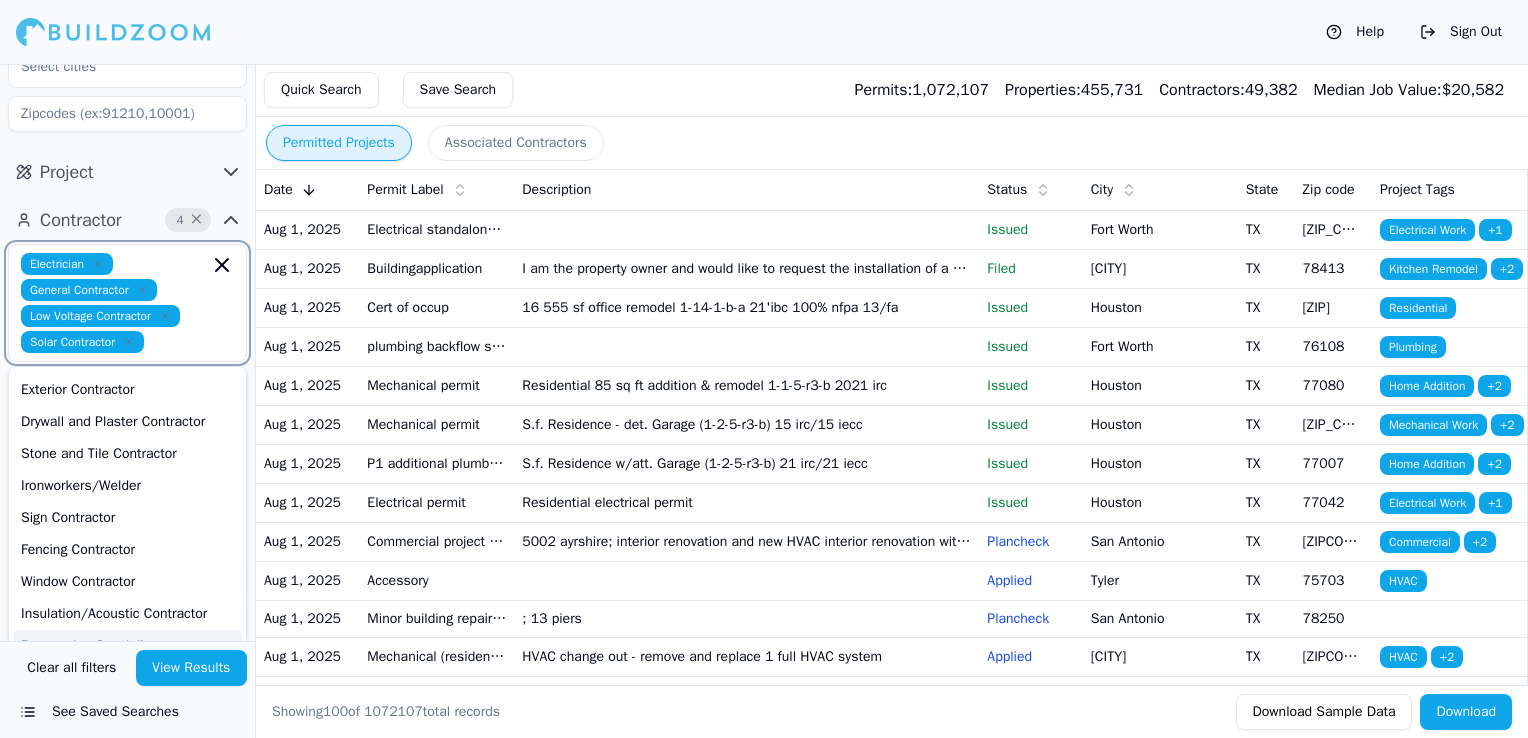 scroll, scrollTop: 222, scrollLeft: 0, axis: vertical 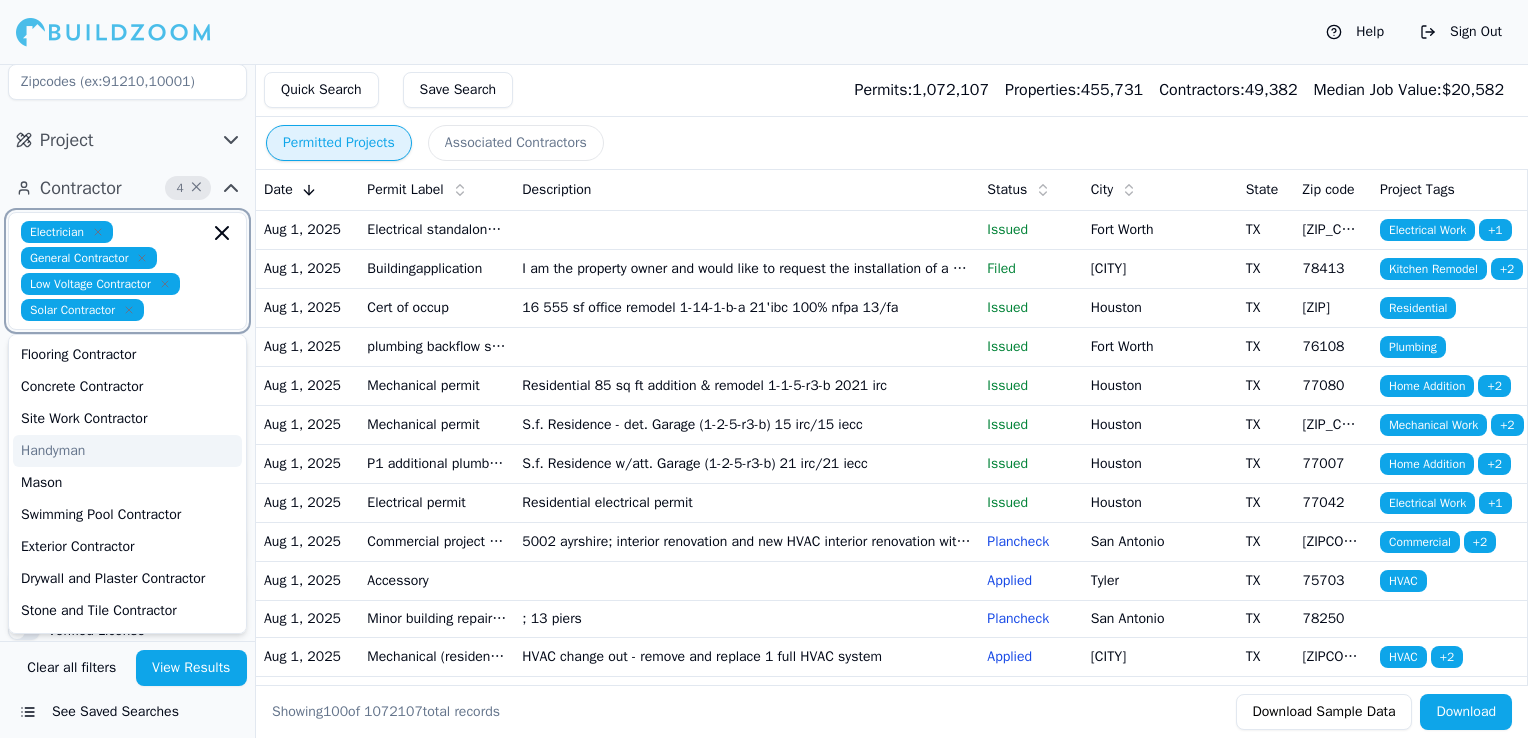 click on "Handyman" at bounding box center (127, 451) 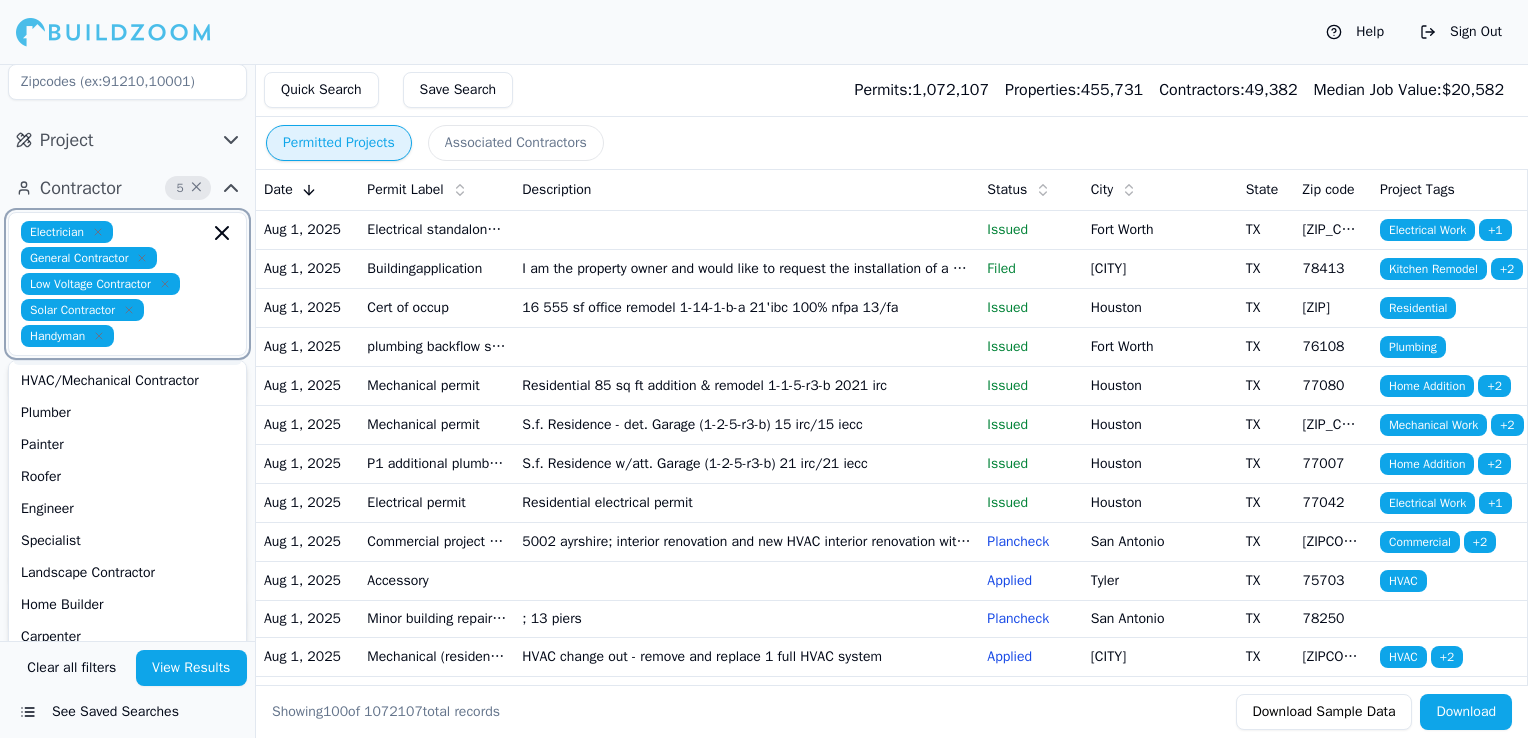 scroll, scrollTop: 0, scrollLeft: 0, axis: both 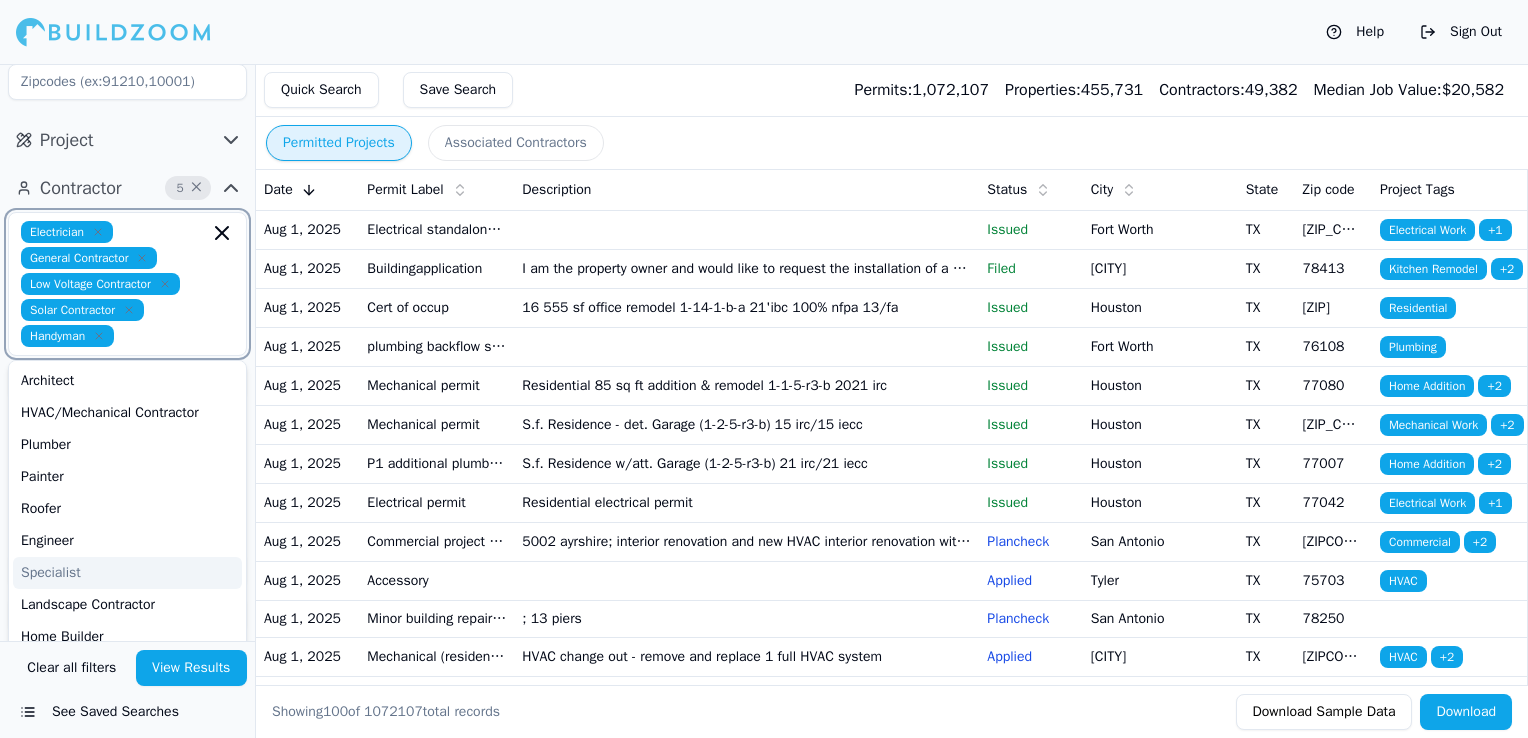 click on "Specialist" at bounding box center [127, 573] 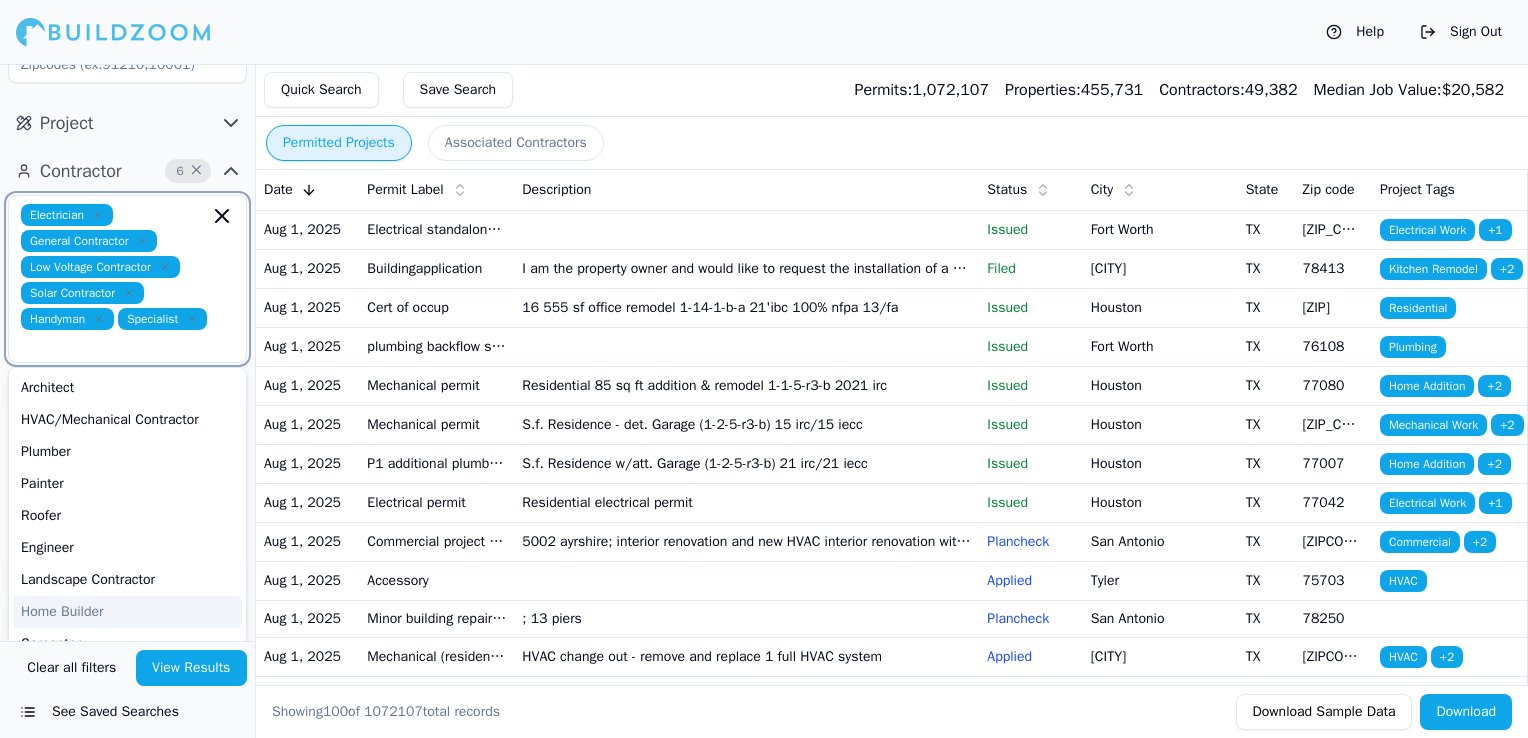 scroll, scrollTop: 271, scrollLeft: 0, axis: vertical 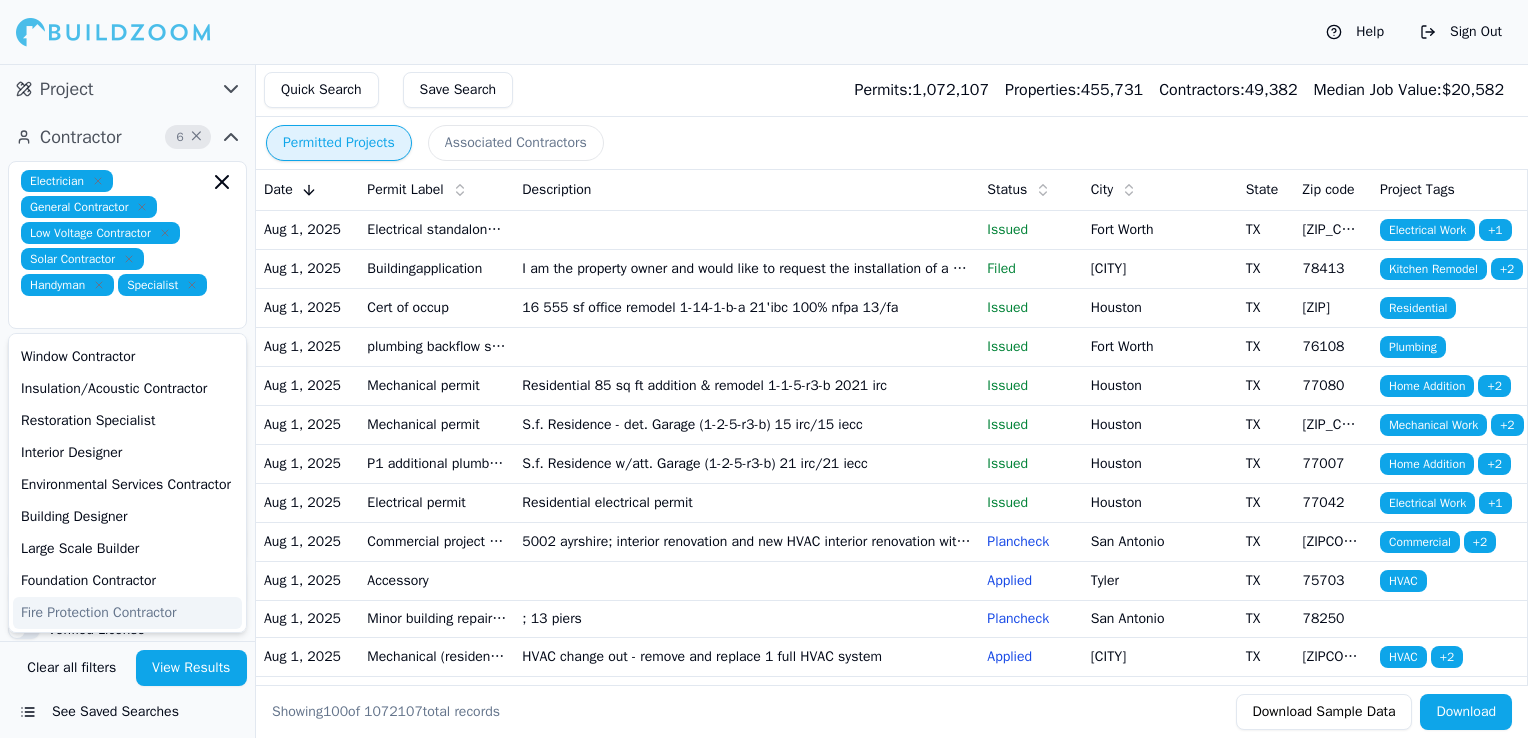 click on "View Results" at bounding box center [192, 668] 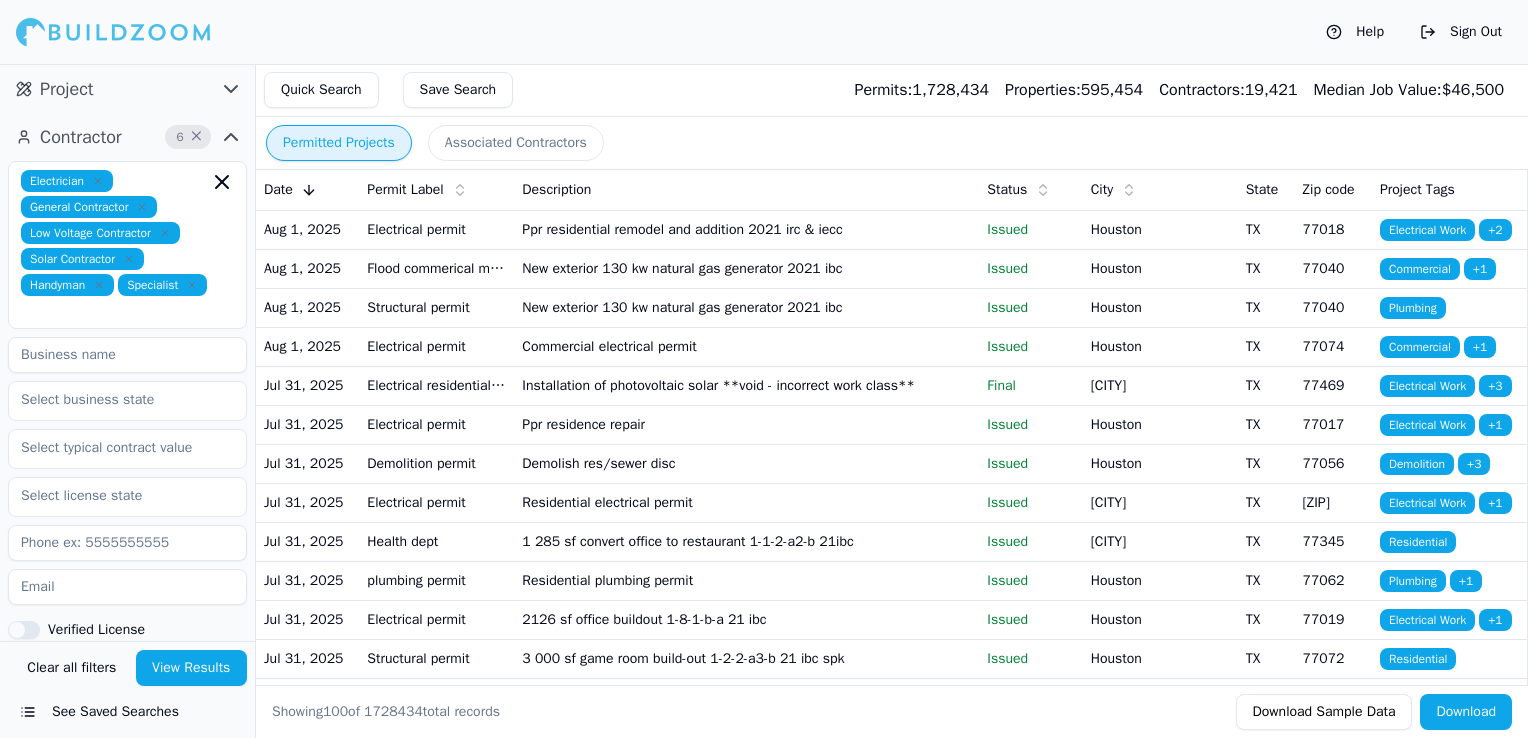 click on "Download" at bounding box center [1466, 712] 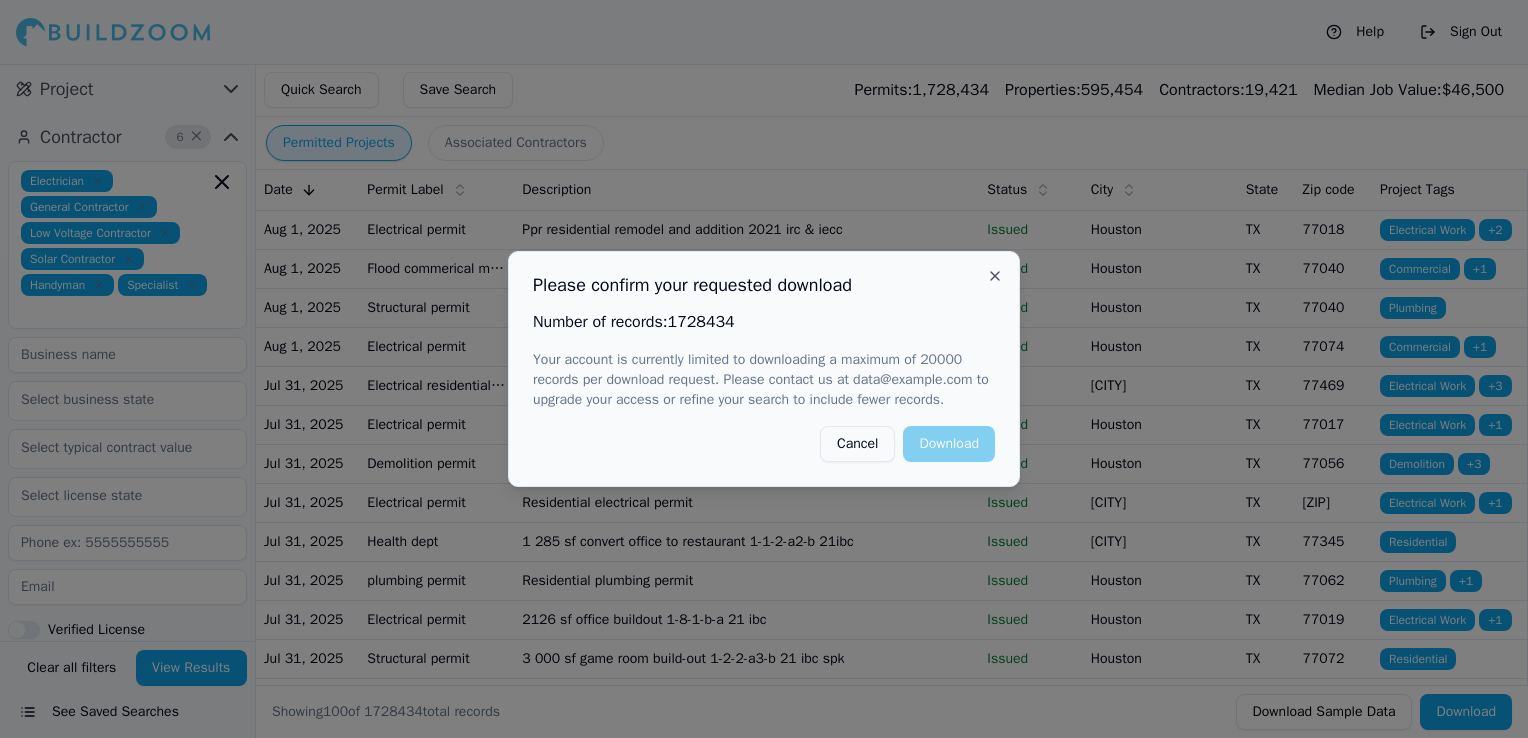 click on "Cancel" at bounding box center (857, 444) 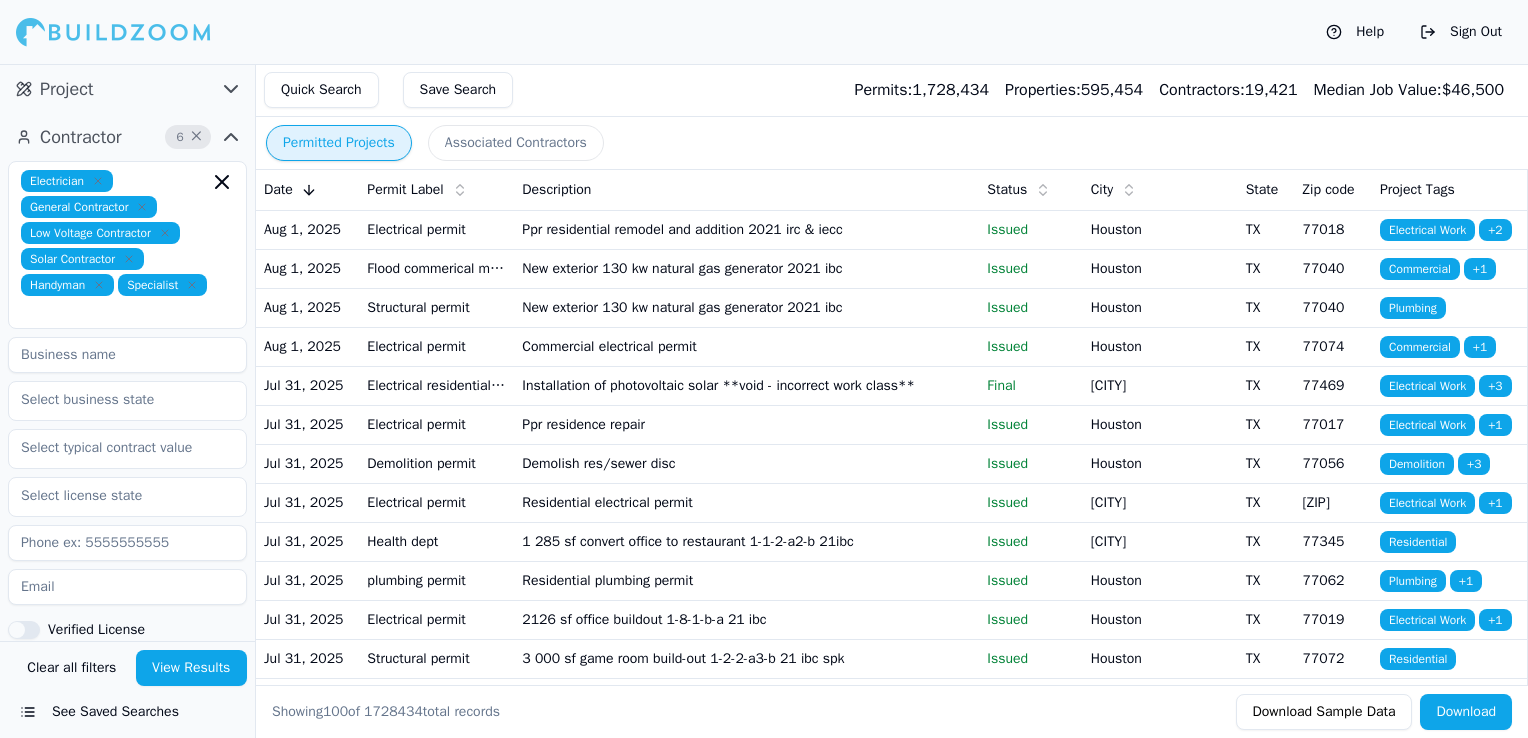 click on "Associated Contractors" at bounding box center [516, 143] 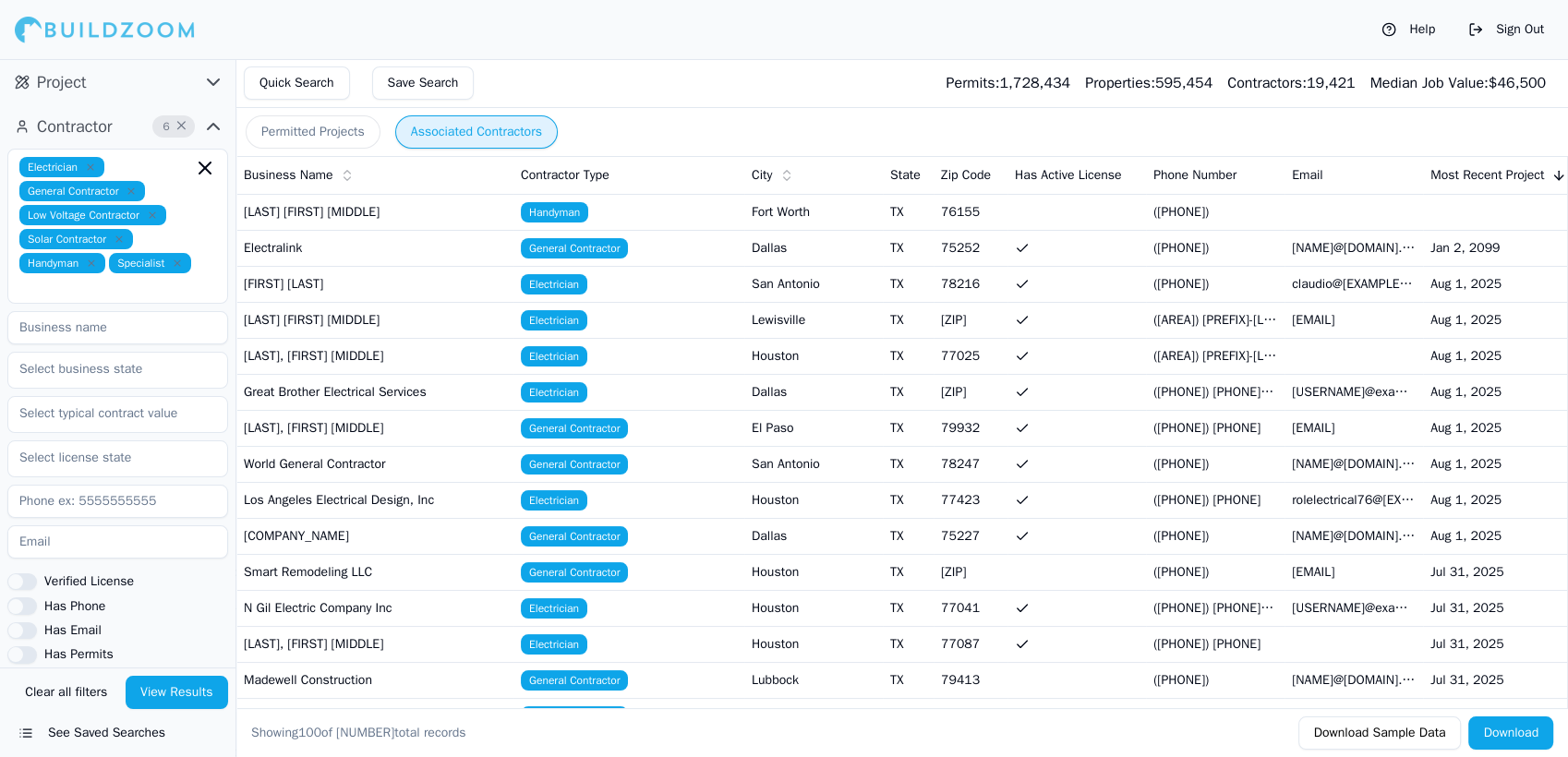 scroll, scrollTop: 252, scrollLeft: 0, axis: vertical 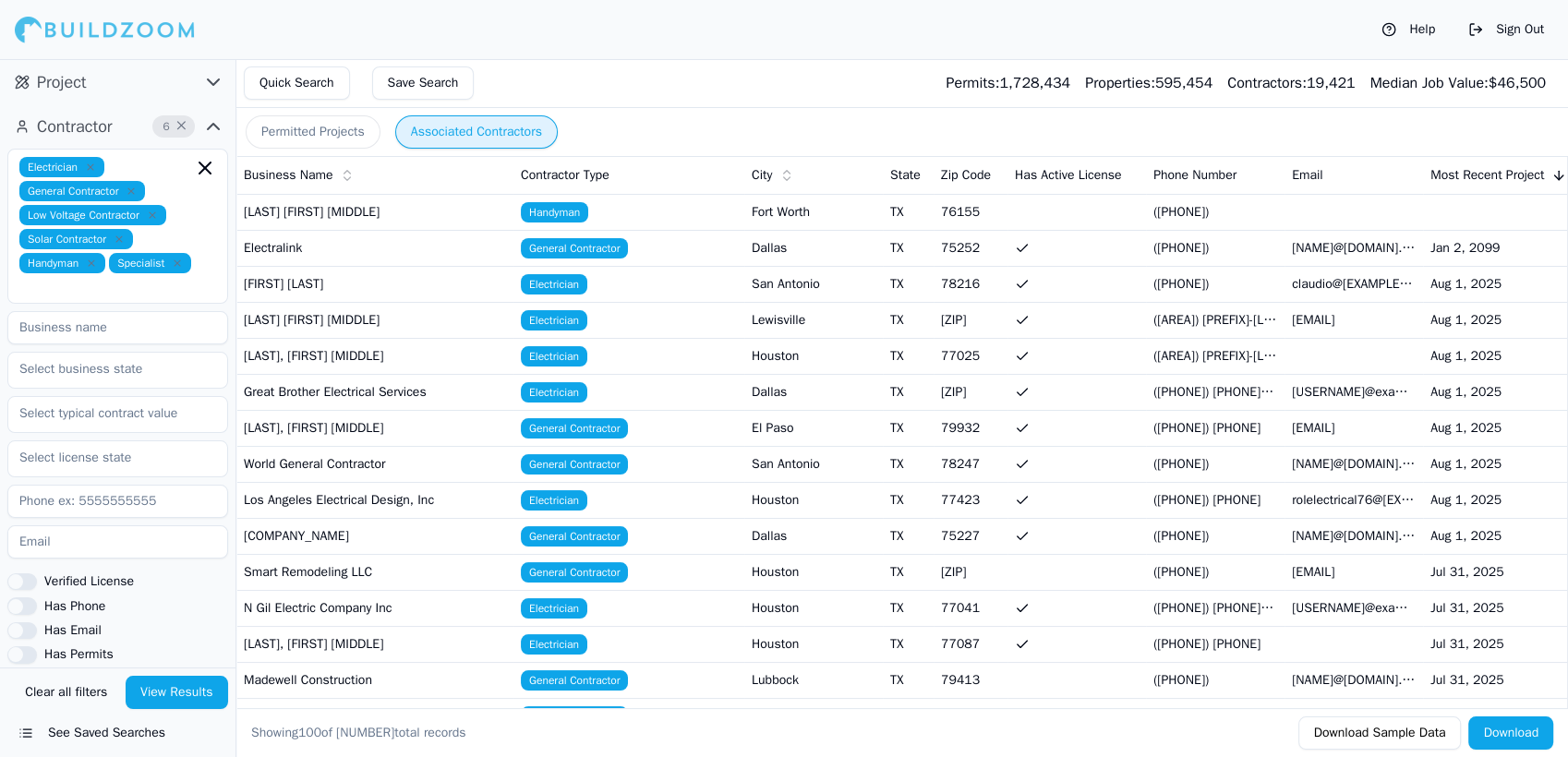 drag, startPoint x: 1335, startPoint y: 0, endPoint x: 1067, endPoint y: 29, distance: 269.5645 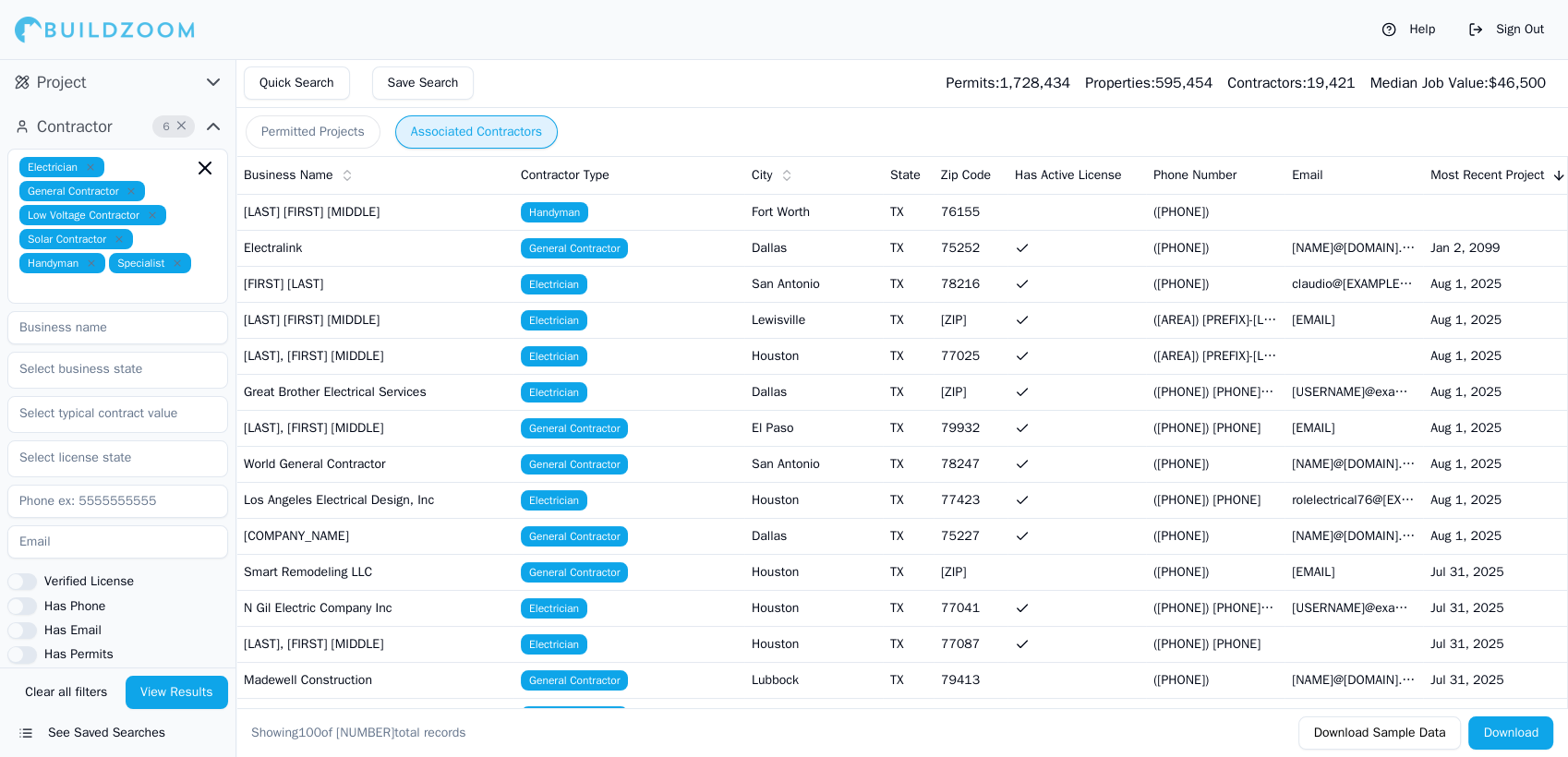 click on "Permitted Projects" at bounding box center (313, 132) 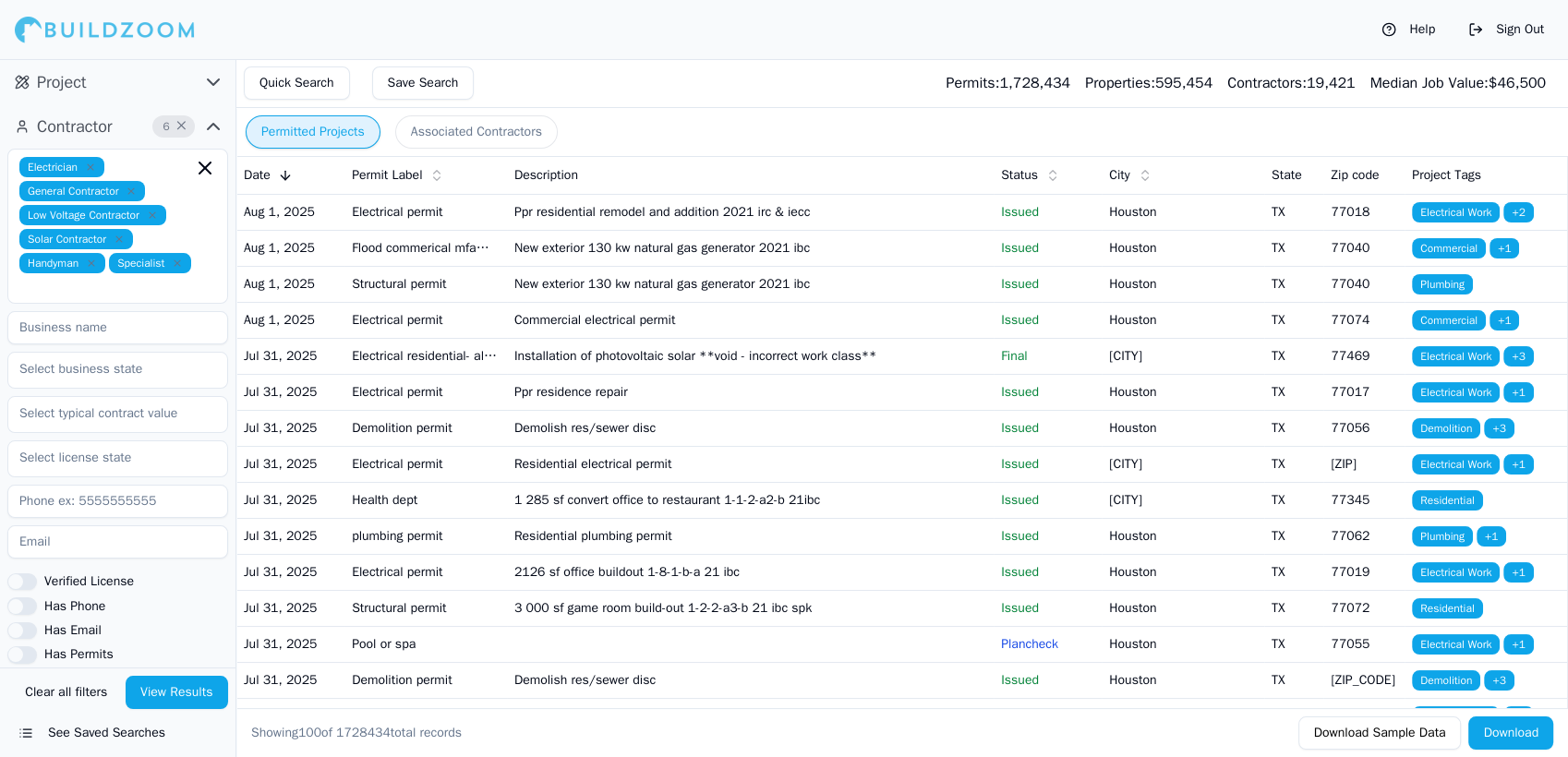 click on "Electrical permit" at bounding box center [426, 211] 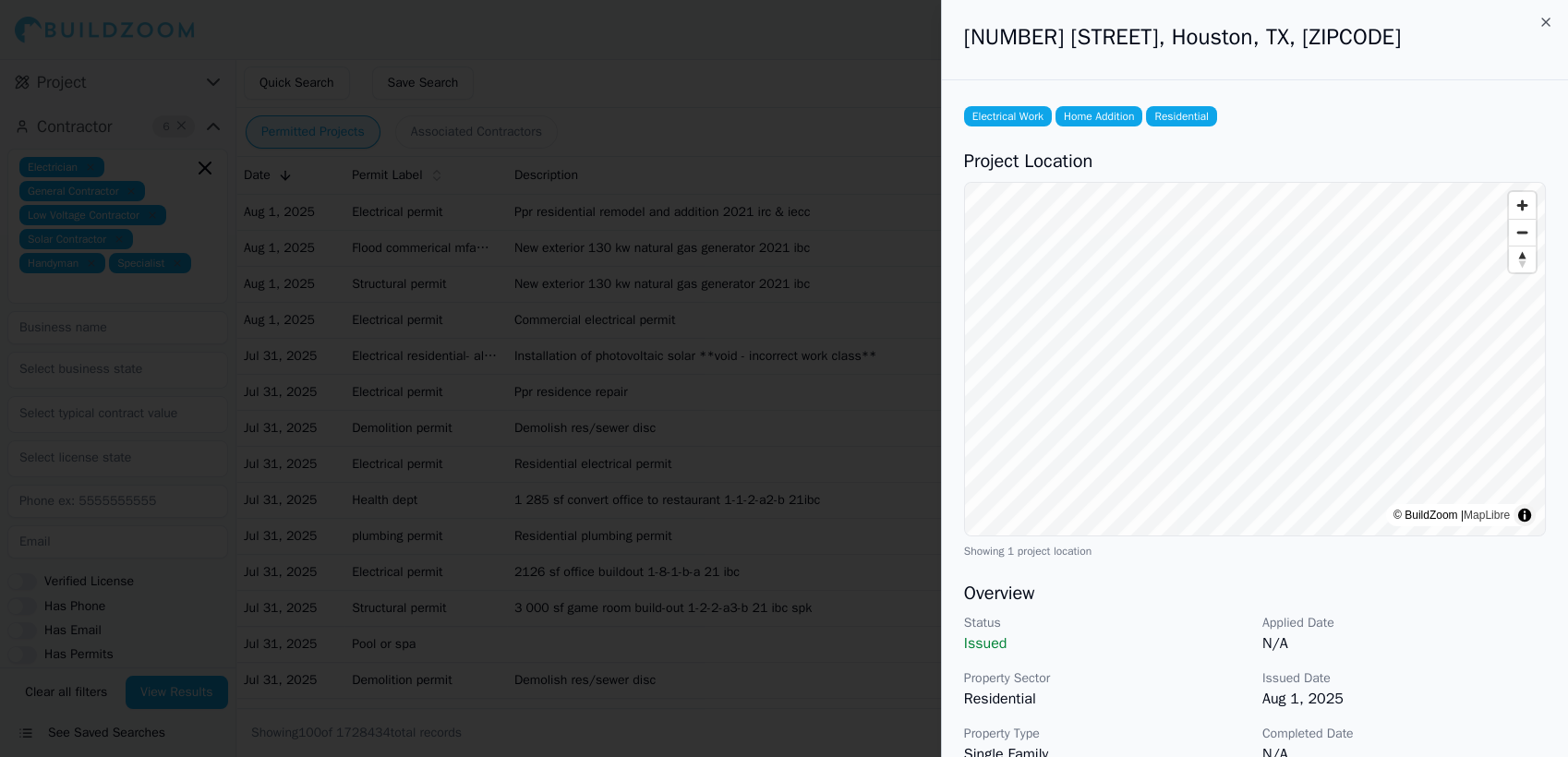 click on "Electrical Work Home Addition Residential Project Location © BuildZoom | MapLibre Showing 1 project location Overview Status Issued Applied Date N/A Property Sector Residential Issued Date Aug 1, 2025 Property Type Single Family Completed Date N/A Job Value N/A Contractor Information Name Los Angeles Electrical Design, Inc Email rolelectrical76@[EXAMPLE.COM] License Number ELEC5178810 Phone ([PHONE]) Project Description Ppr residential remodel and addition 2021 irc & iecc Additional Details Property Owner [FIRST] [LAST] Permit Number 25038957 Fees N/A" at bounding box center [1255, 654] 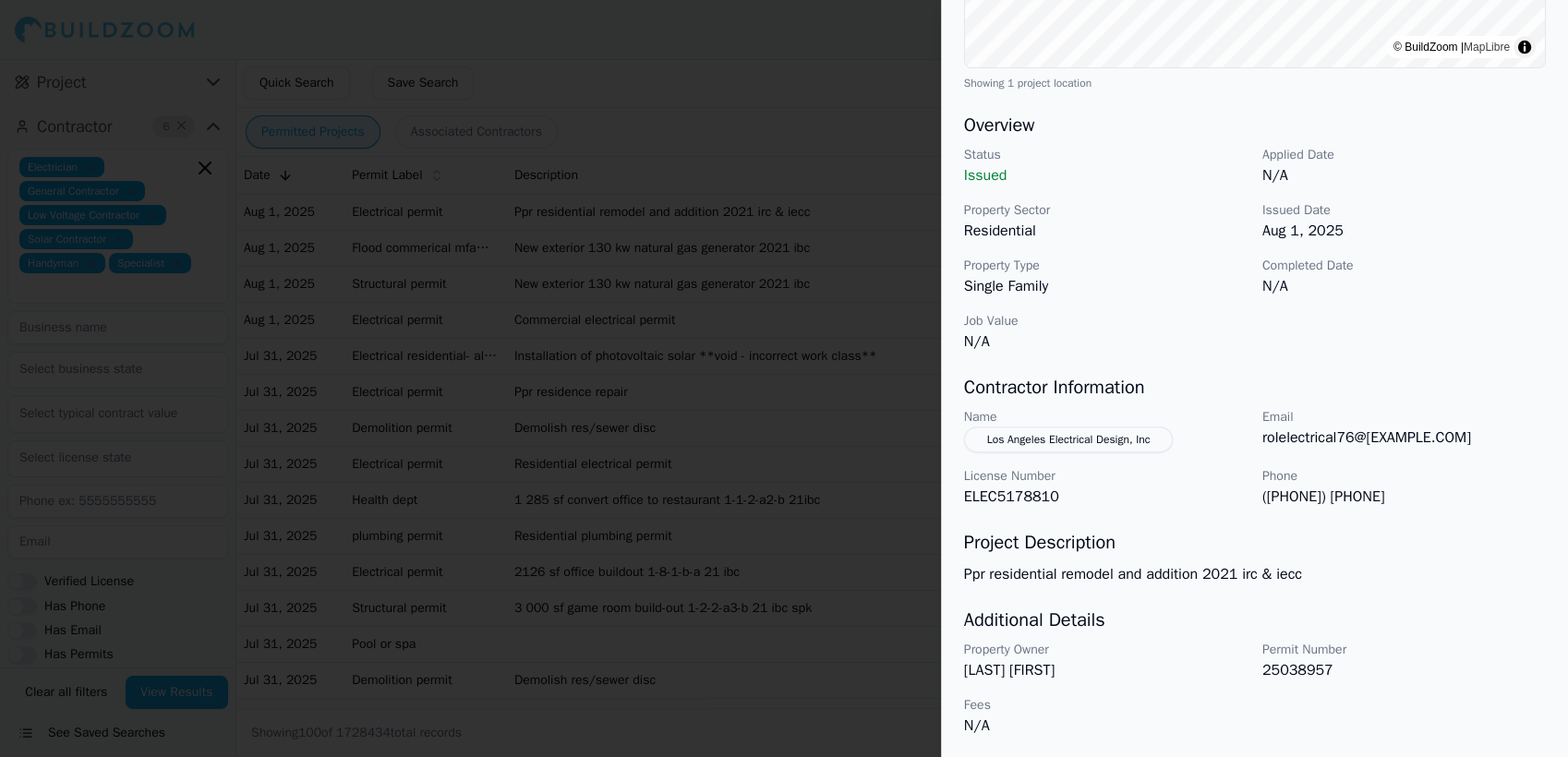 scroll, scrollTop: 469, scrollLeft: 0, axis: vertical 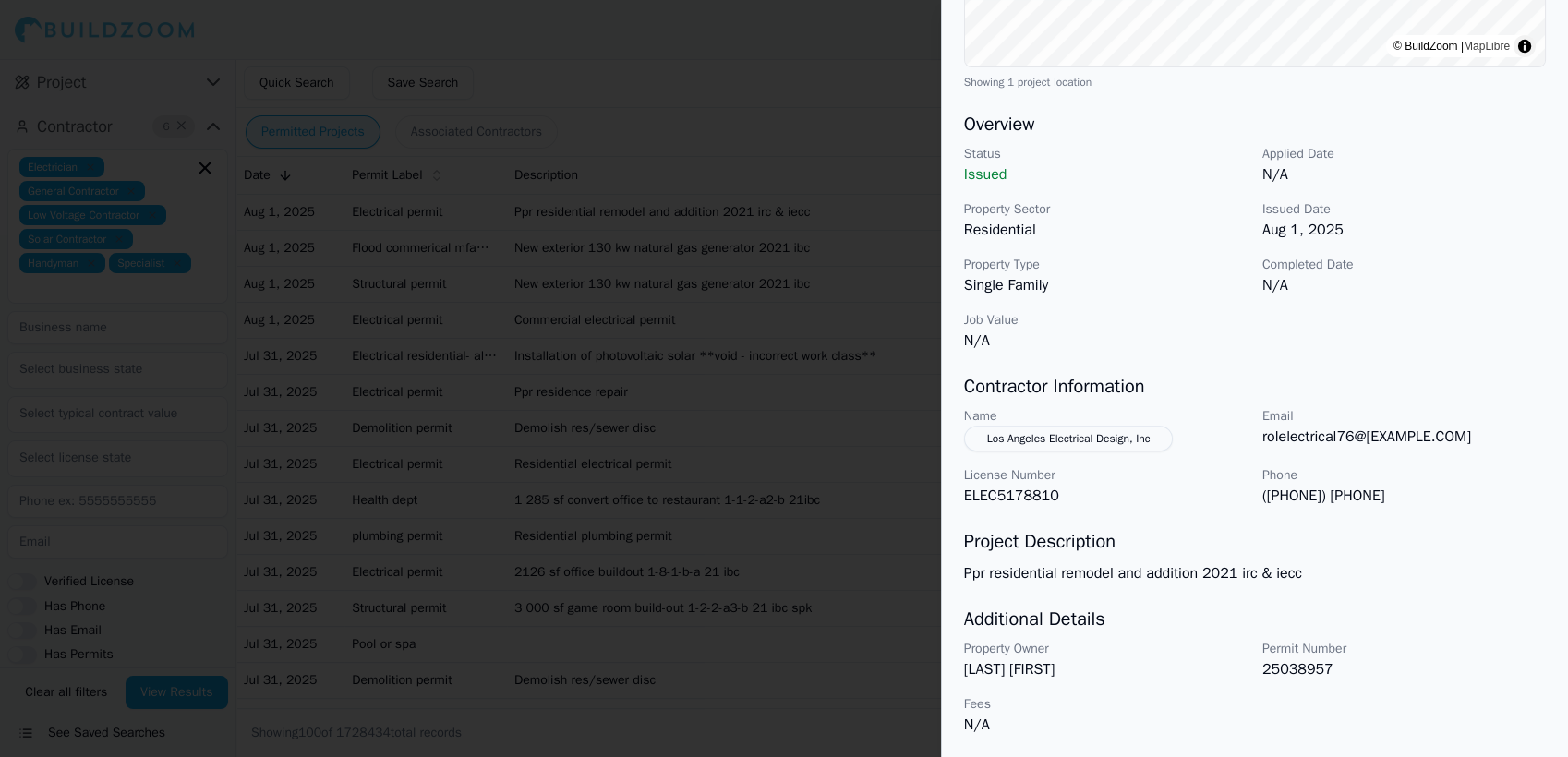 click at bounding box center [784, 378] 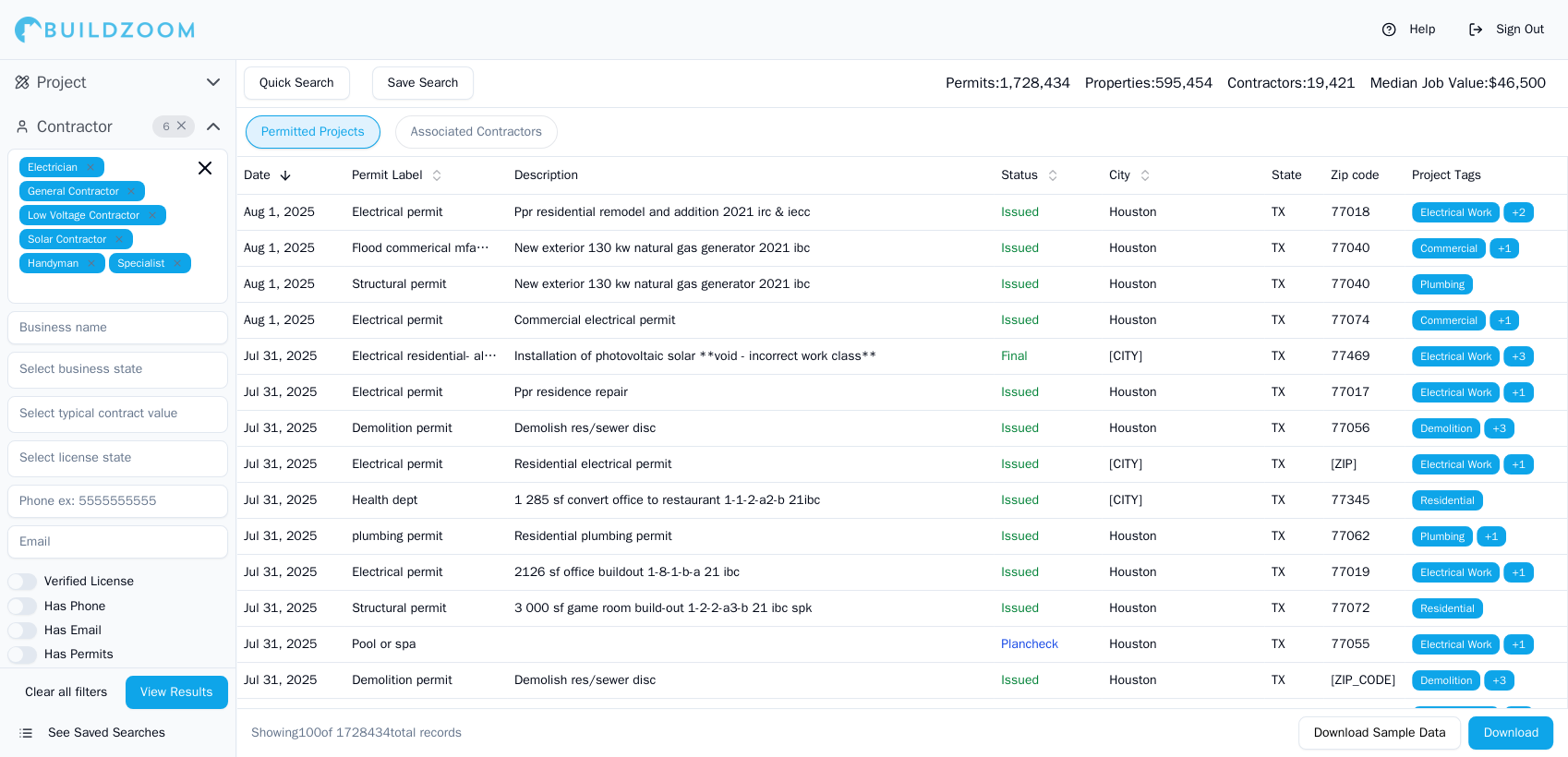 click on "Associated Contractors" at bounding box center (476, 132) 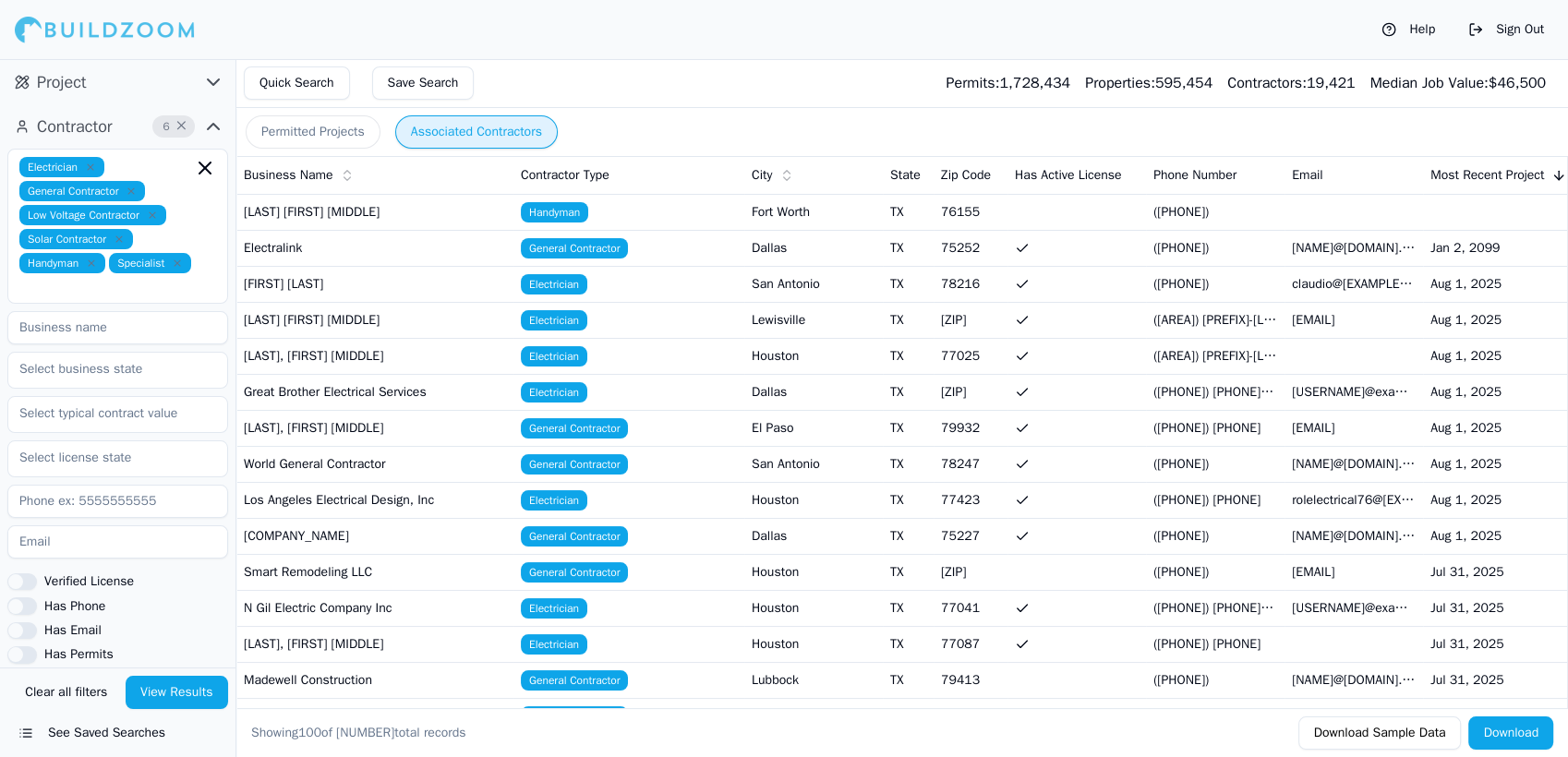 click on "Permitted Projects" at bounding box center [313, 132] 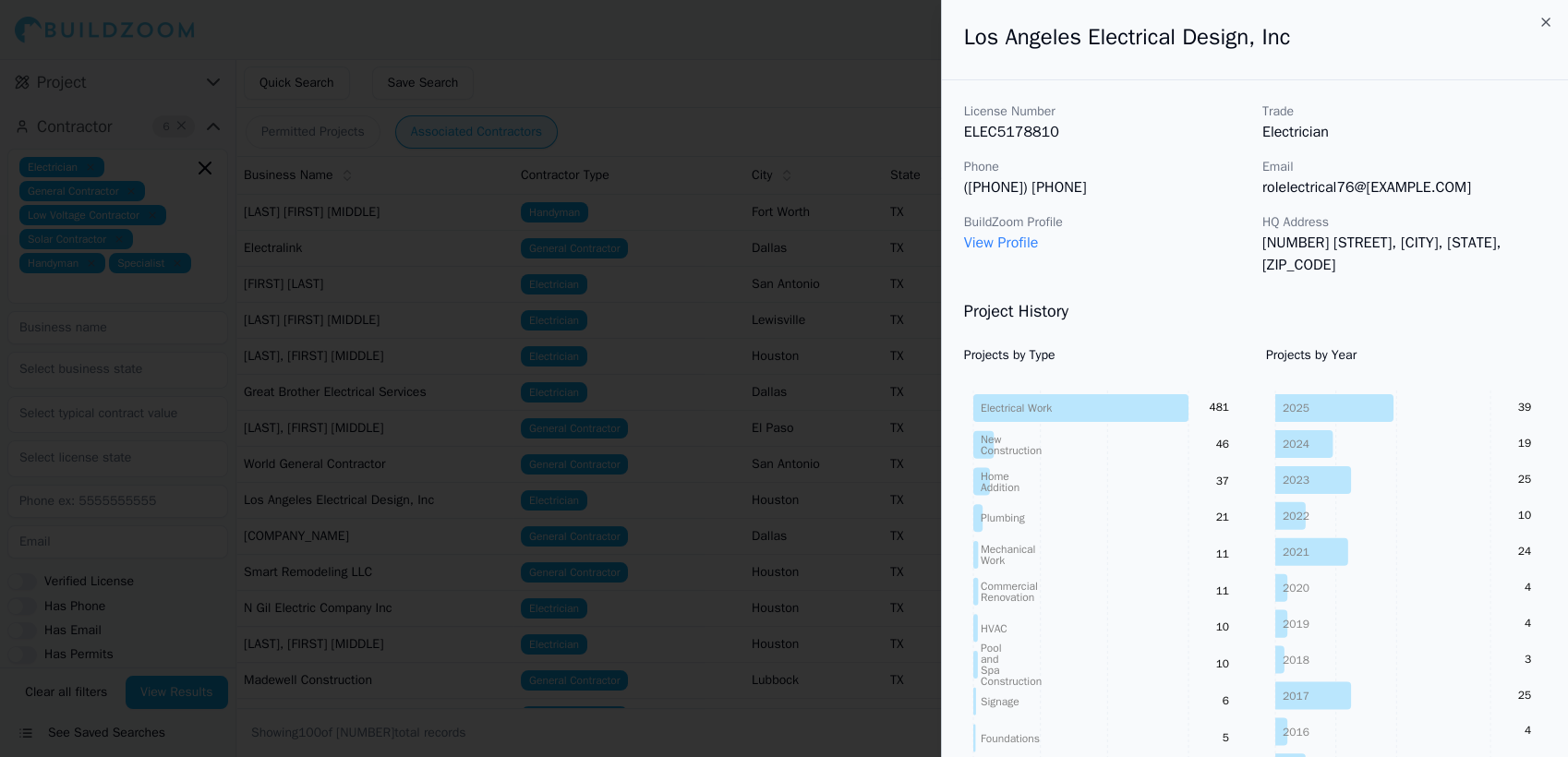 click at bounding box center [784, 378] 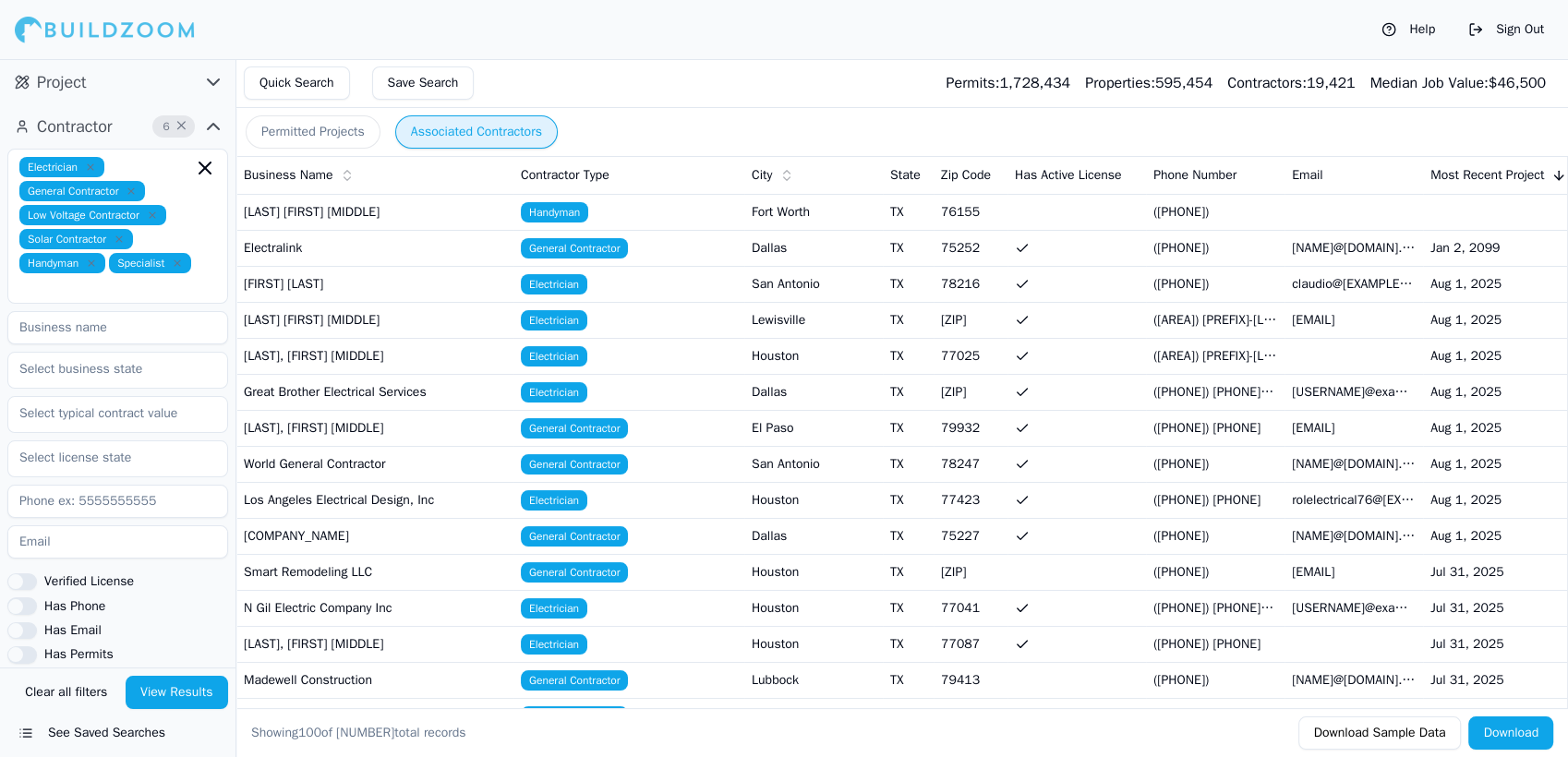click on "Electrician" at bounding box center (629, 499) 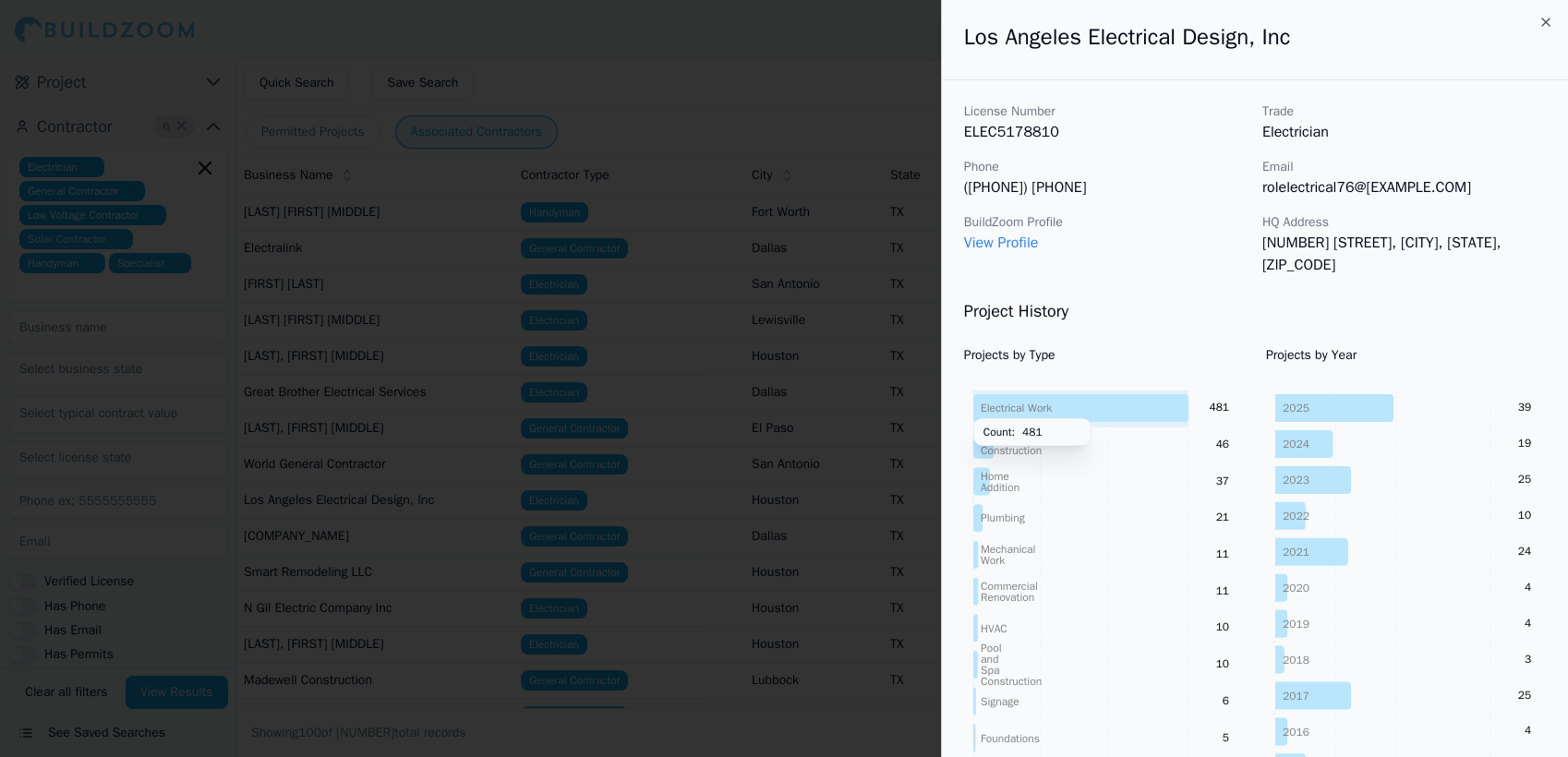 click 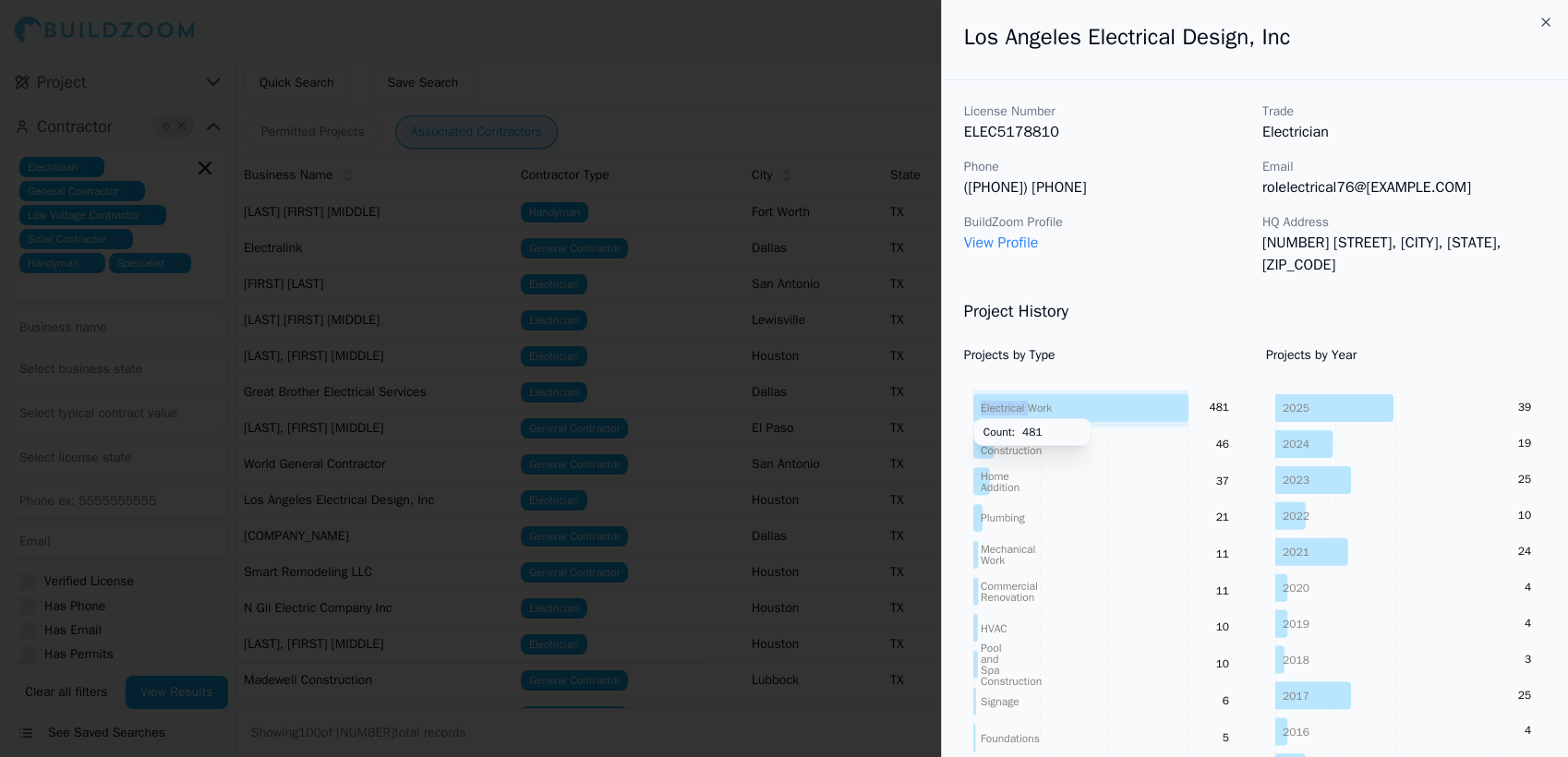 click 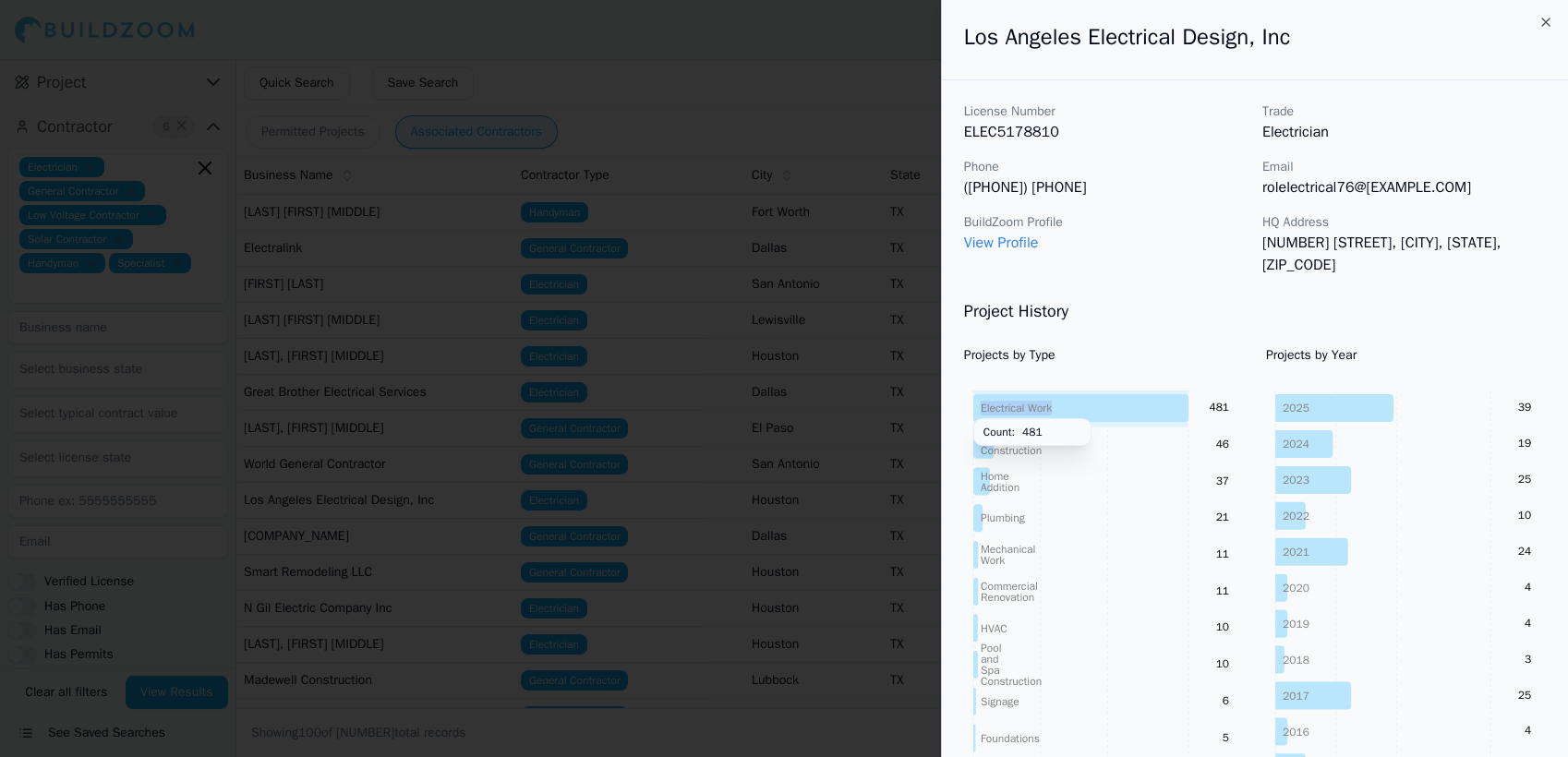 click 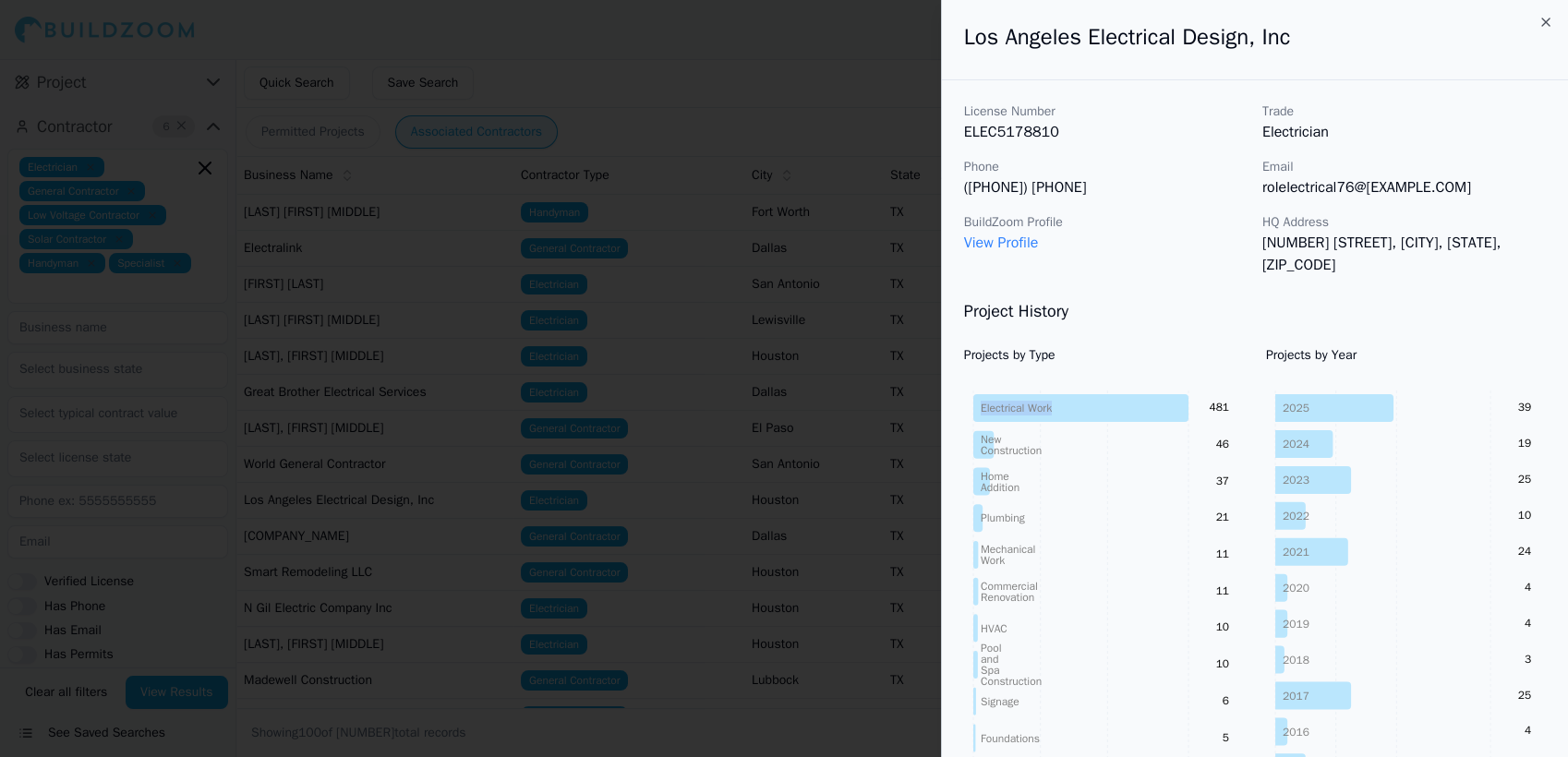copy on "Electrical Work" 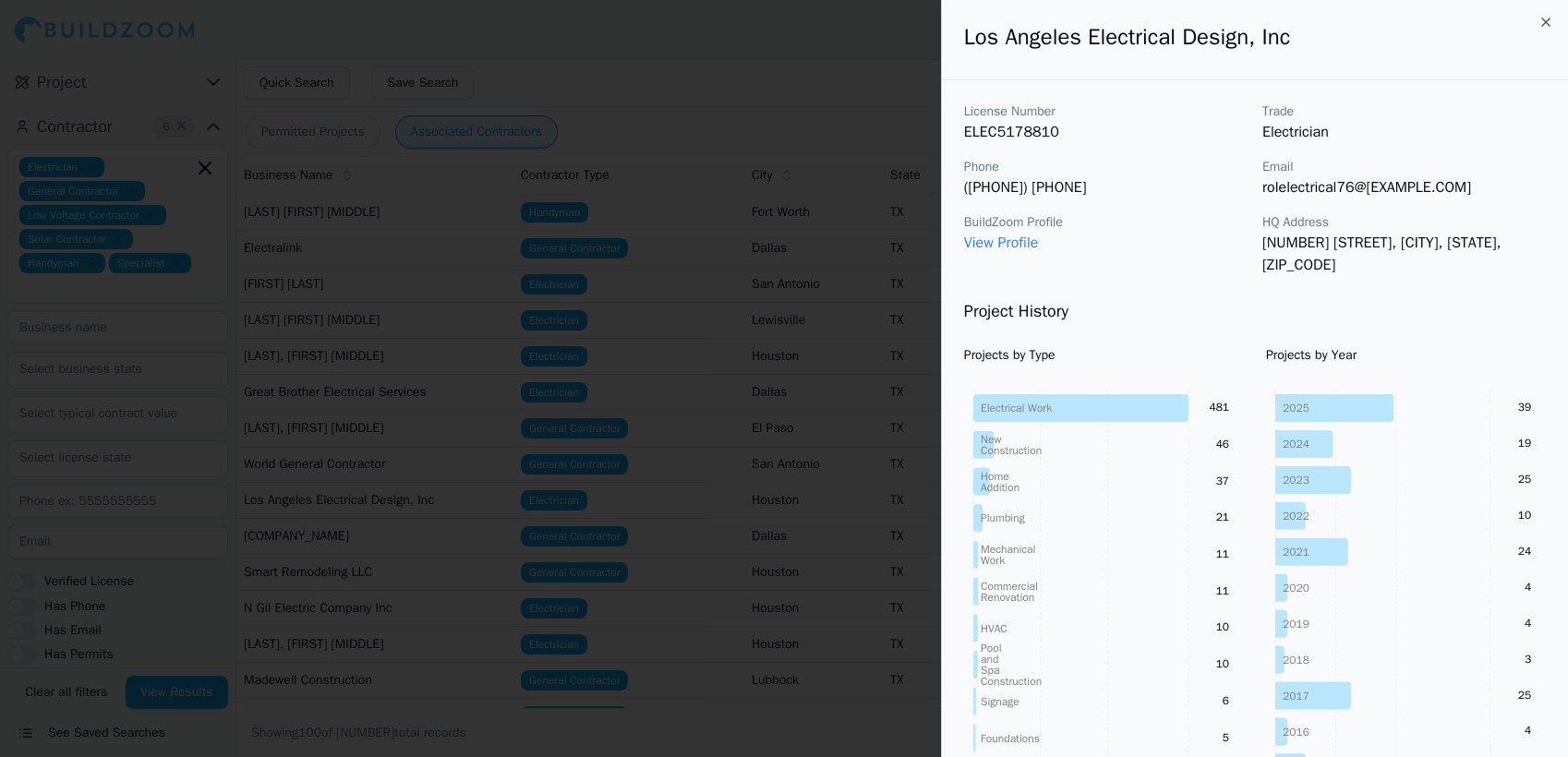 click on "Projects by Type Electrical Work New Construction Home Addition Plumbing Mechanical Work Commercial Renovation HVAC Pool and Spa Construction Signage Foundations Kitchen Remodel Patios Bathroom Remodel Flatwork Concrete 481 46 37 21 11 11 10 10 6 5 2 2 1 1" at bounding box center (1104, 835) 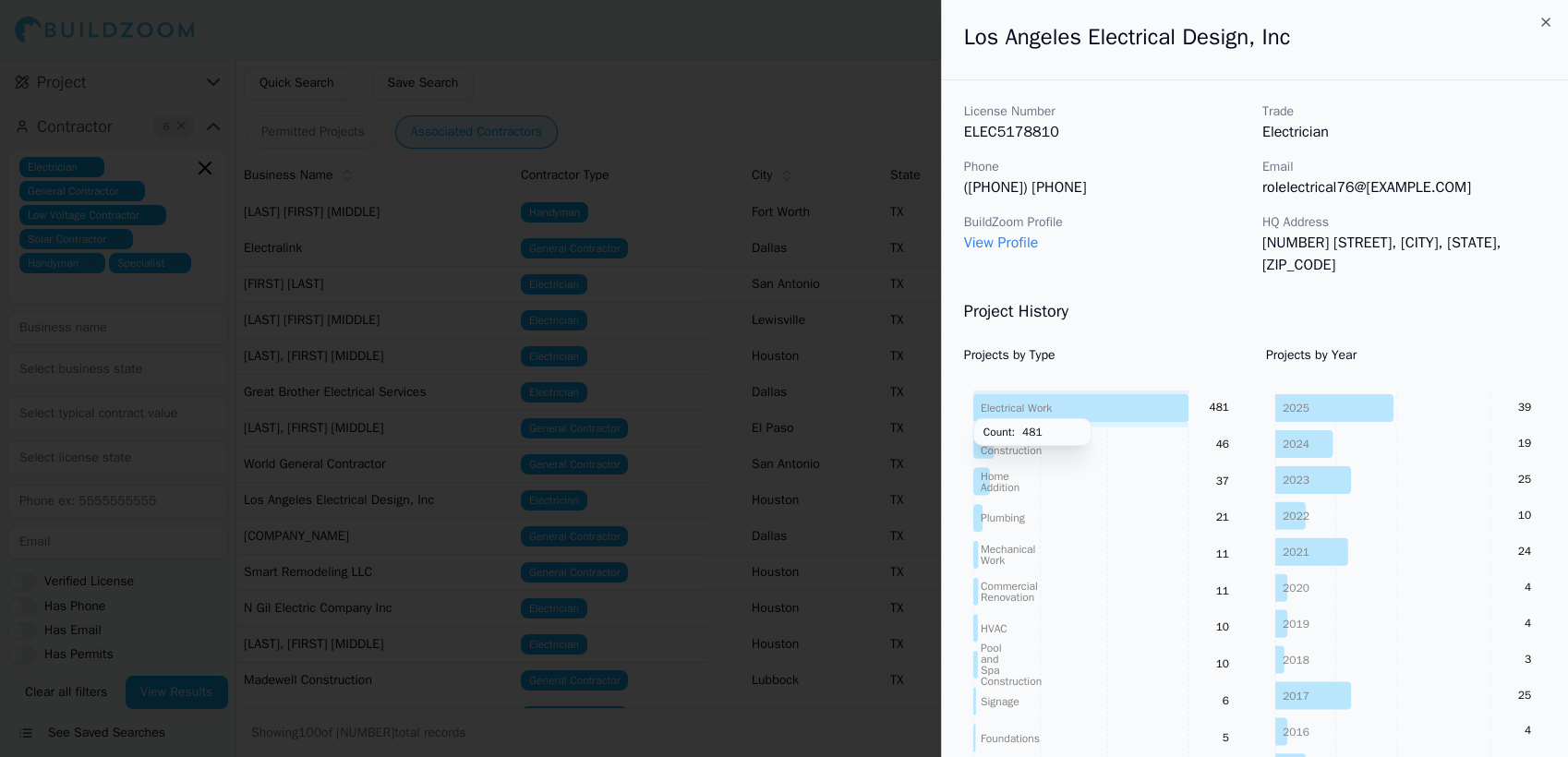 click 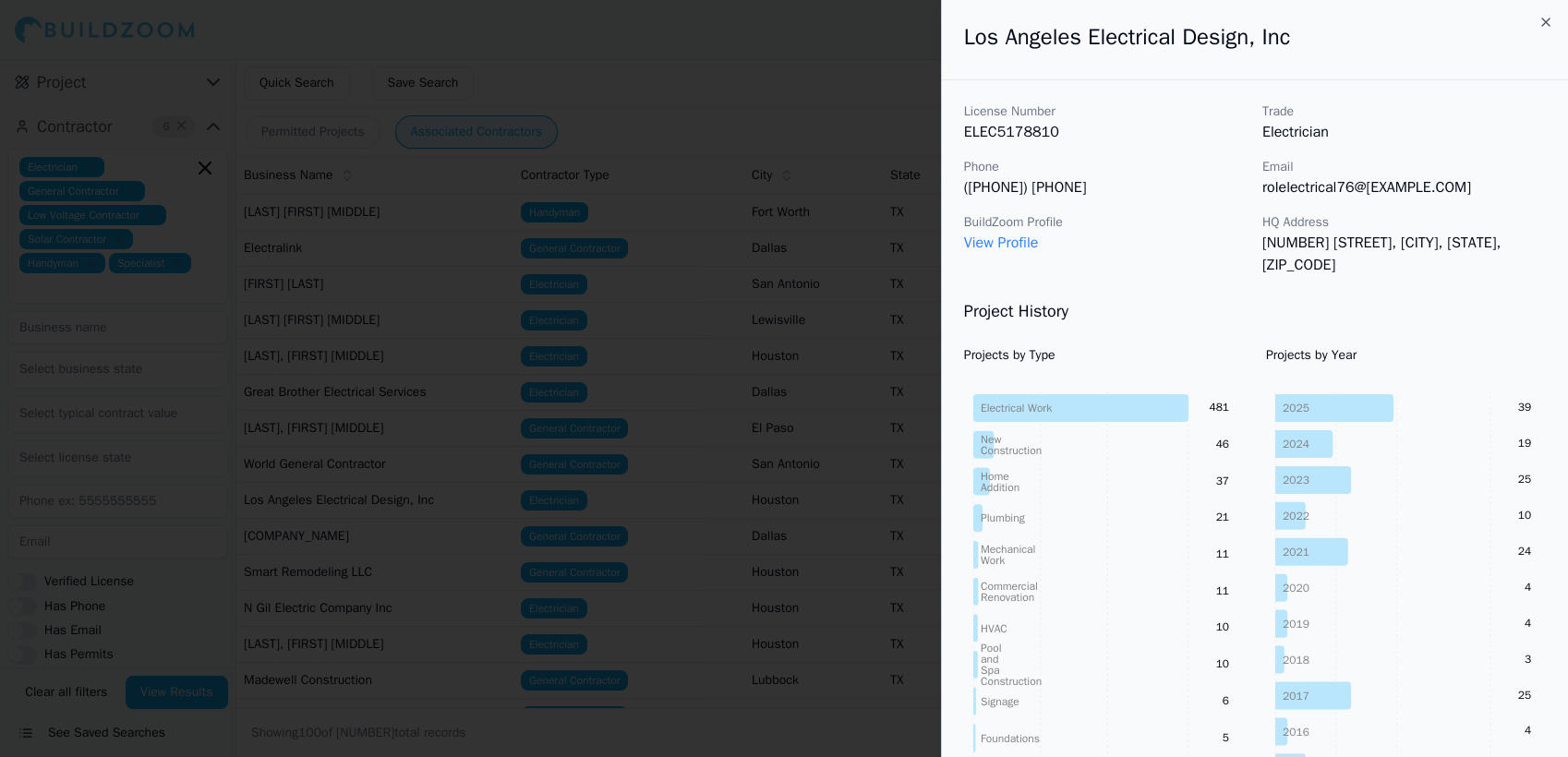 click at bounding box center (784, 378) 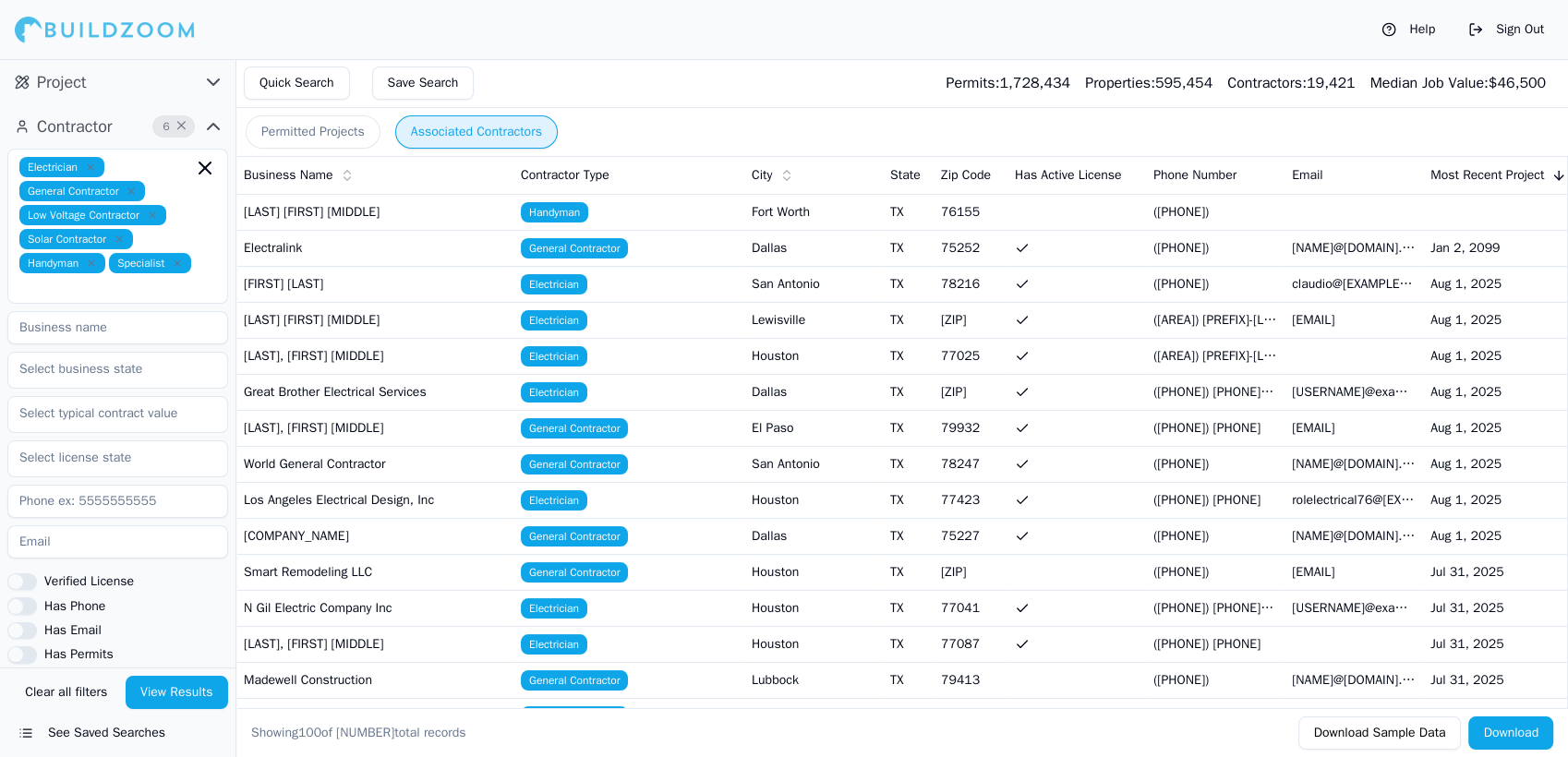 click on "Permitted Projects" at bounding box center (313, 132) 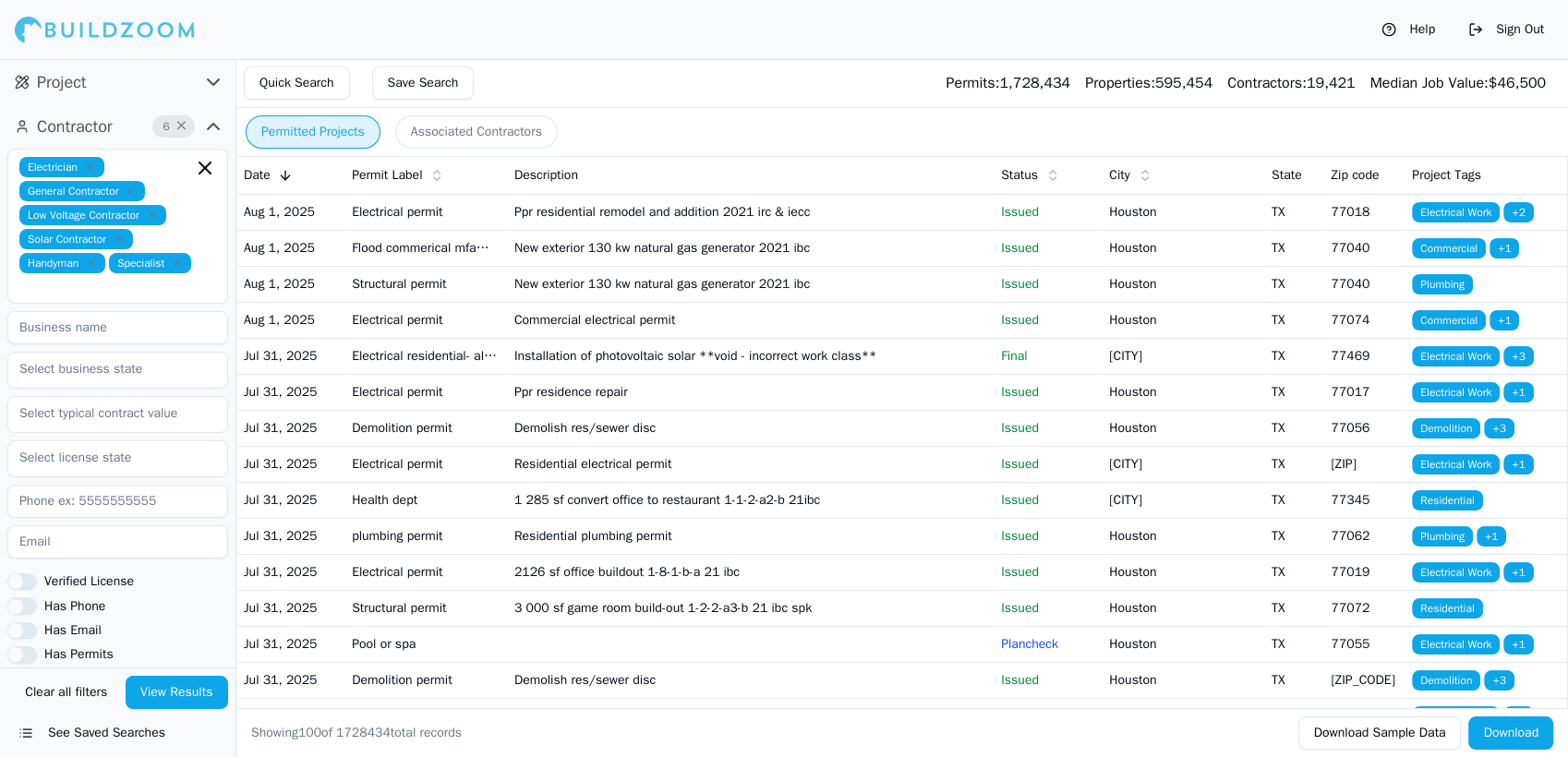 click on "Verified License" at bounding box center (22, 582) 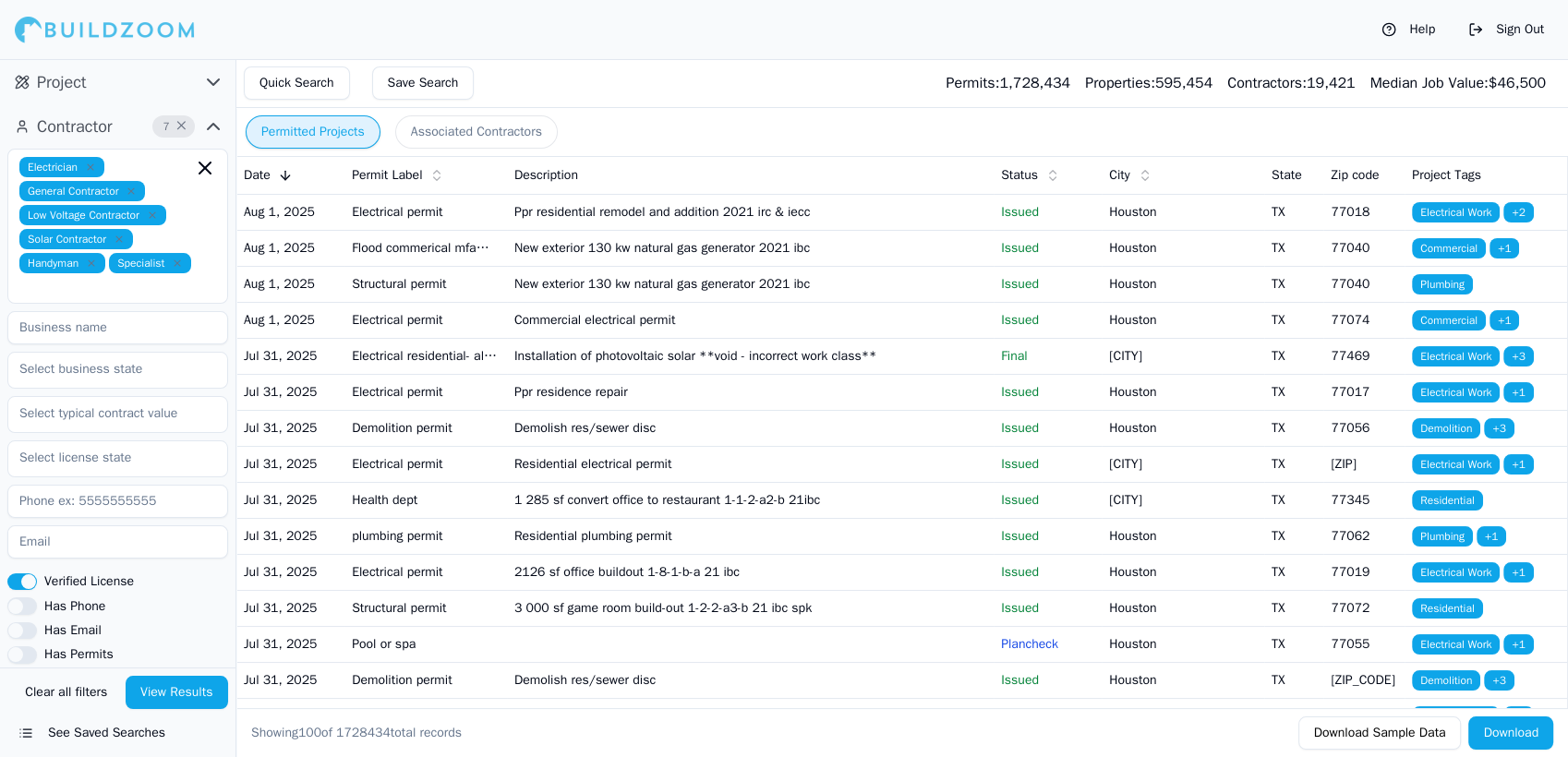 click on "Verified License" at bounding box center (22, 582) 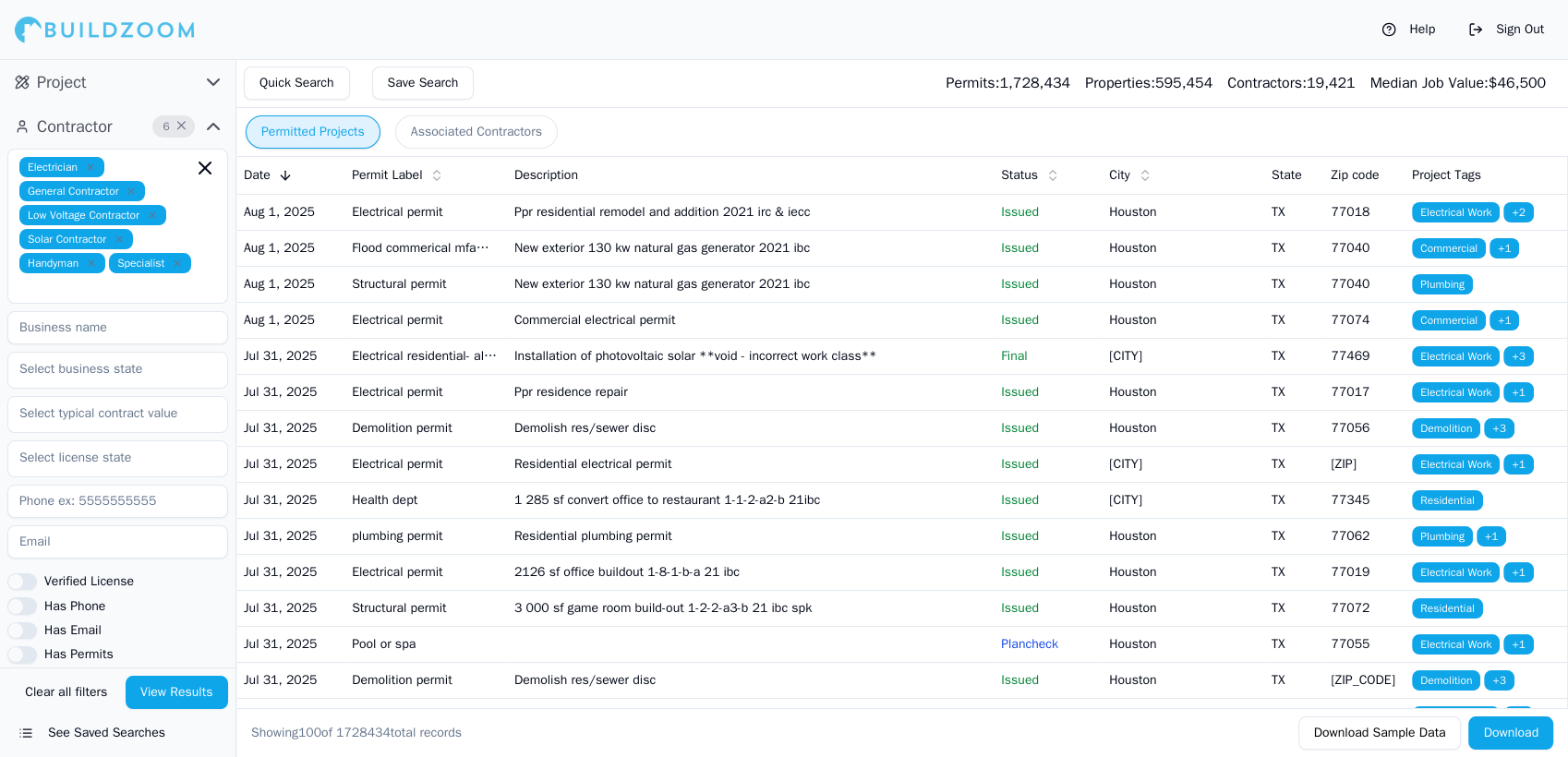 click on "Has Phone" at bounding box center [117, 606] 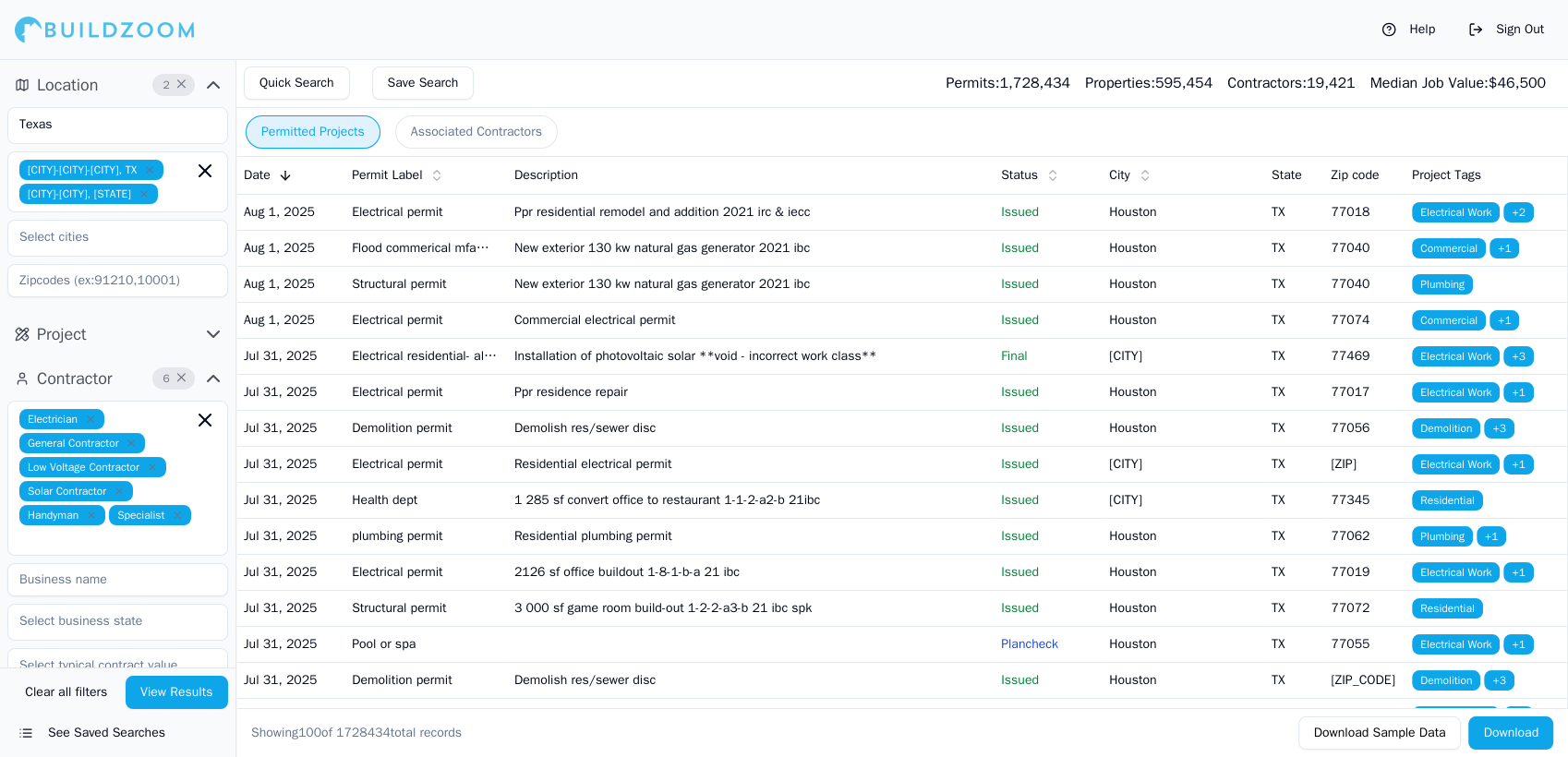 scroll, scrollTop: 0, scrollLeft: 0, axis: both 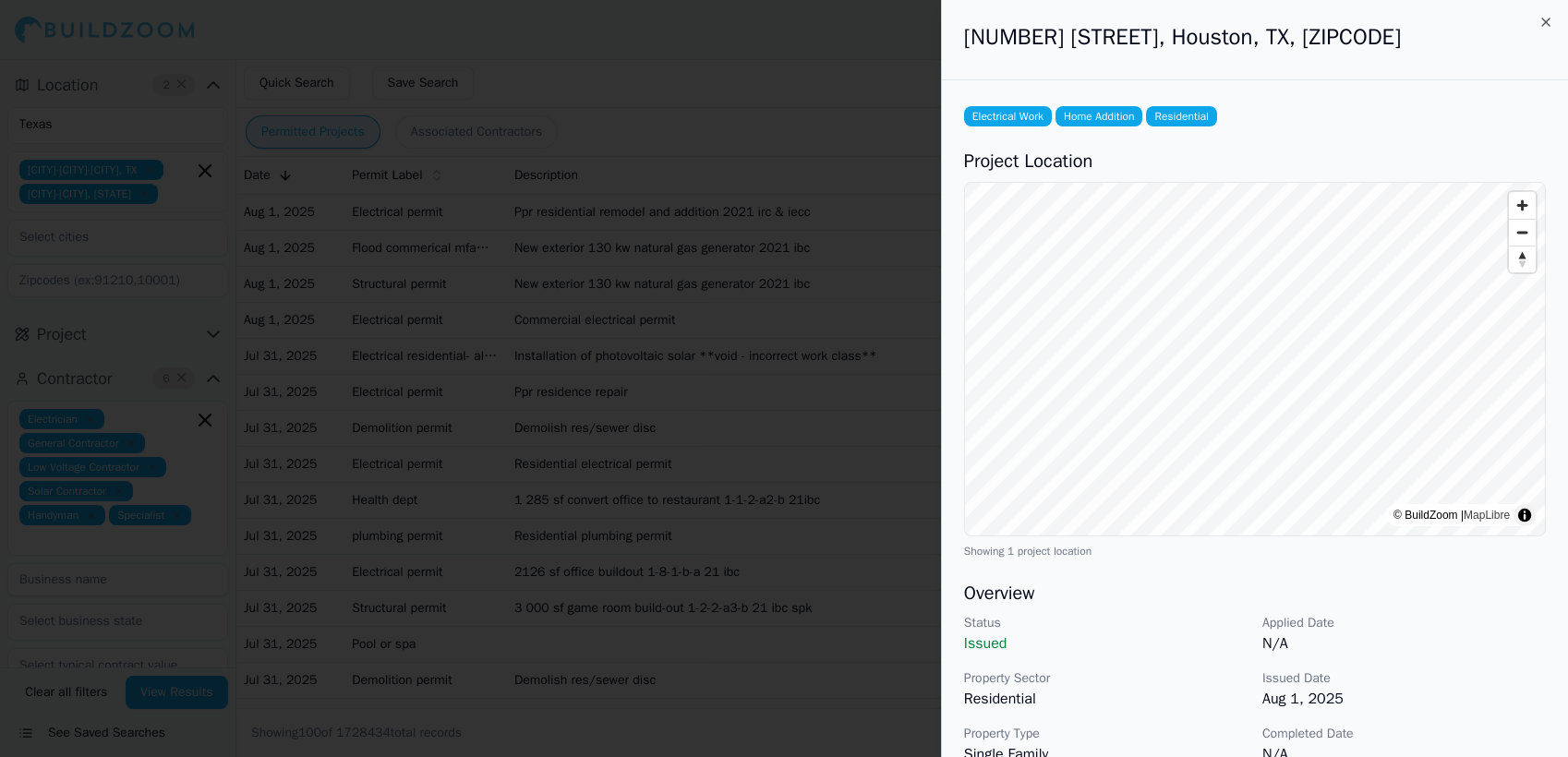 click on "N/A" at bounding box center [1404, 643] 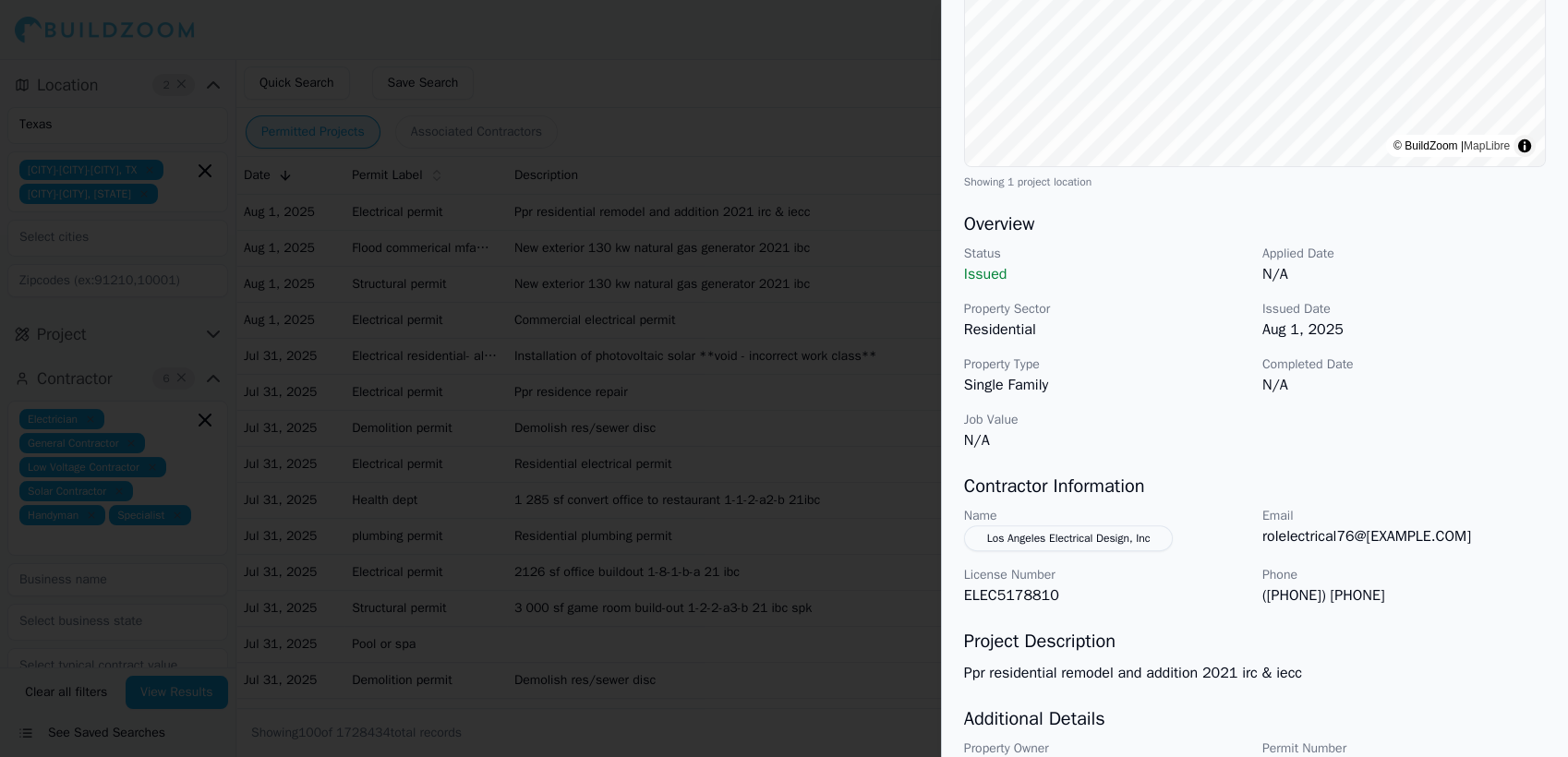 scroll, scrollTop: 469, scrollLeft: 0, axis: vertical 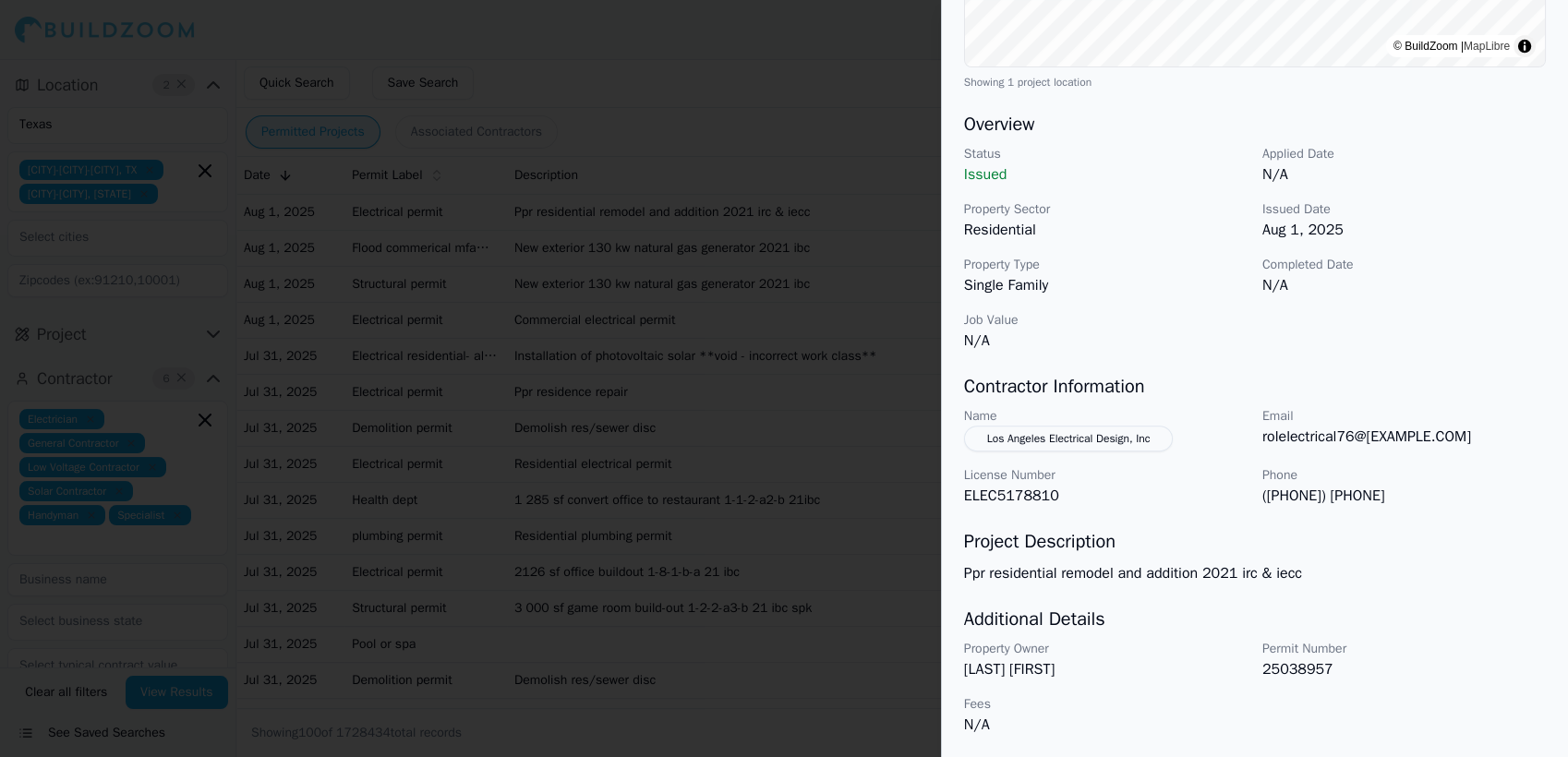 click at bounding box center [784, 378] 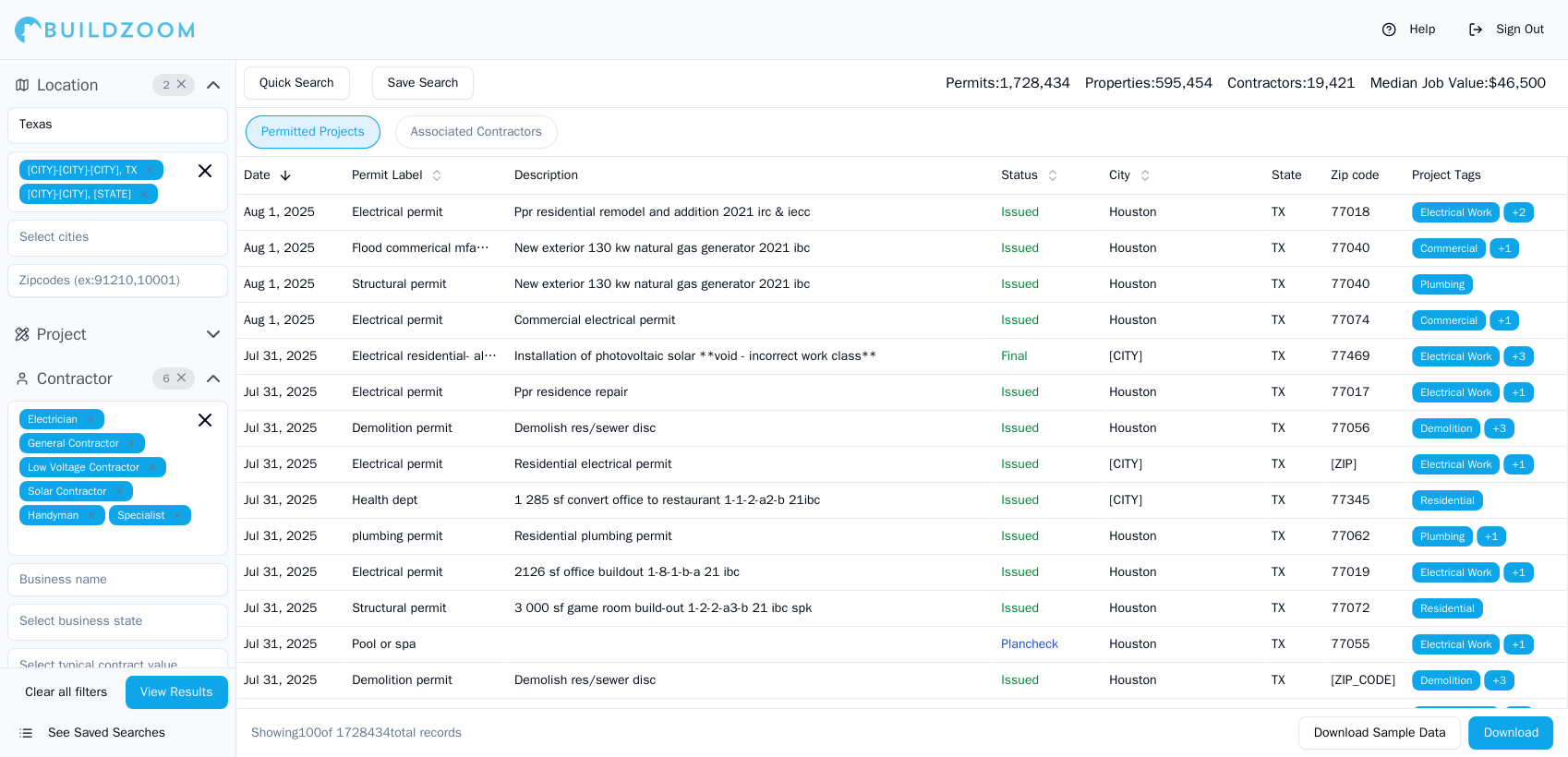 click on "See Saved Searches" at bounding box center [117, 733] 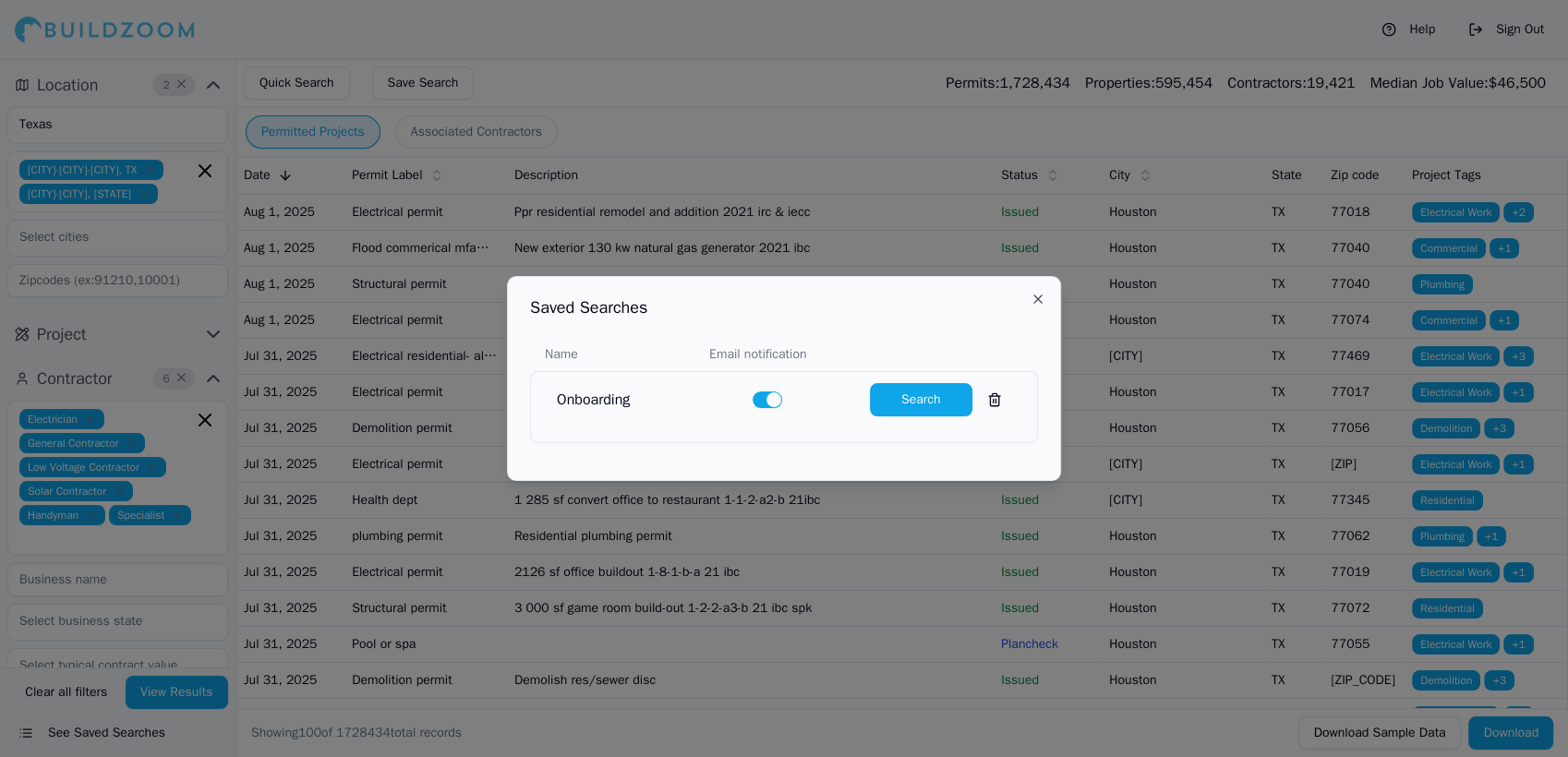 click on "Search" at bounding box center [921, 400] 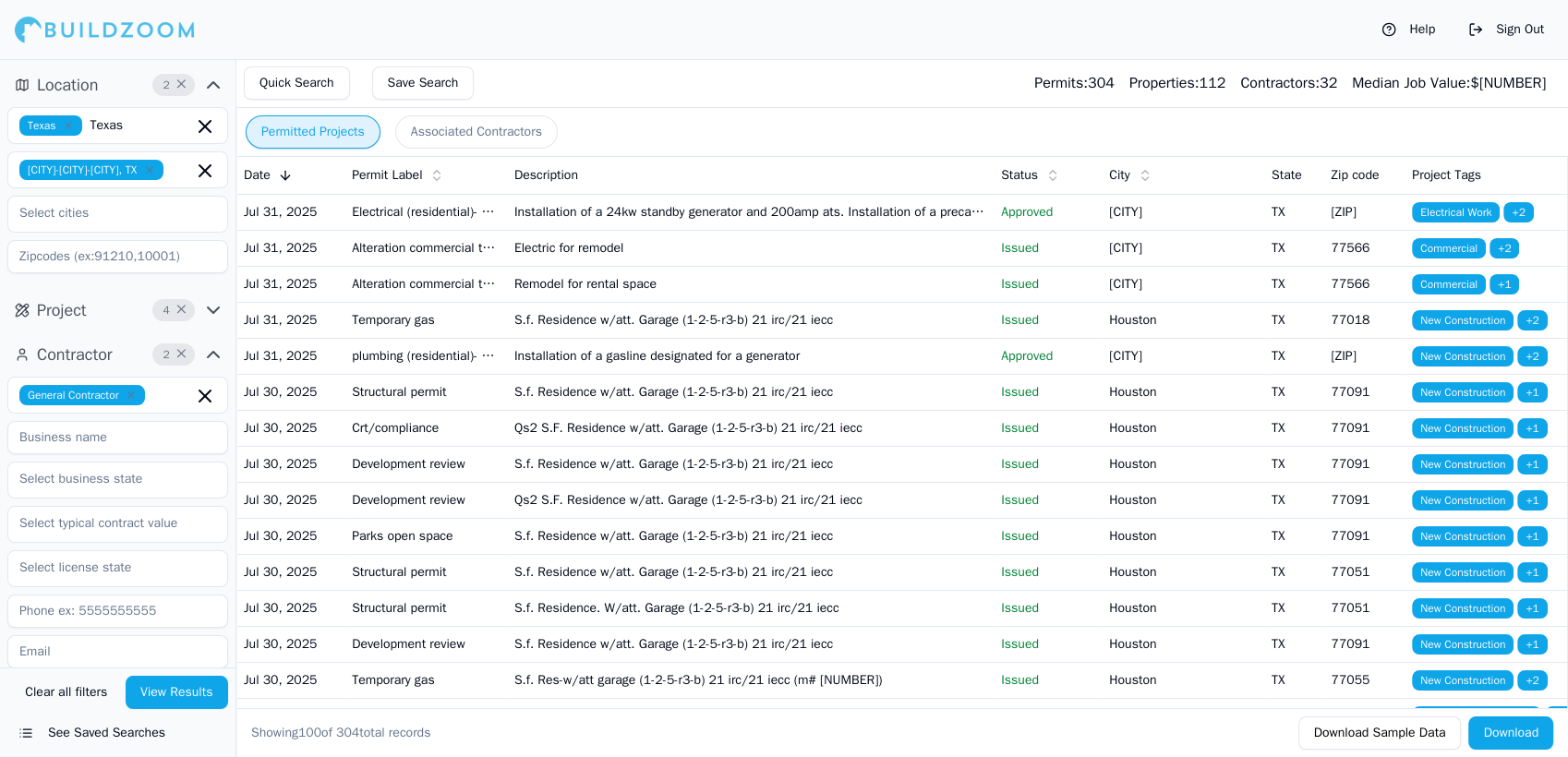 click on "Permitted Projects Associated Contractors" at bounding box center [901, 132] 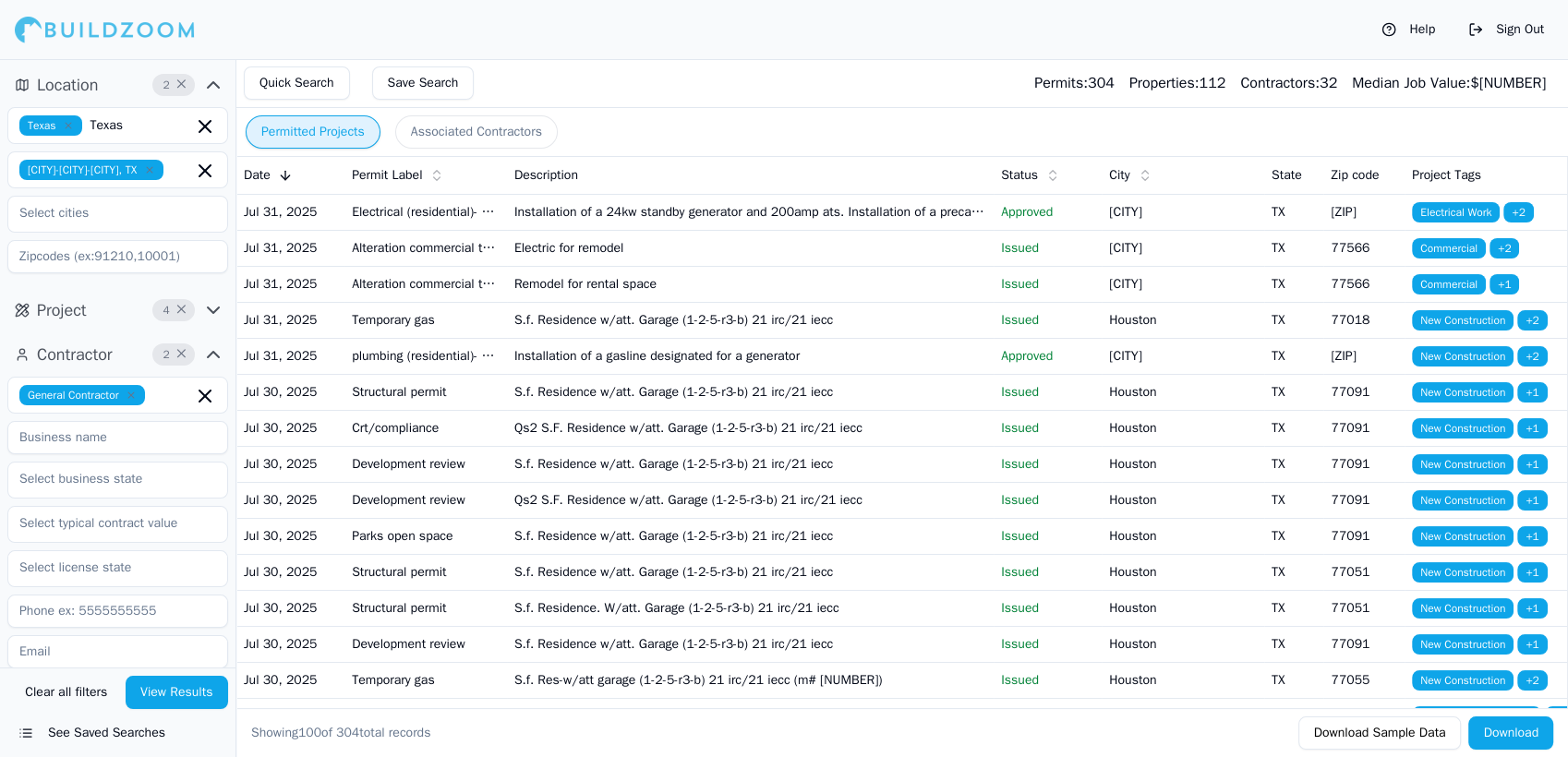 click on "Installation of a 24kw standby generator and 200amp ats. Installation of a precasted gen pad" at bounding box center [750, 211] 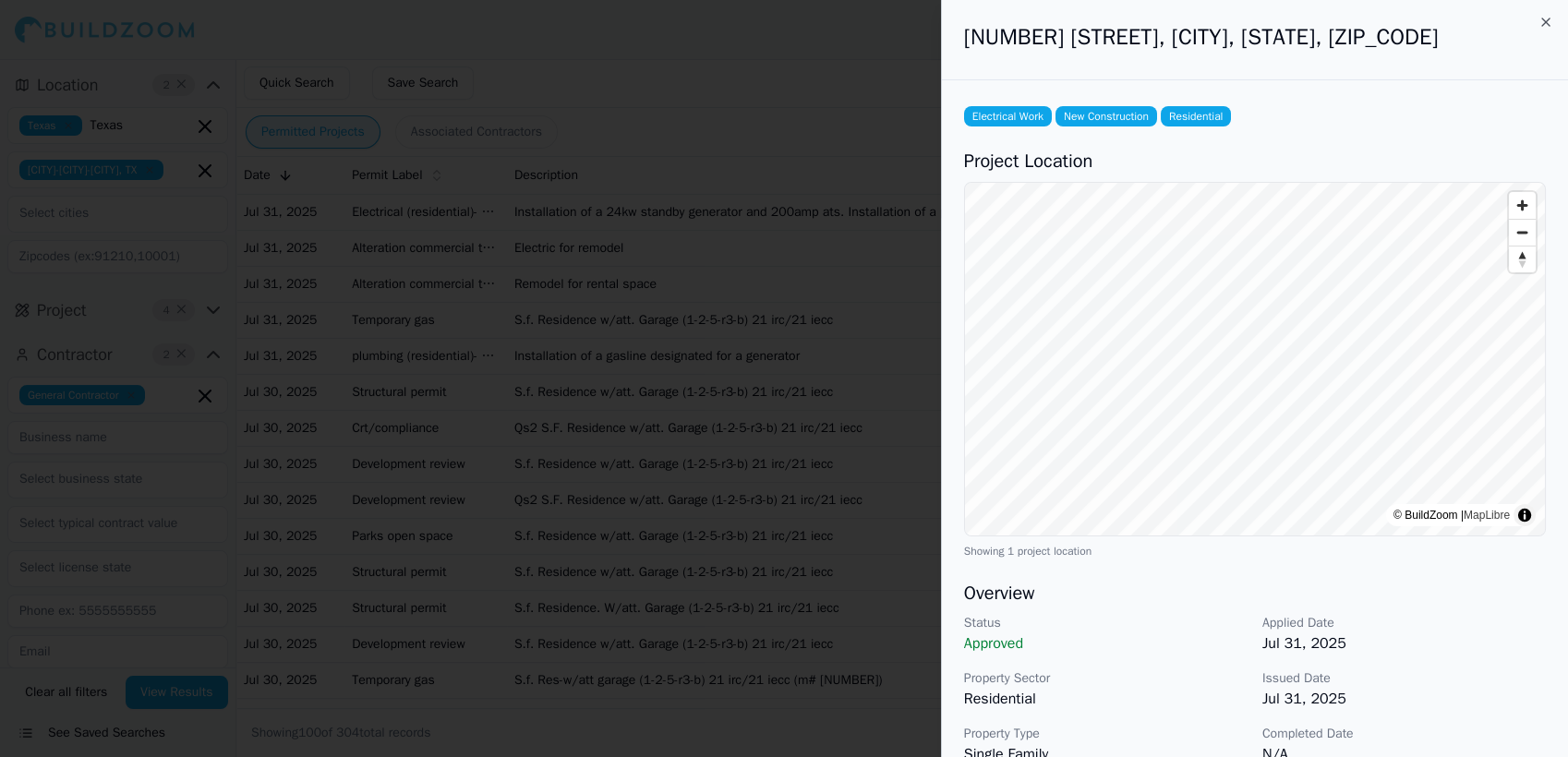 click on "Electrical Work New Construction Residential Project Location © BuildZoom |  MapLibre Showing 1 project location Overview Status Approved Applied Date [MONTH] [DAY], [YEAR] Property Sector Residential Issued Date [MONTH] [DAY], [YEAR] Property Type Single Family Completed Date N/A Job Value N/A Contractor Information Name Generator Supercenter of Victoria Email [EMAIL] License Number 48997 Phone ([PHONE]) [PHONE]-[PHONE] Project Description Installation of a 24kw standby generator and 200amp ats. Installation of a precasted gen pad Additional Details Property Owner N/A Permit Number ER-255717 Fees 49" at bounding box center [1255, 665] 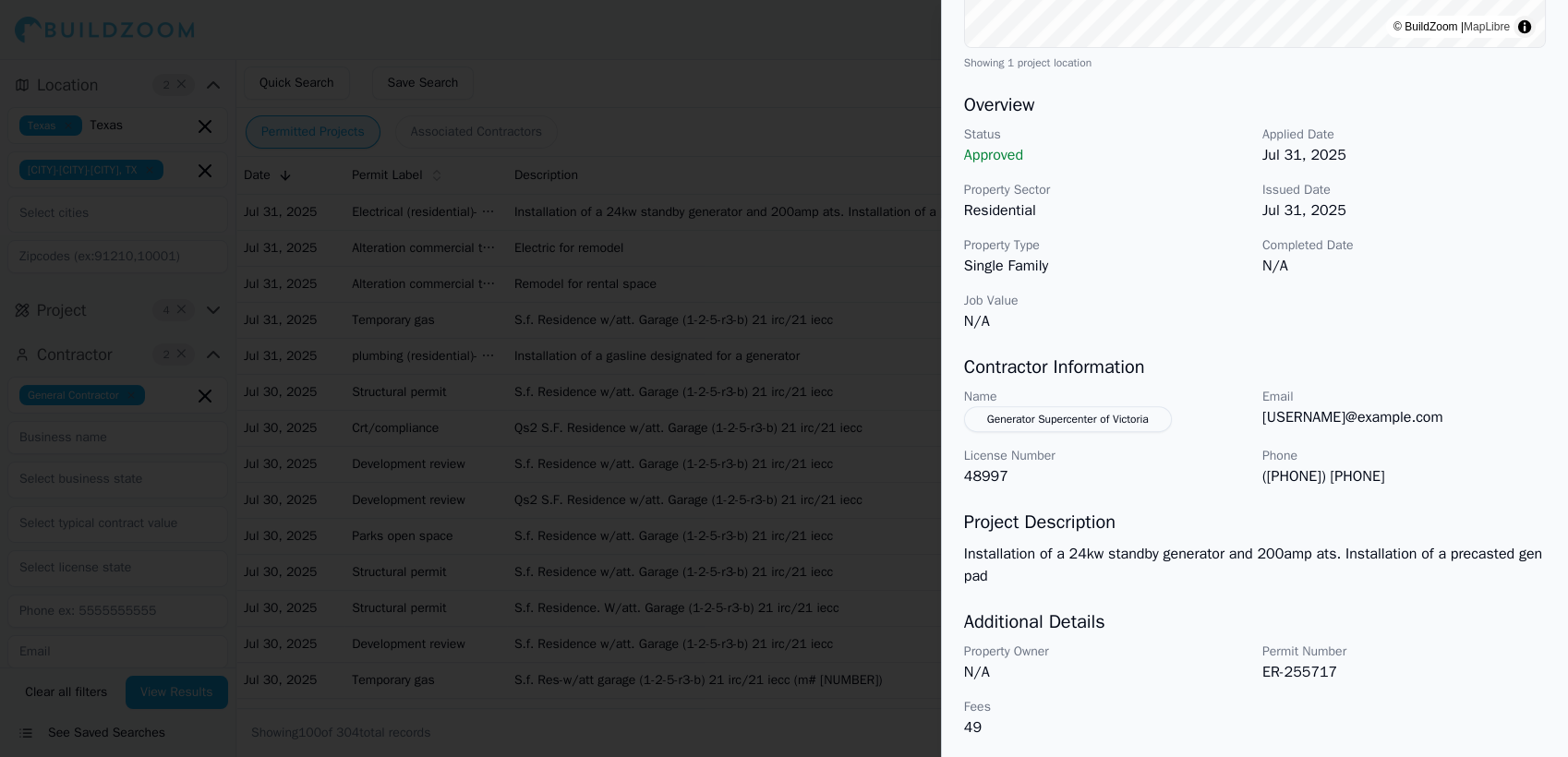 scroll, scrollTop: 491, scrollLeft: 0, axis: vertical 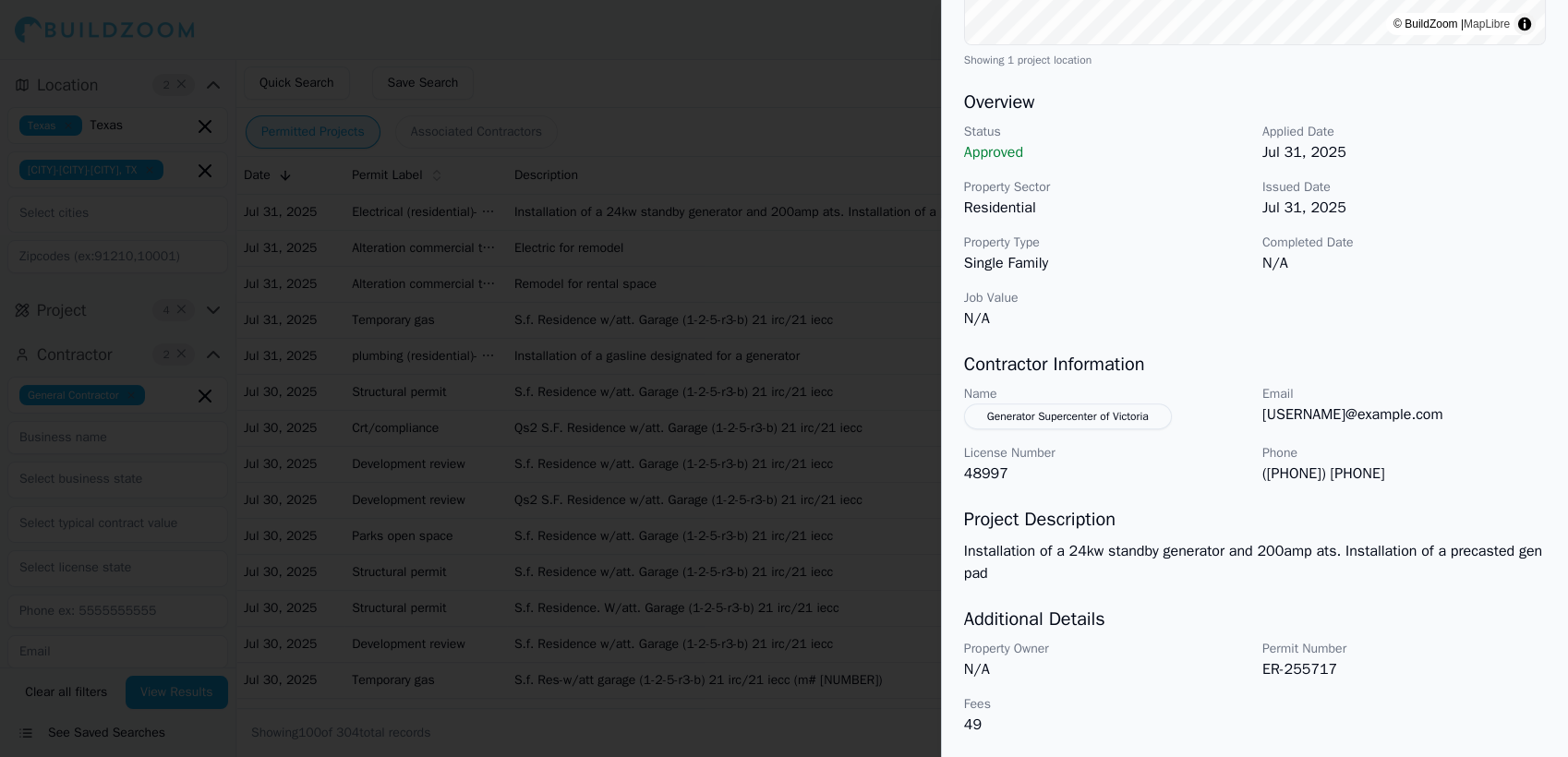 click at bounding box center [784, 378] 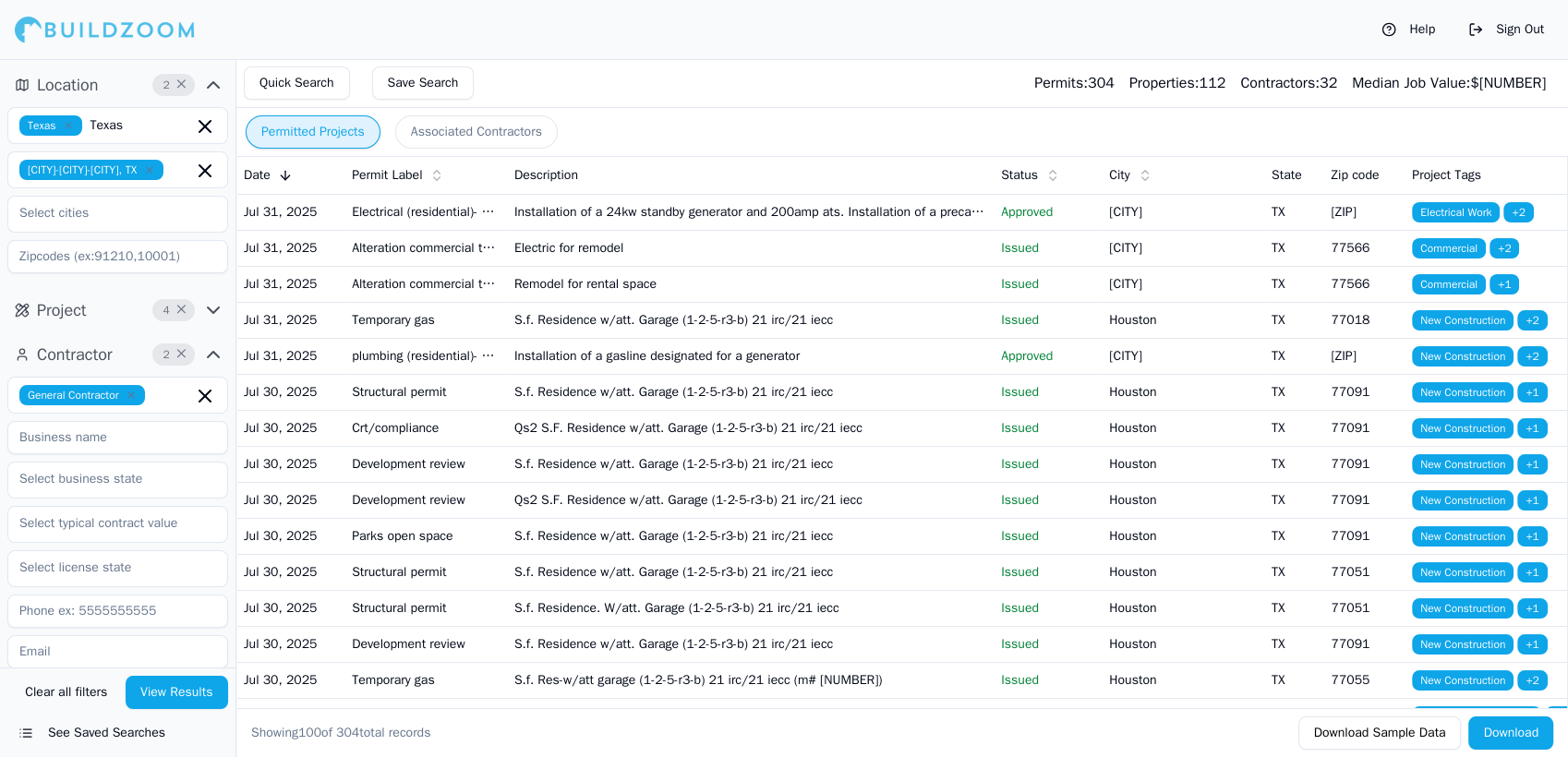 click on "Permitted Projects Associated Contractors" at bounding box center (901, 132) 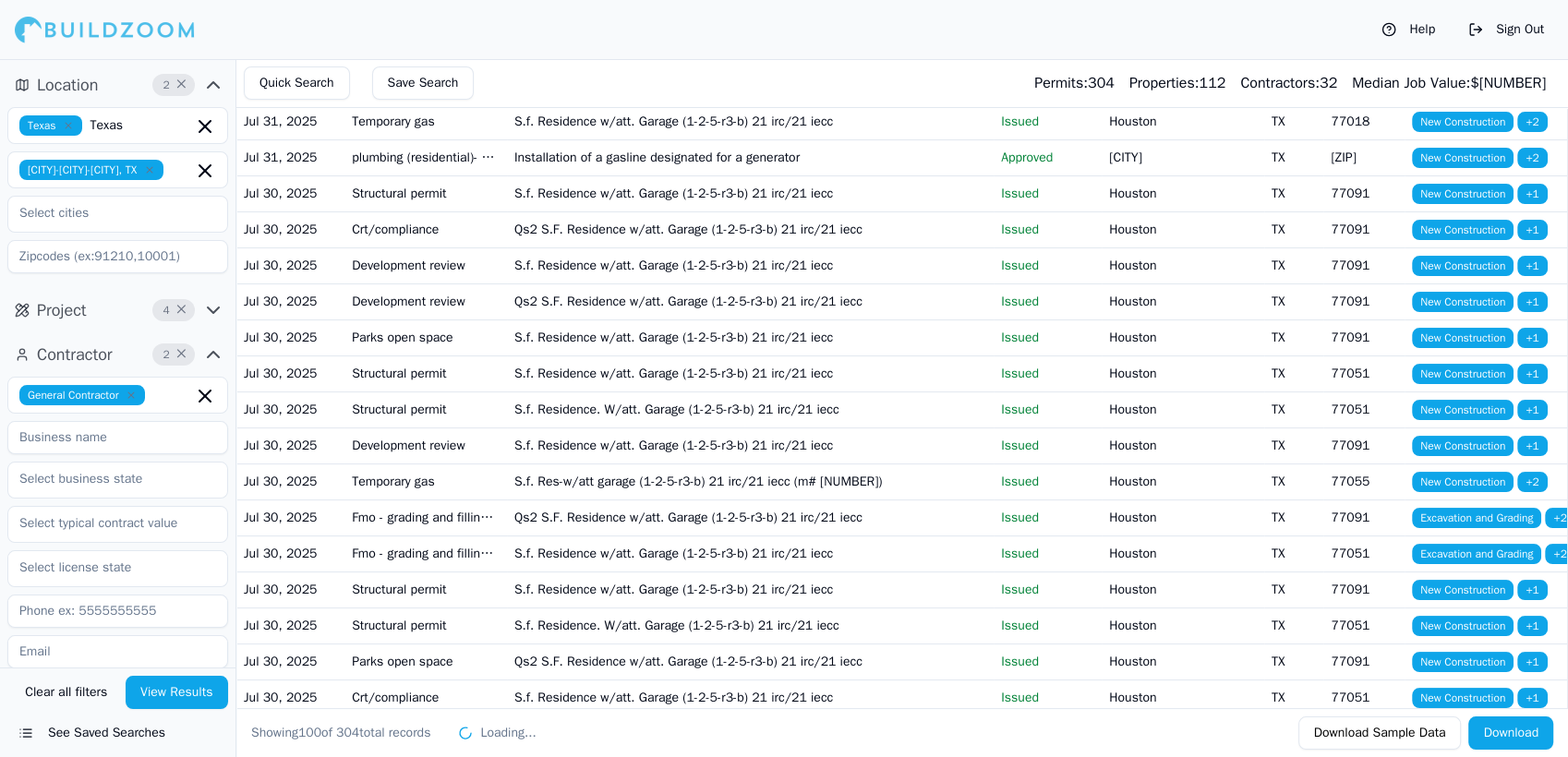 scroll, scrollTop: 0, scrollLeft: 0, axis: both 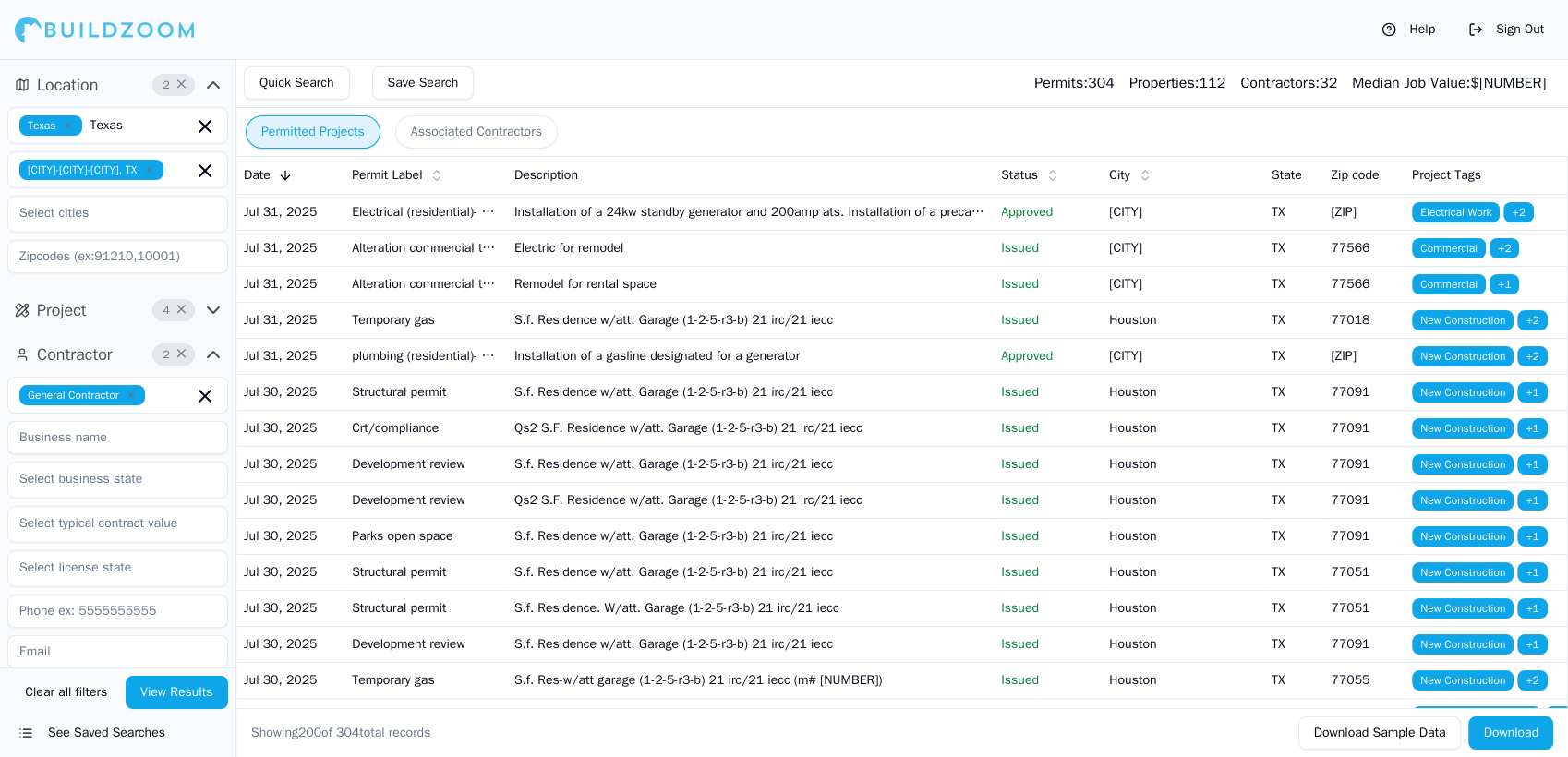 drag, startPoint x: 1529, startPoint y: 1, endPoint x: 933, endPoint y: 27, distance: 596.5668 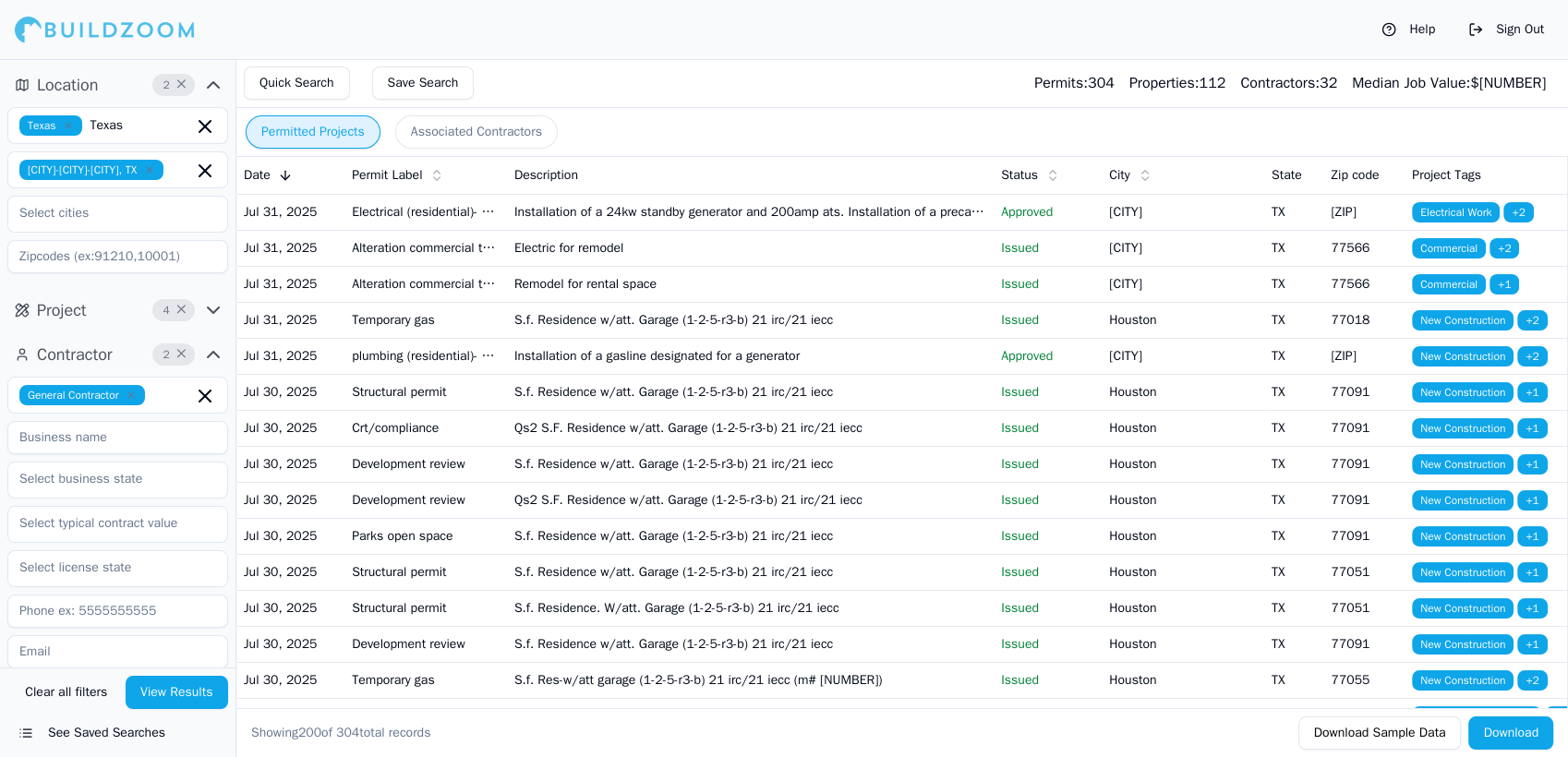 click on "Help Sign Out" at bounding box center [784, 30] 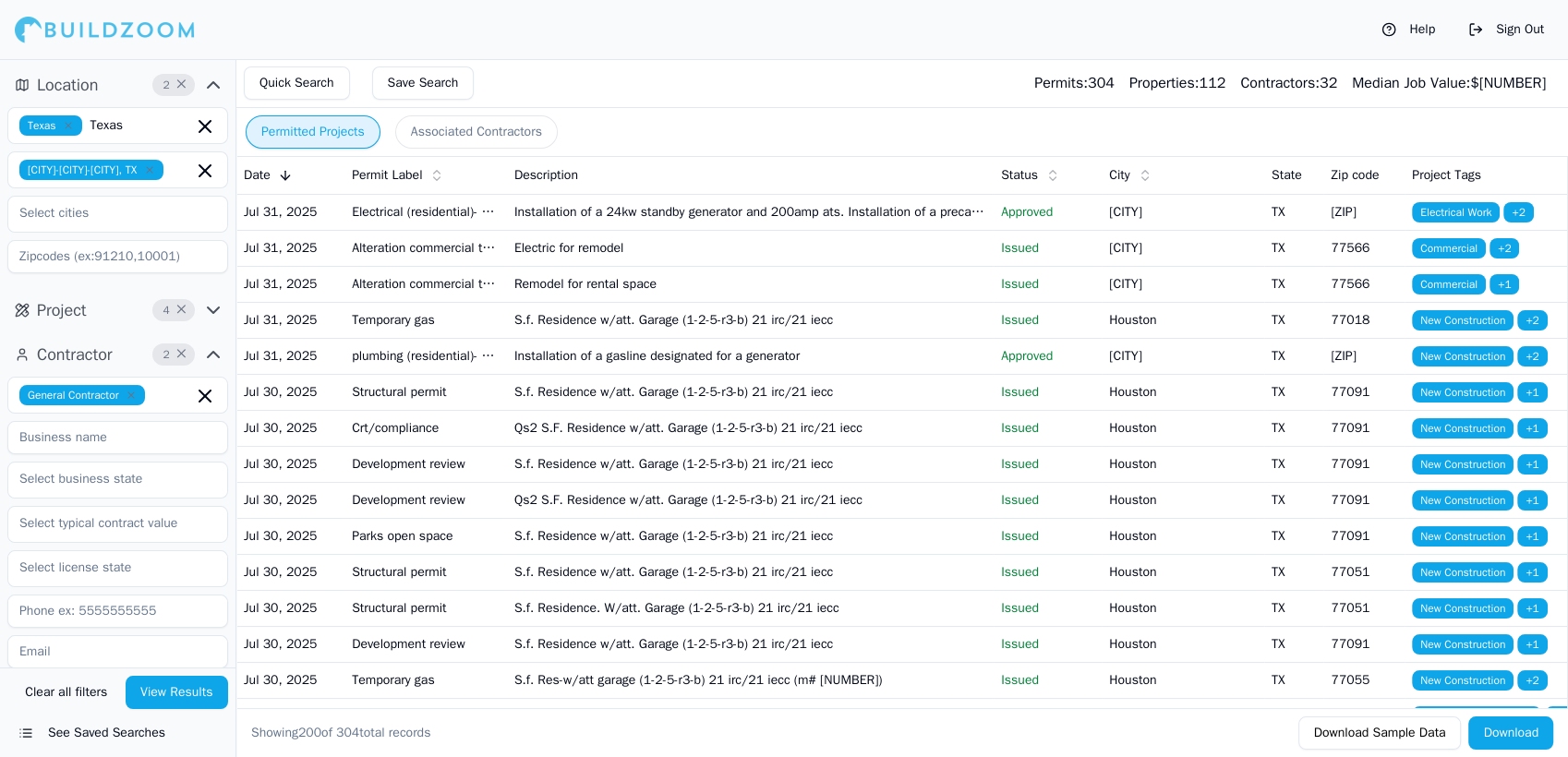 click on "Jul 31, 2025" at bounding box center [290, 211] 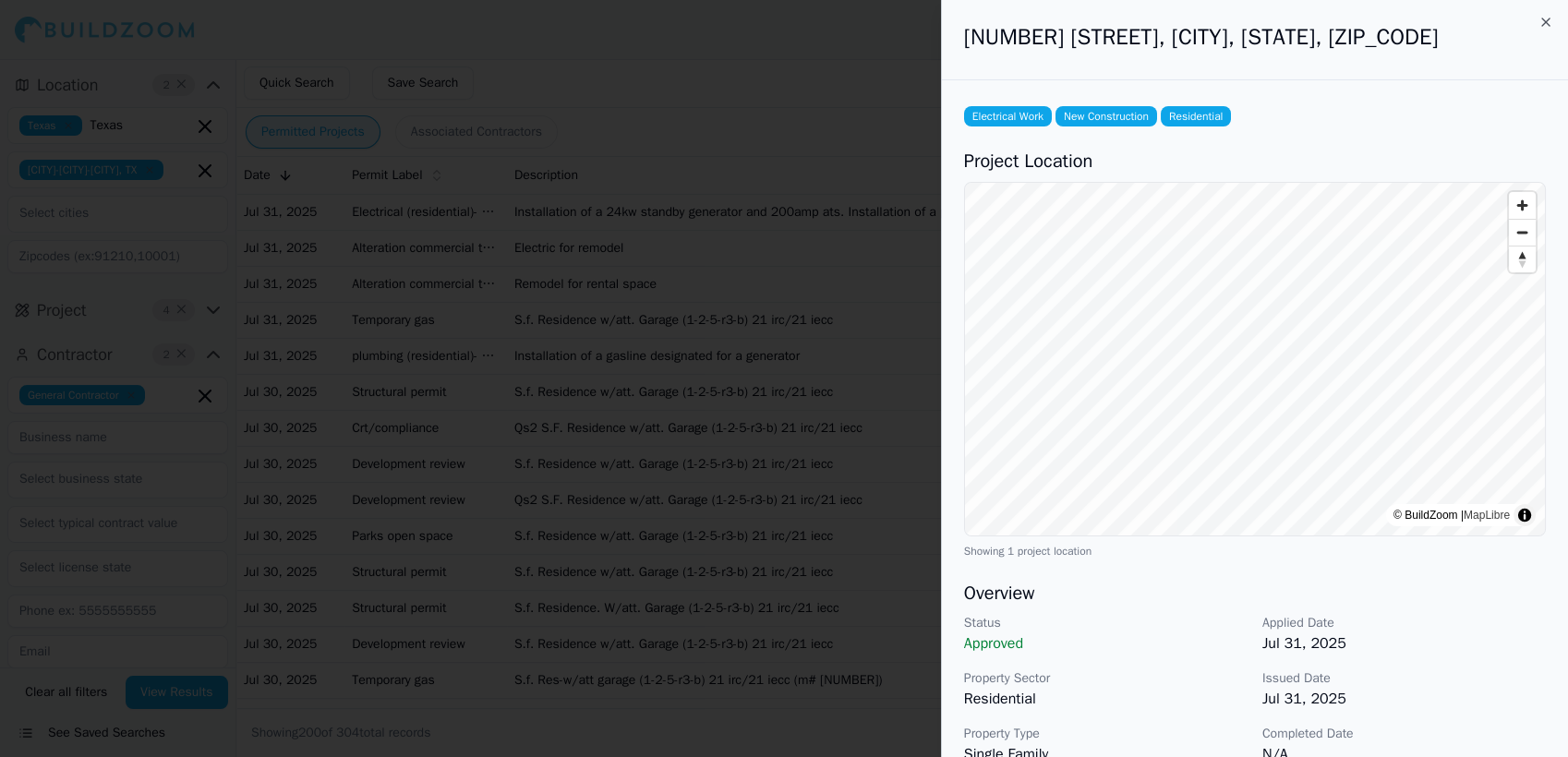 click on "Property Sector" at bounding box center (1105, 679) 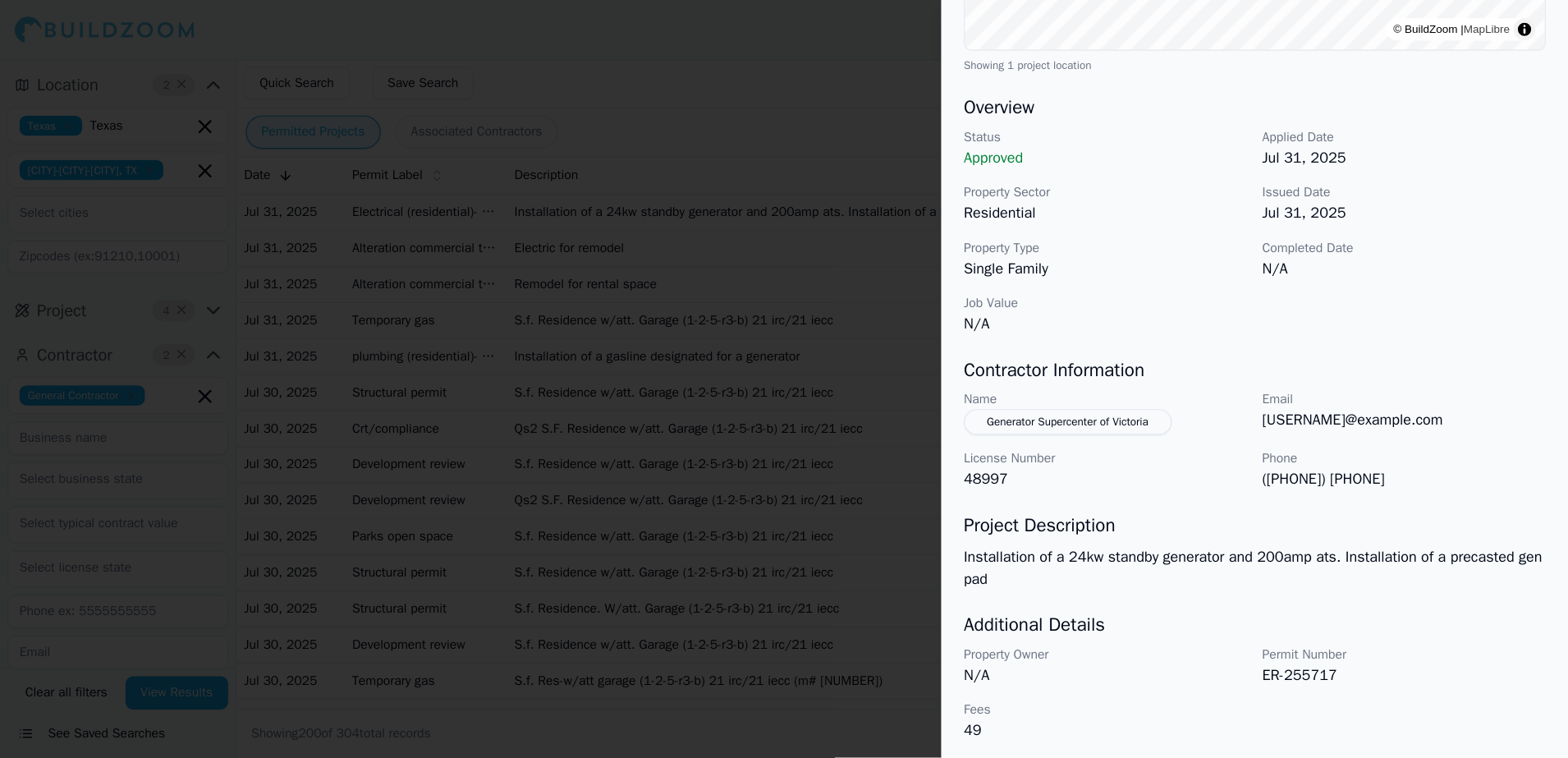 scroll, scrollTop: 437, scrollLeft: 0, axis: vertical 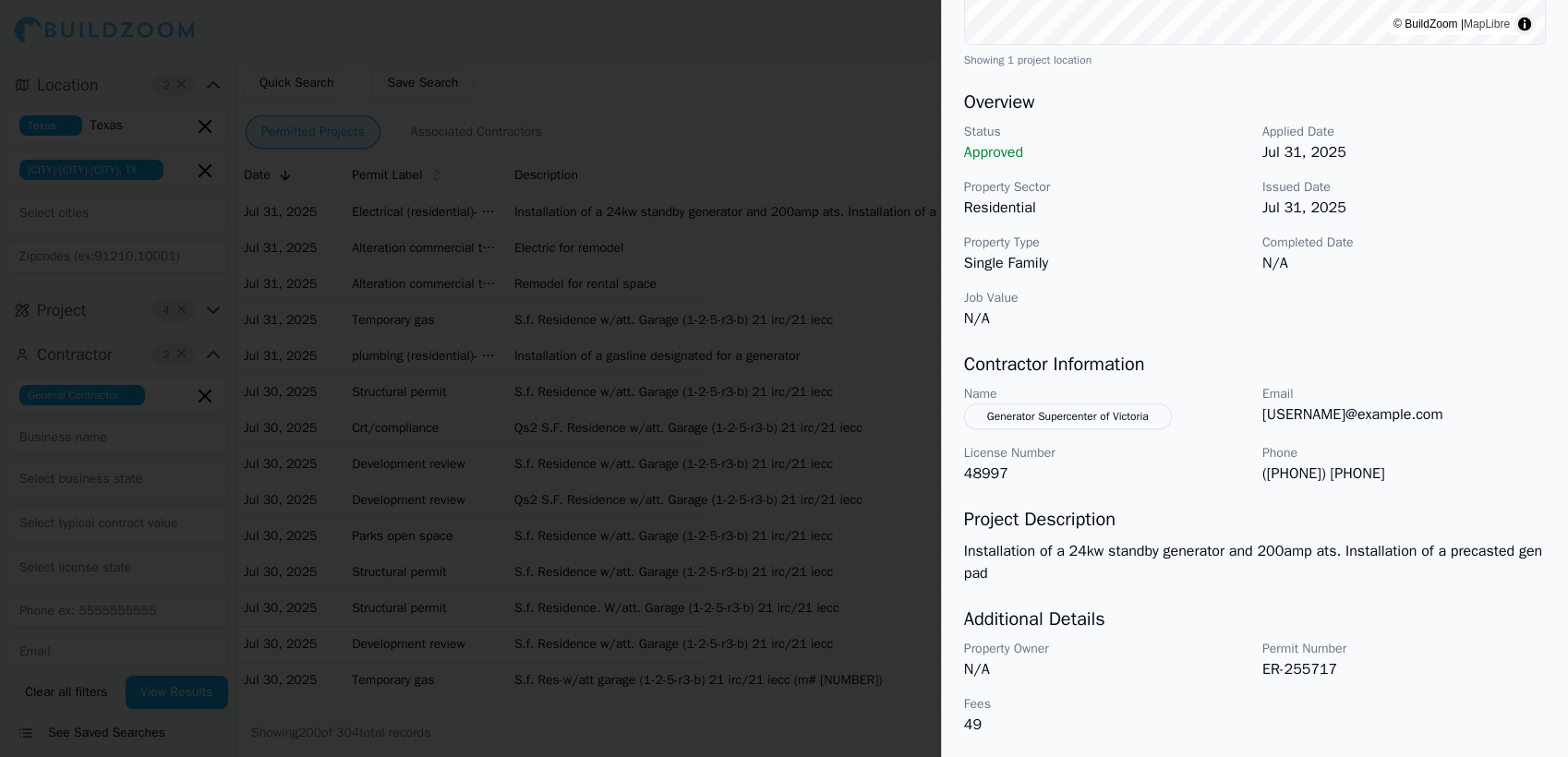 click at bounding box center (784, 378) 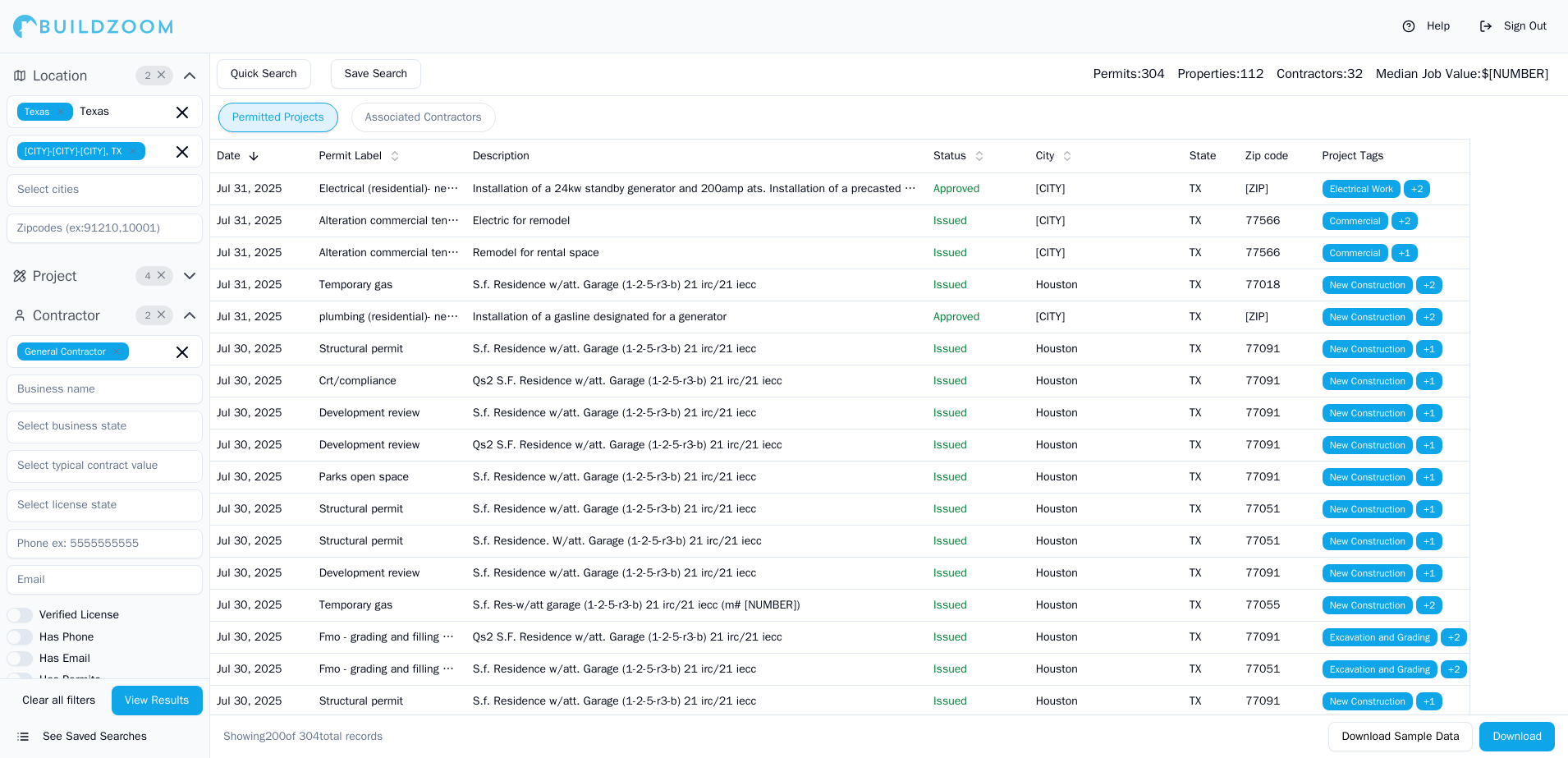 drag, startPoint x: 1359, startPoint y: 1, endPoint x: 1013, endPoint y: 38, distance: 347.9727 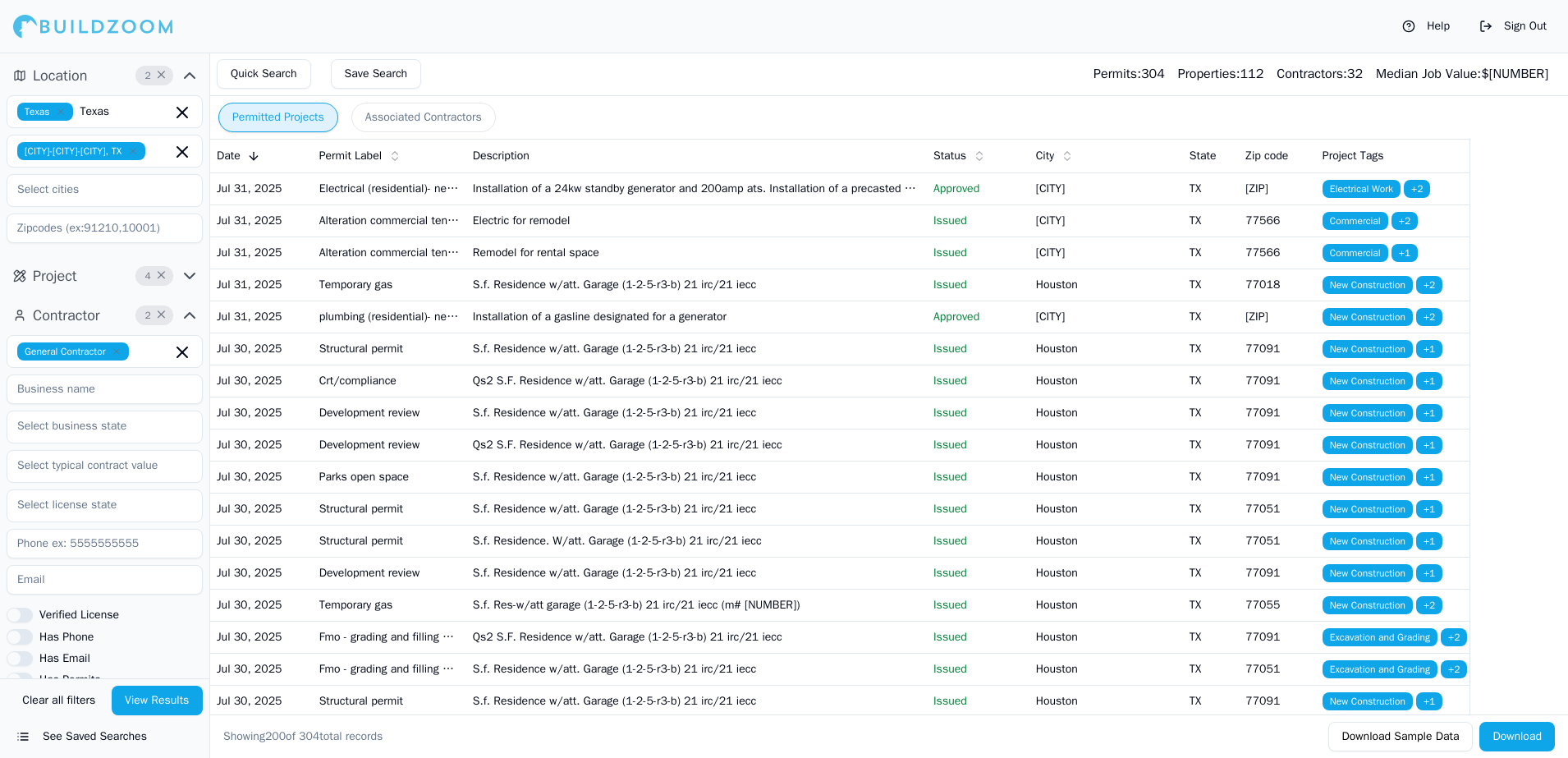 click on "Associated Contractors" at bounding box center [424, 117] 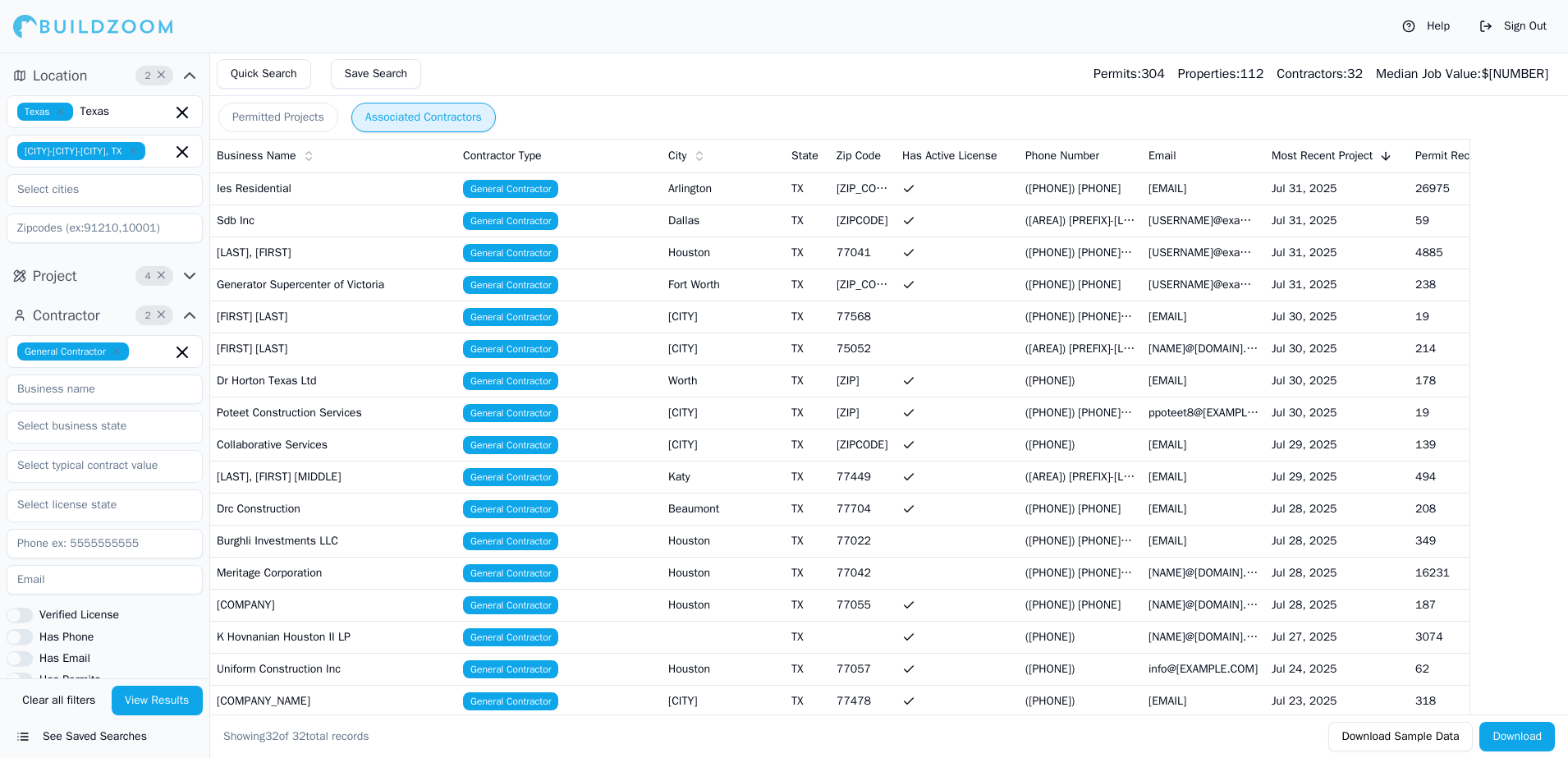 type 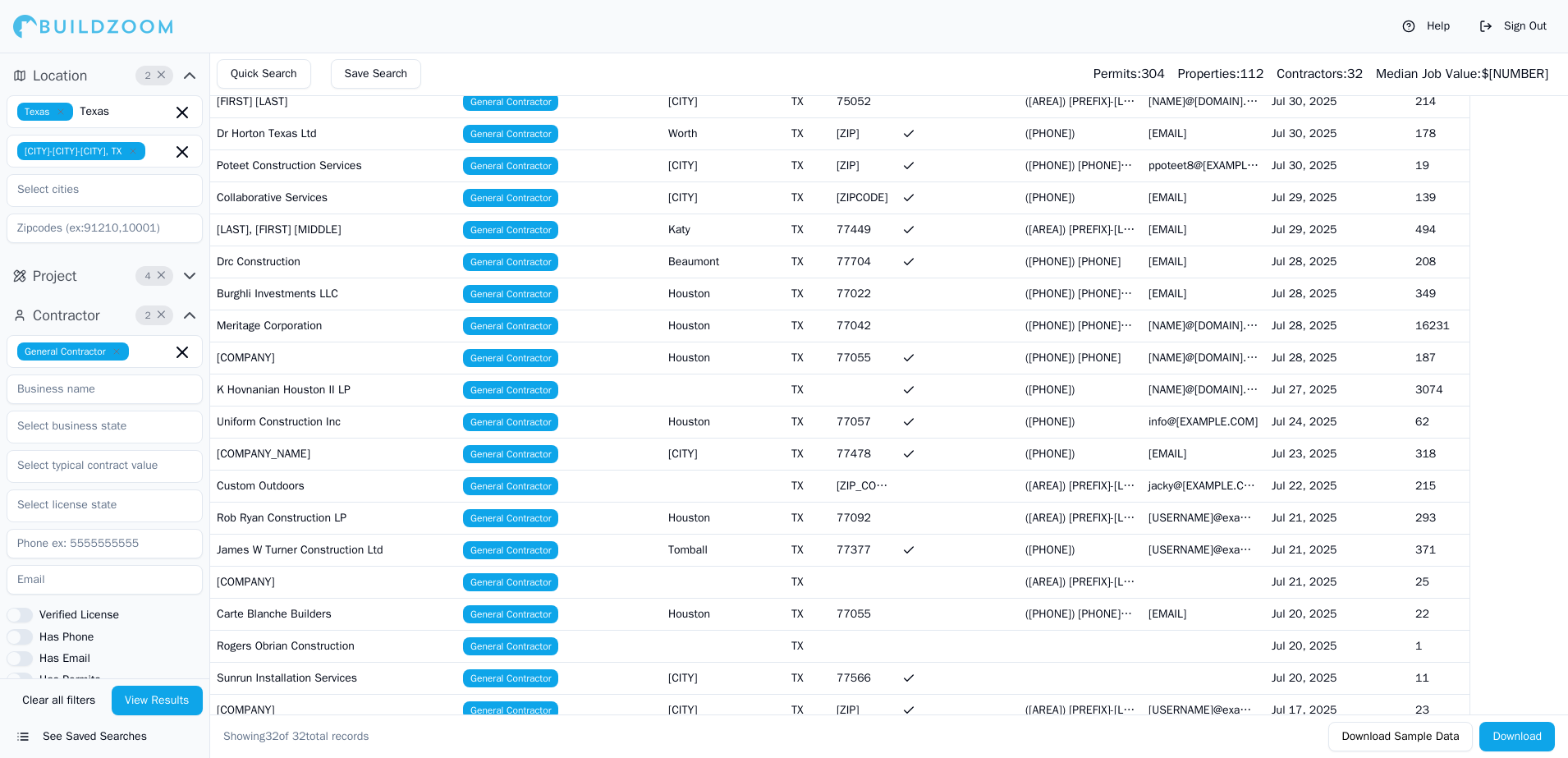 scroll, scrollTop: 0, scrollLeft: 0, axis: both 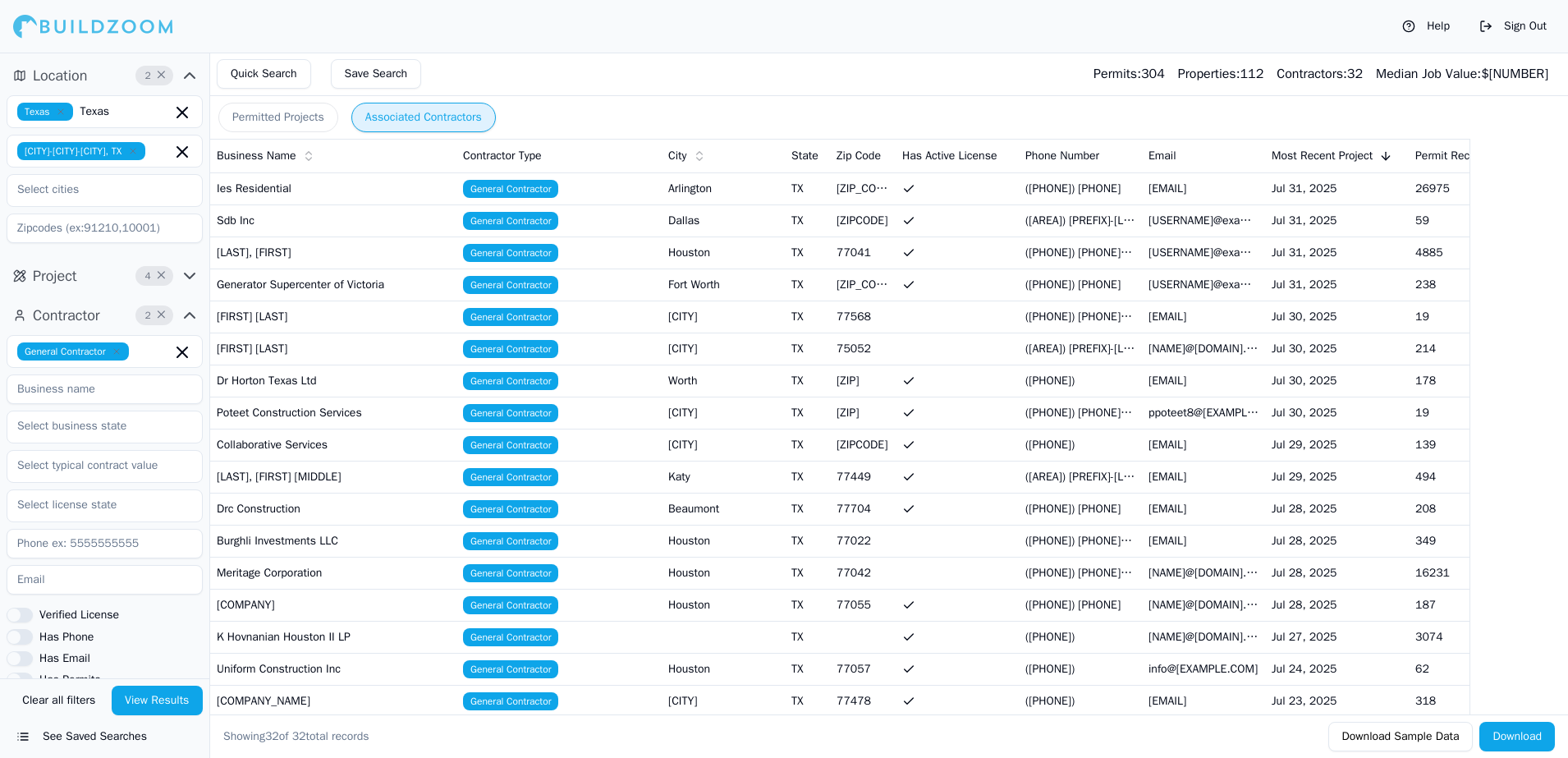 click 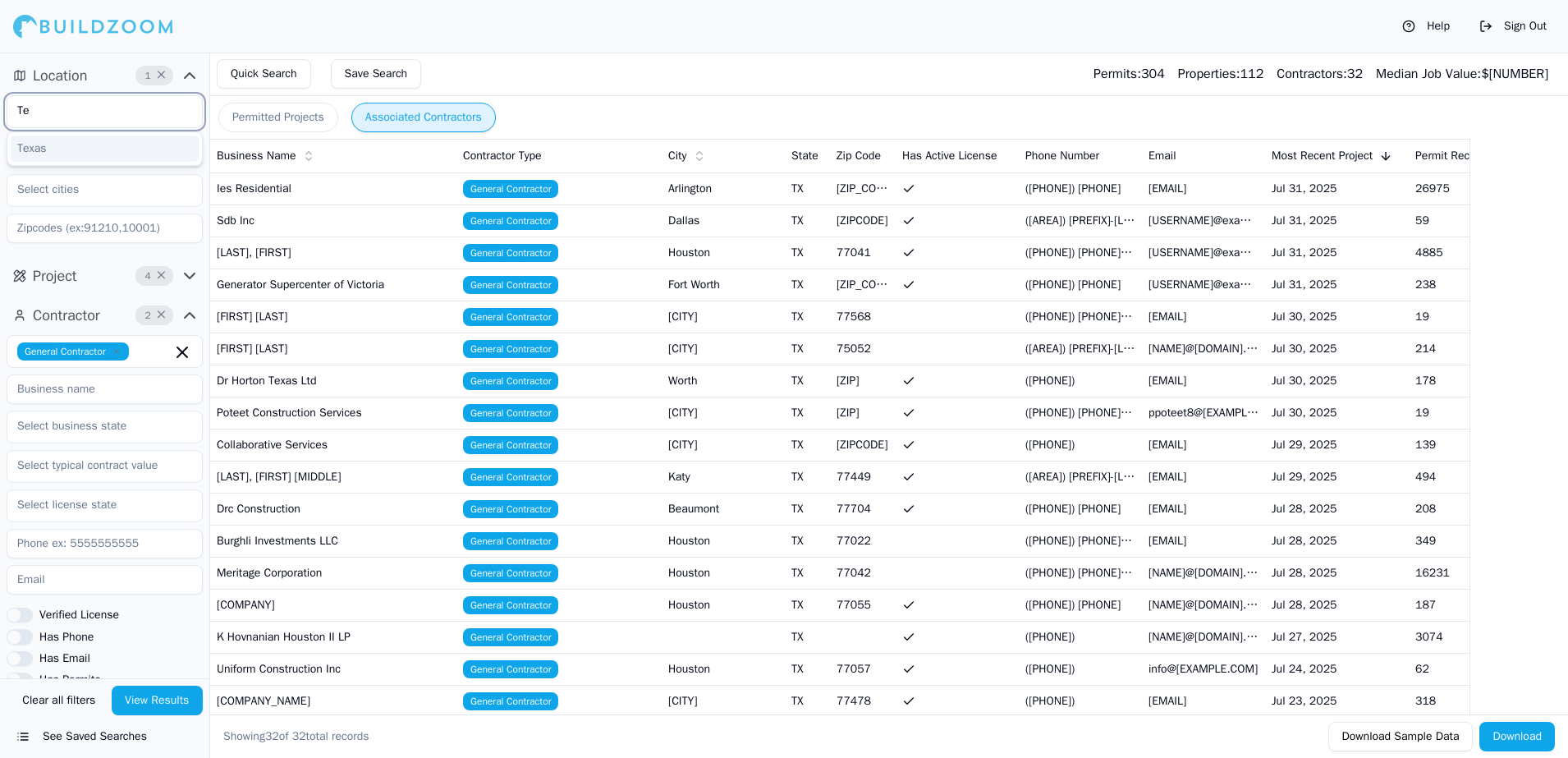 type on "T" 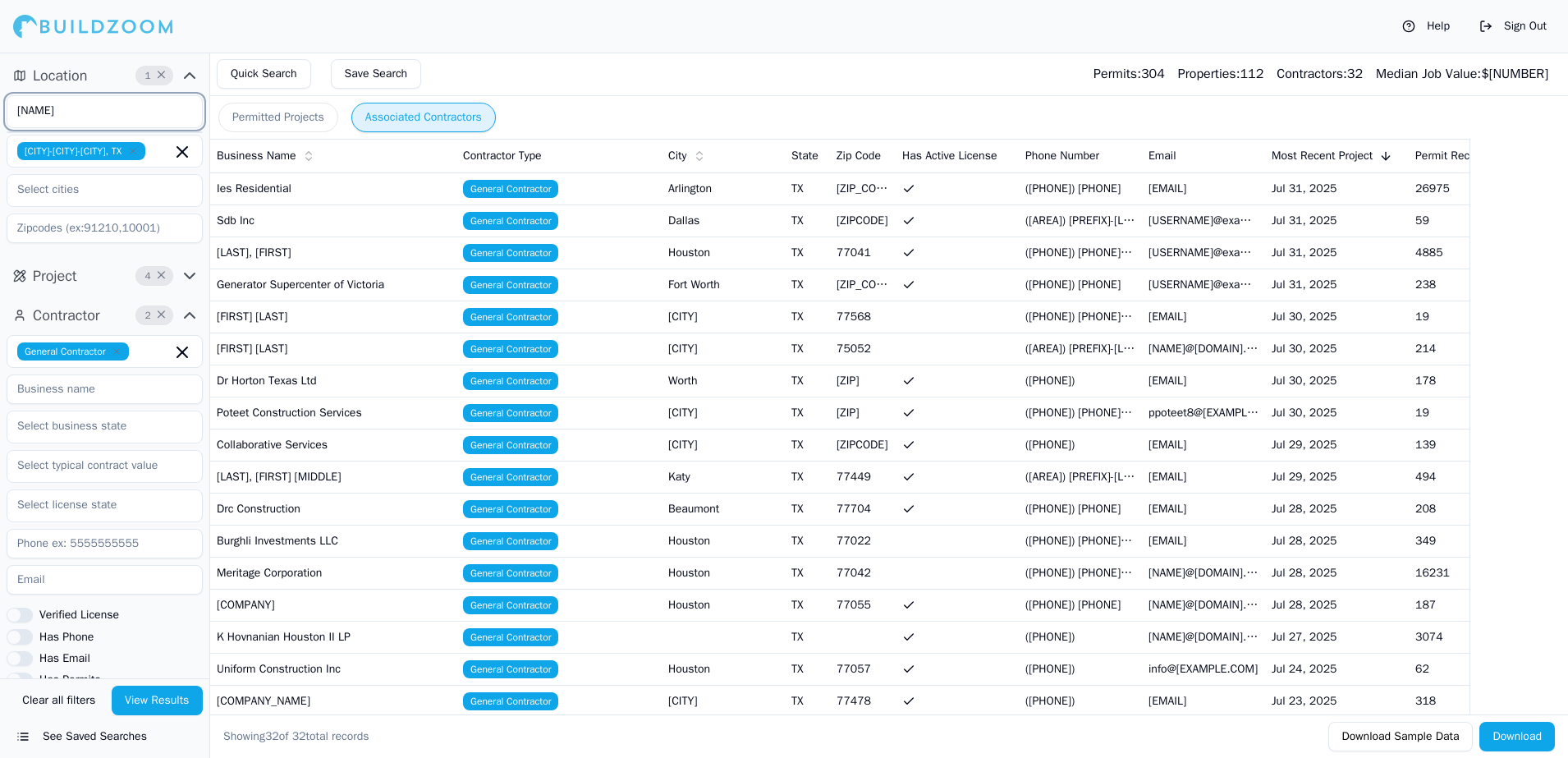 type on "H" 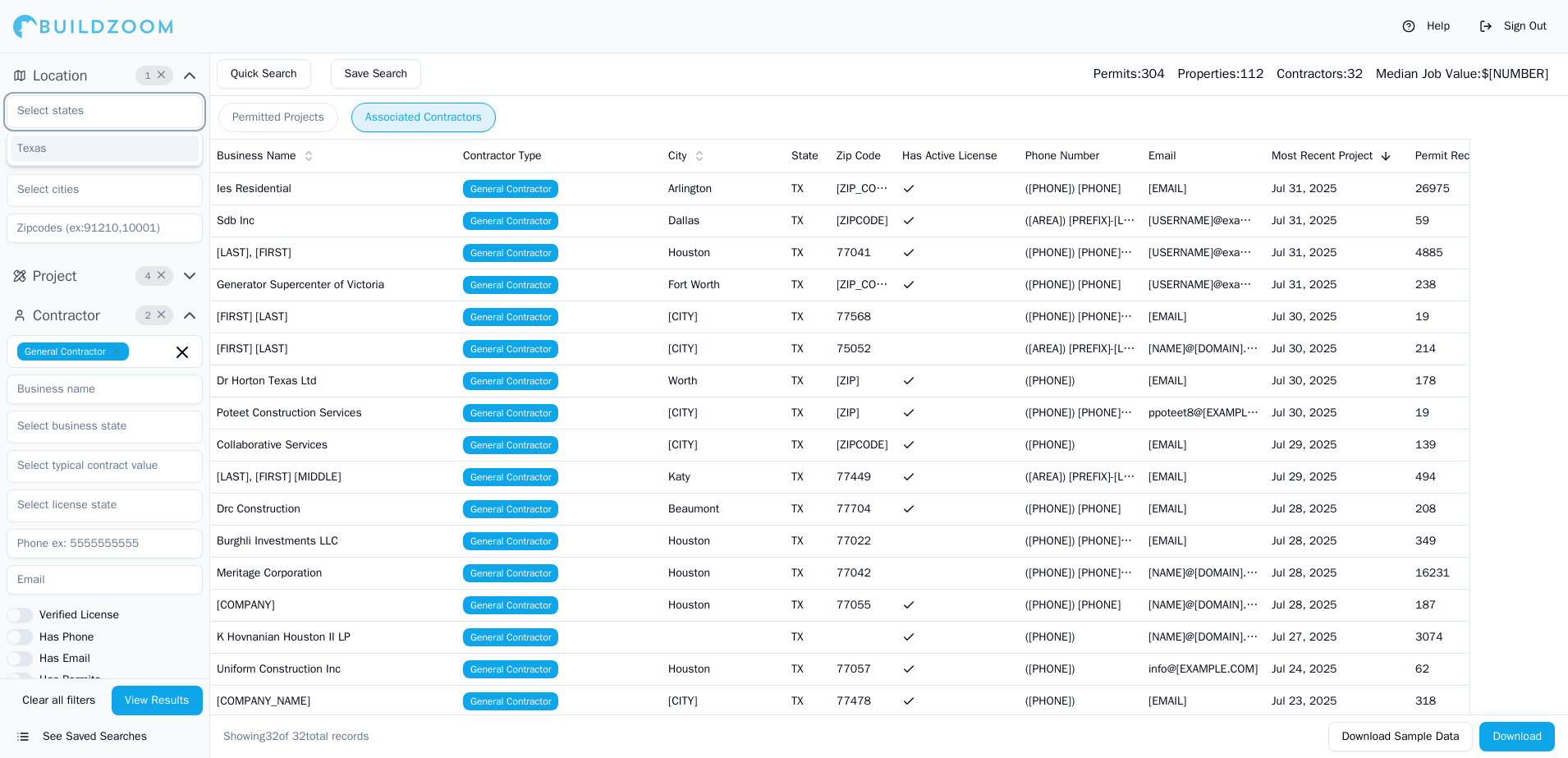 click on "Texas" at bounding box center [104, 149] 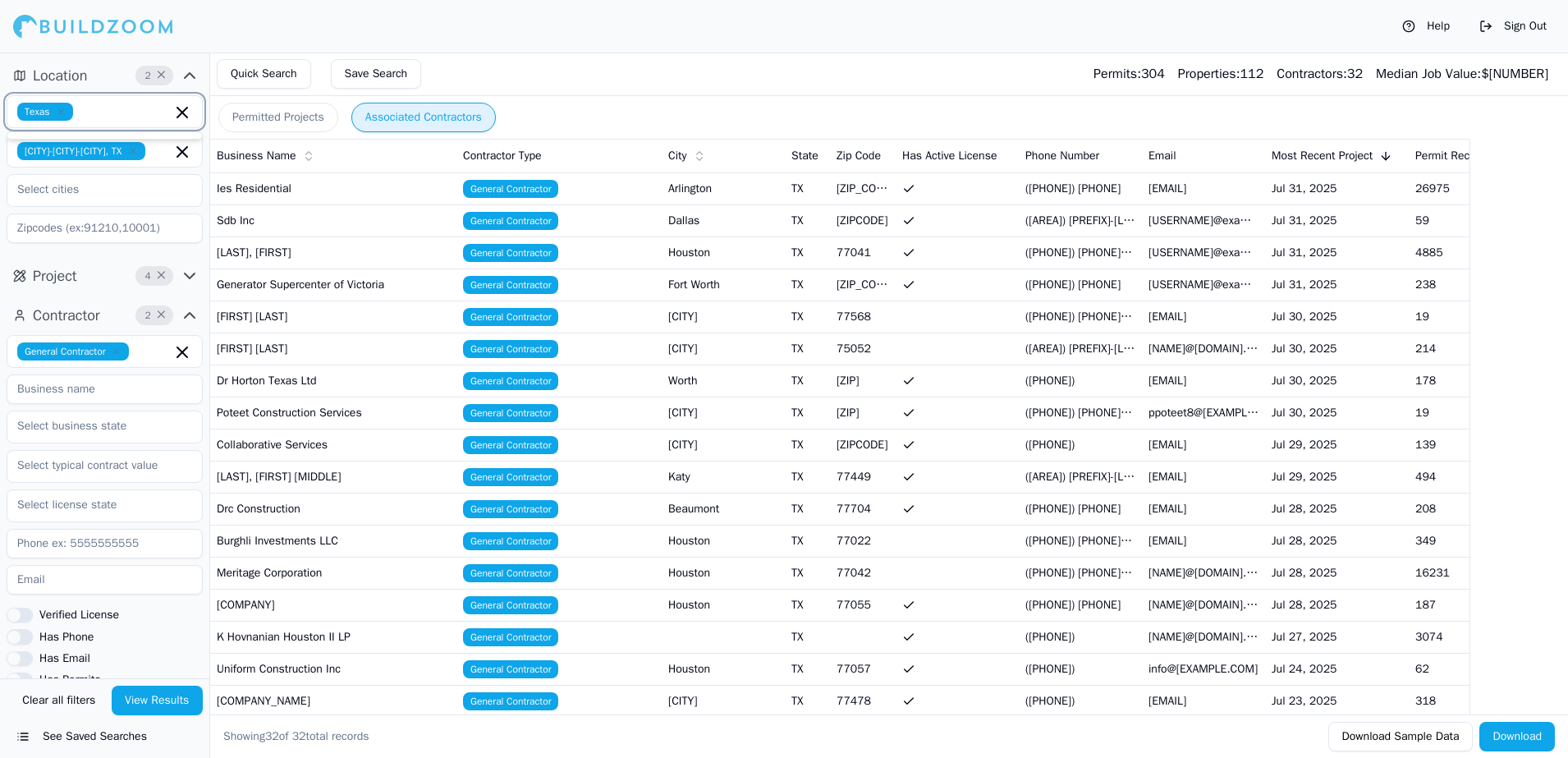 type 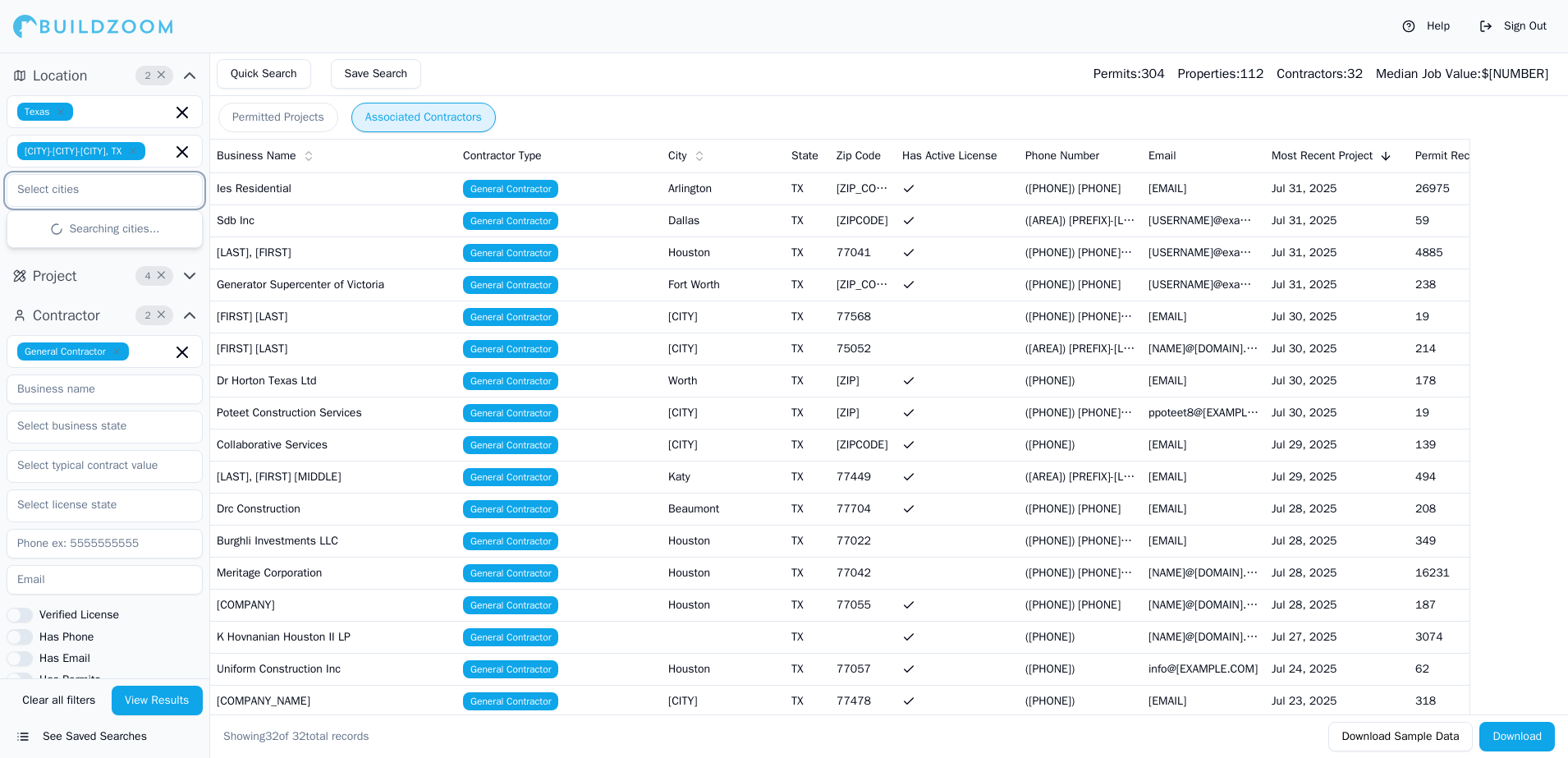 click at bounding box center [94, 190] 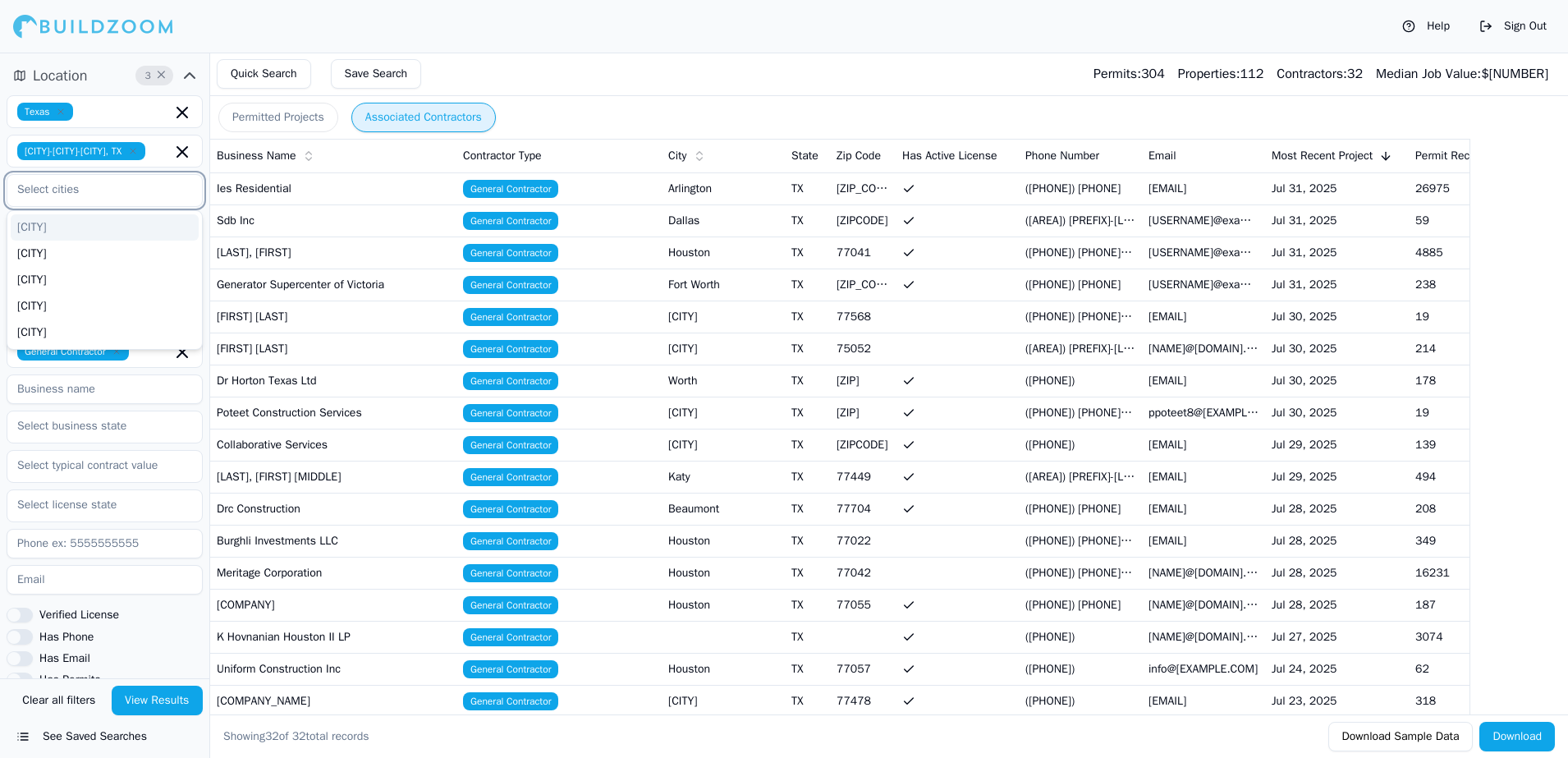 click on "[CITY]" at bounding box center (104, 227) 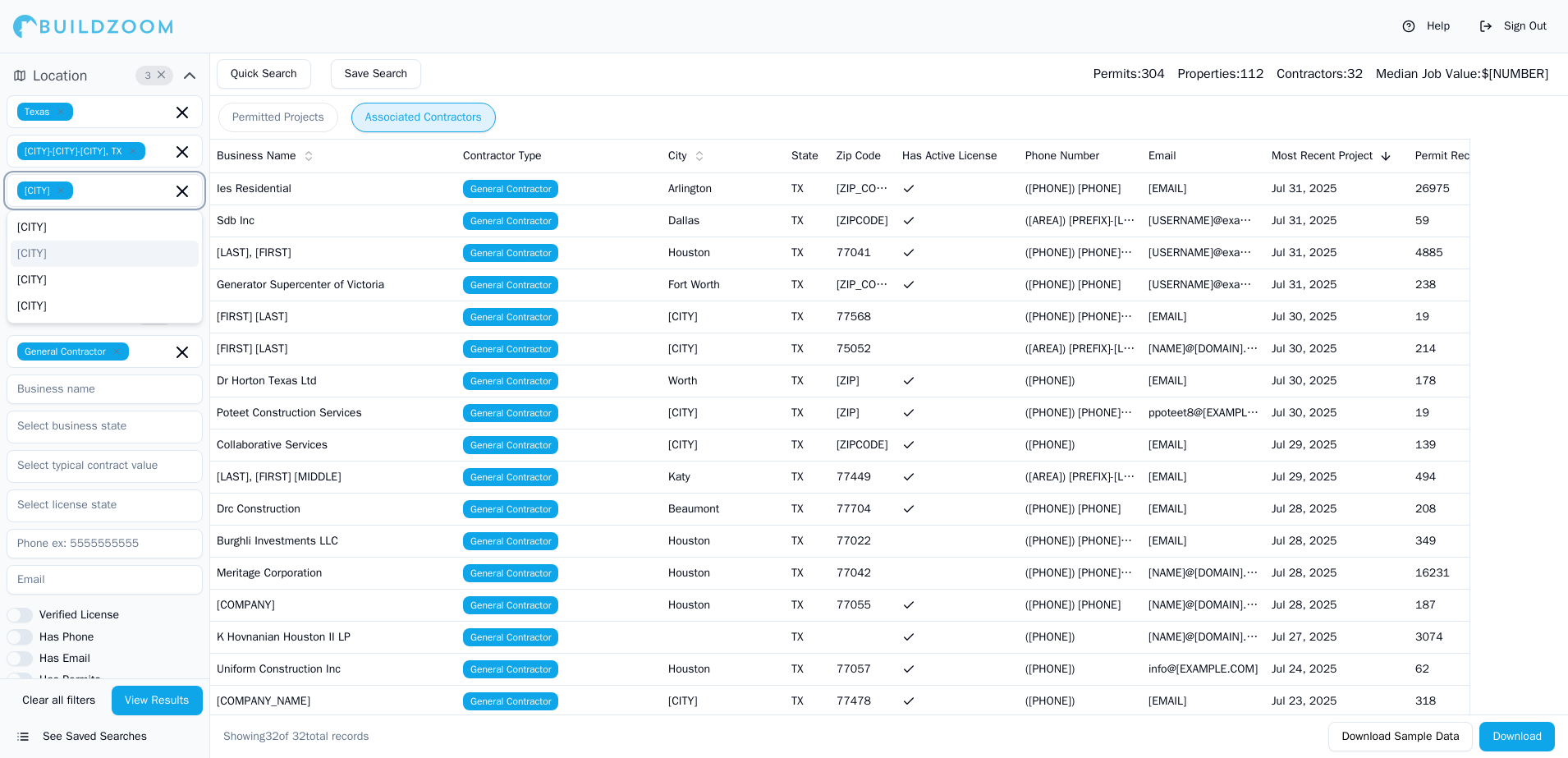 click on "[CITY]" at bounding box center [104, 254] 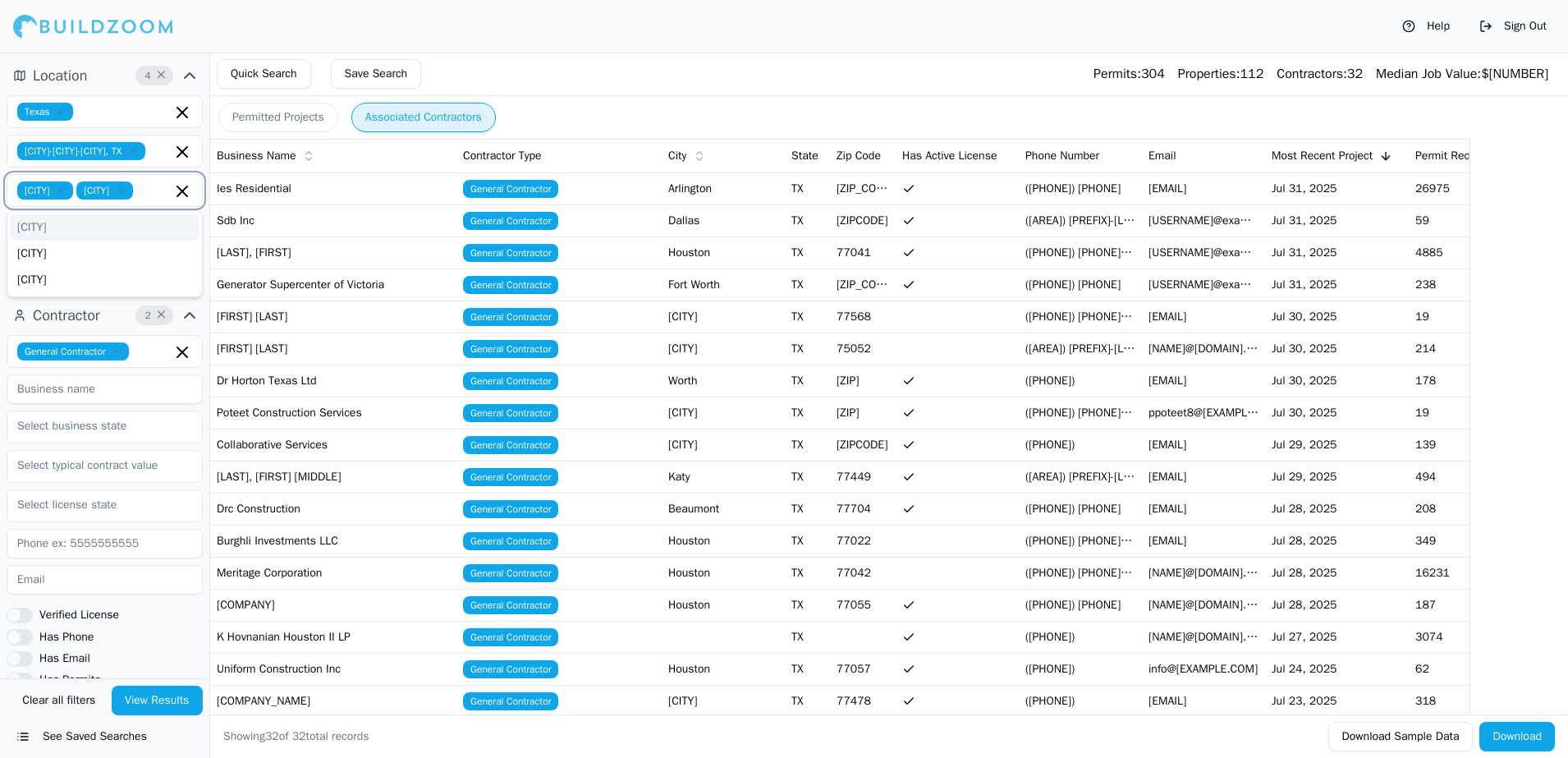 click on "[CITY]" at bounding box center [104, 227] 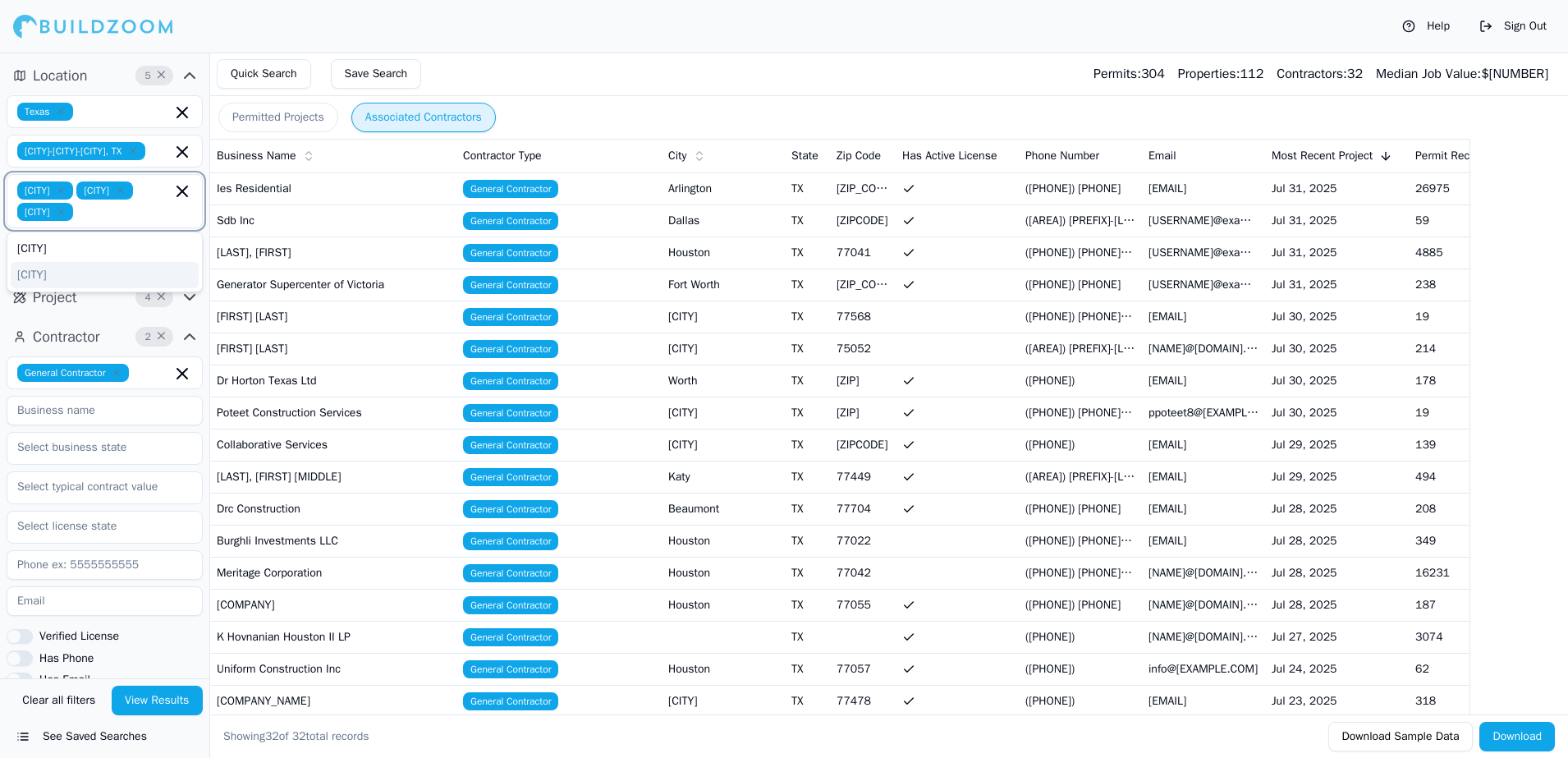 click on "[CITY]" at bounding box center (104, 275) 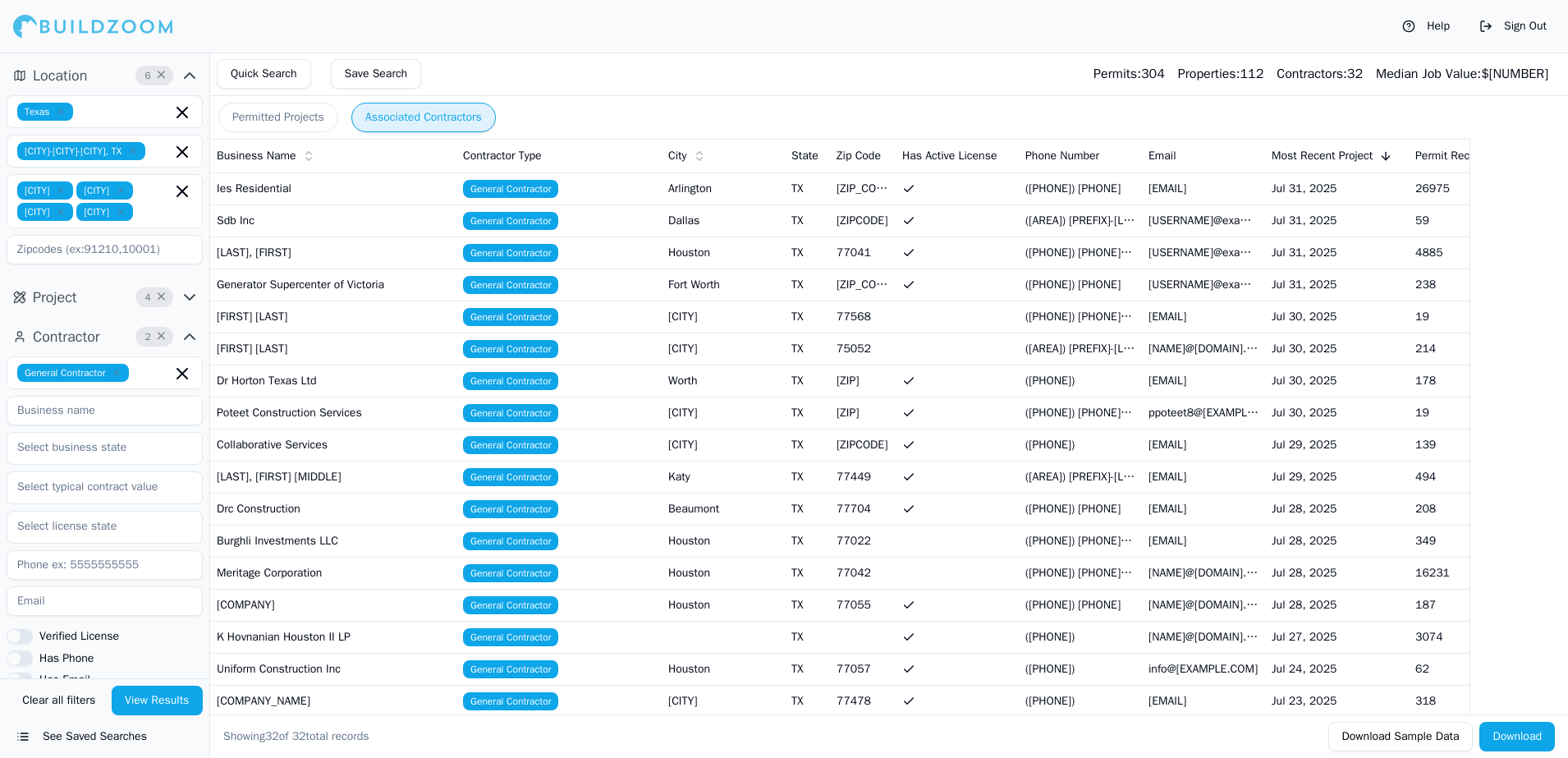 click on "View Results" at bounding box center (158, 701) 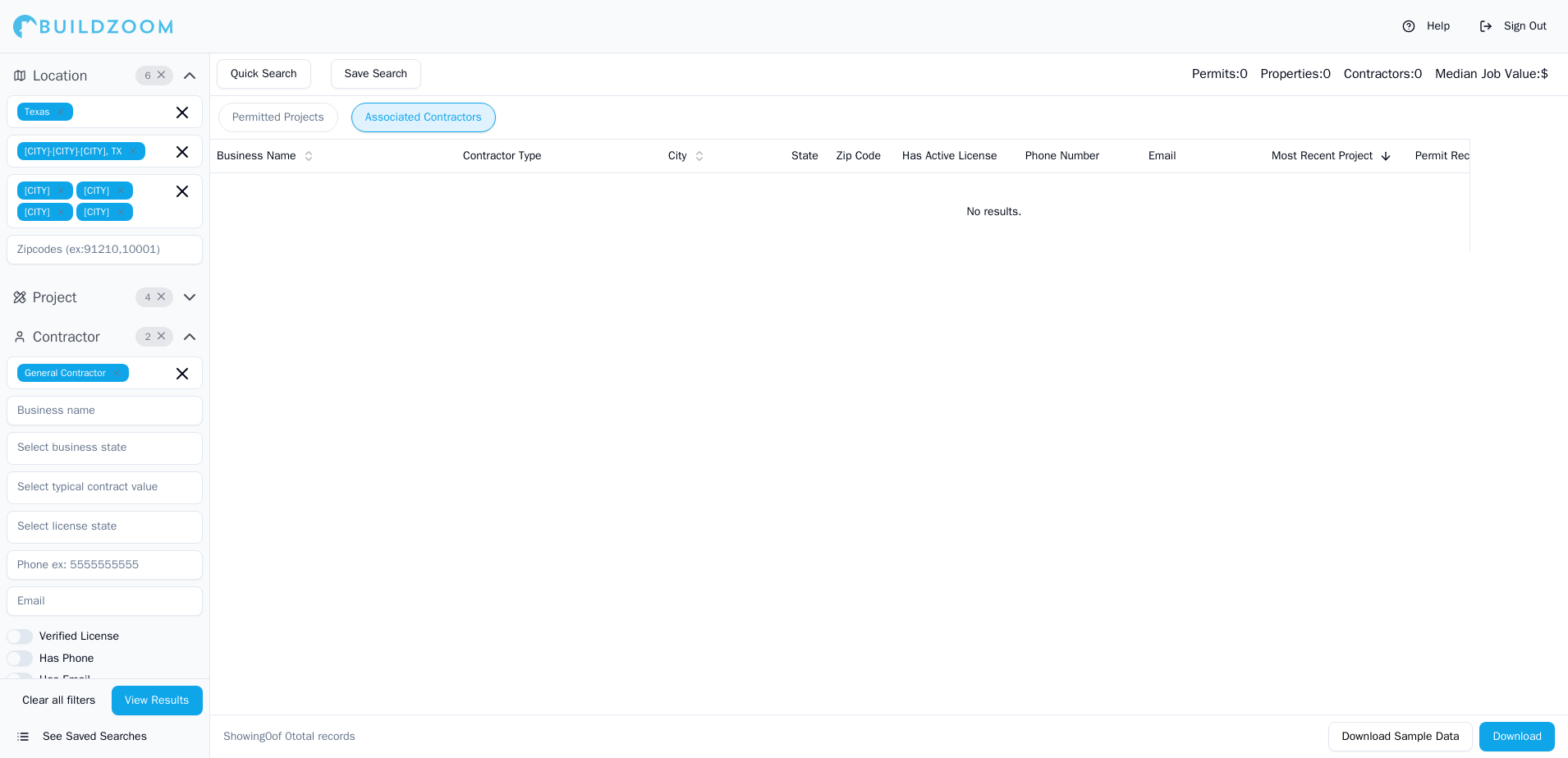 click on "View Results" at bounding box center [158, 701] 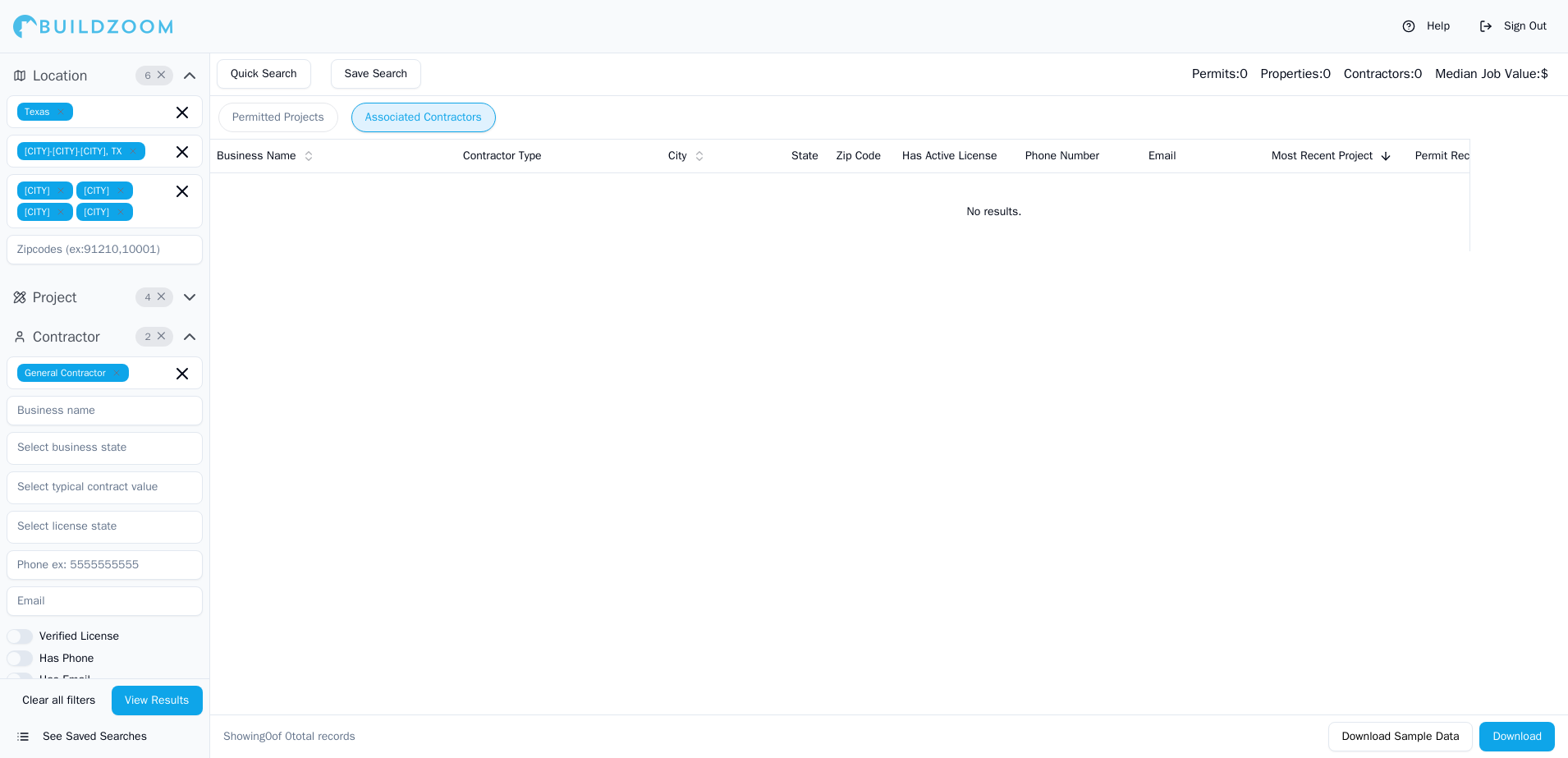 click 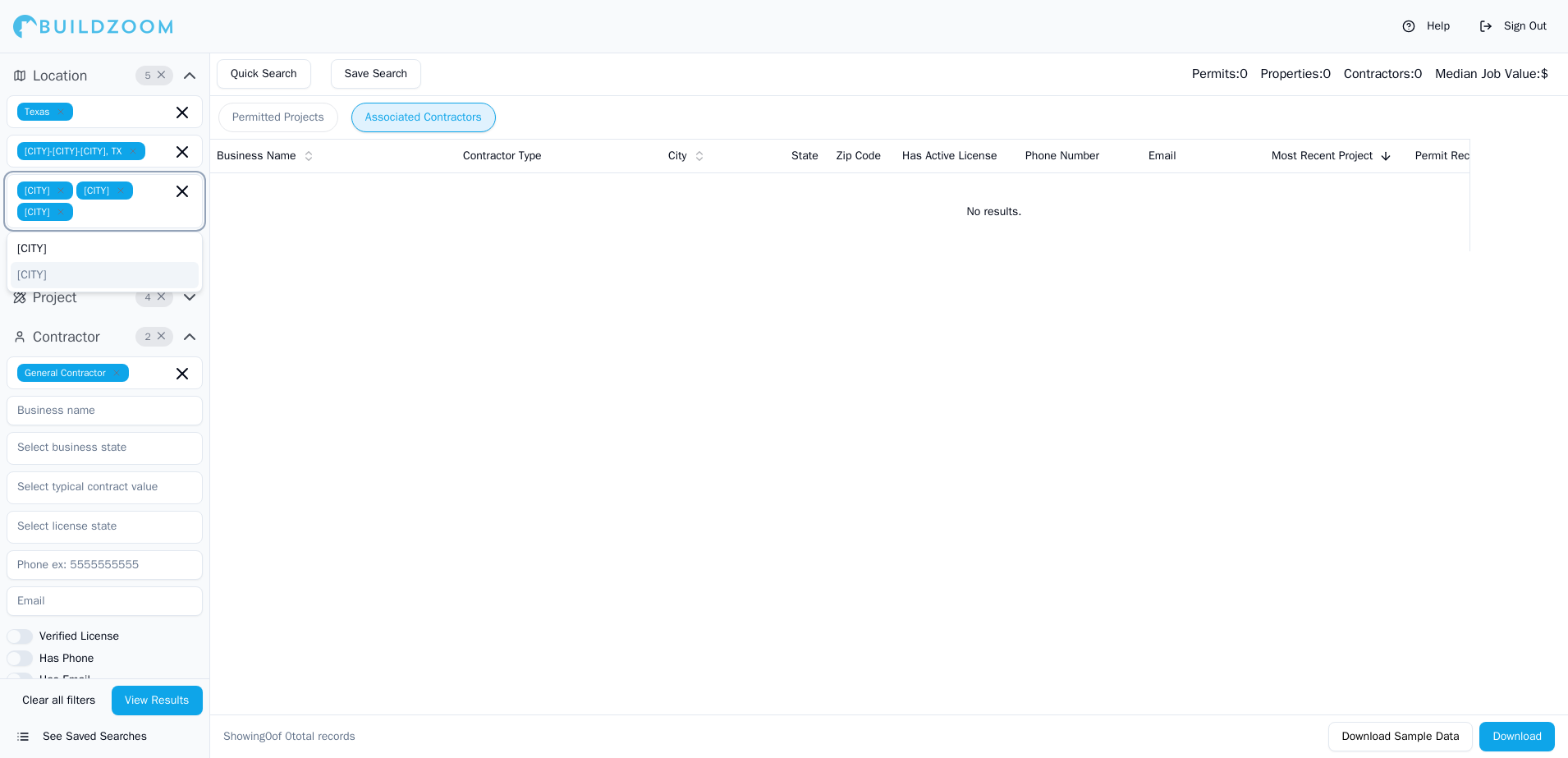 click 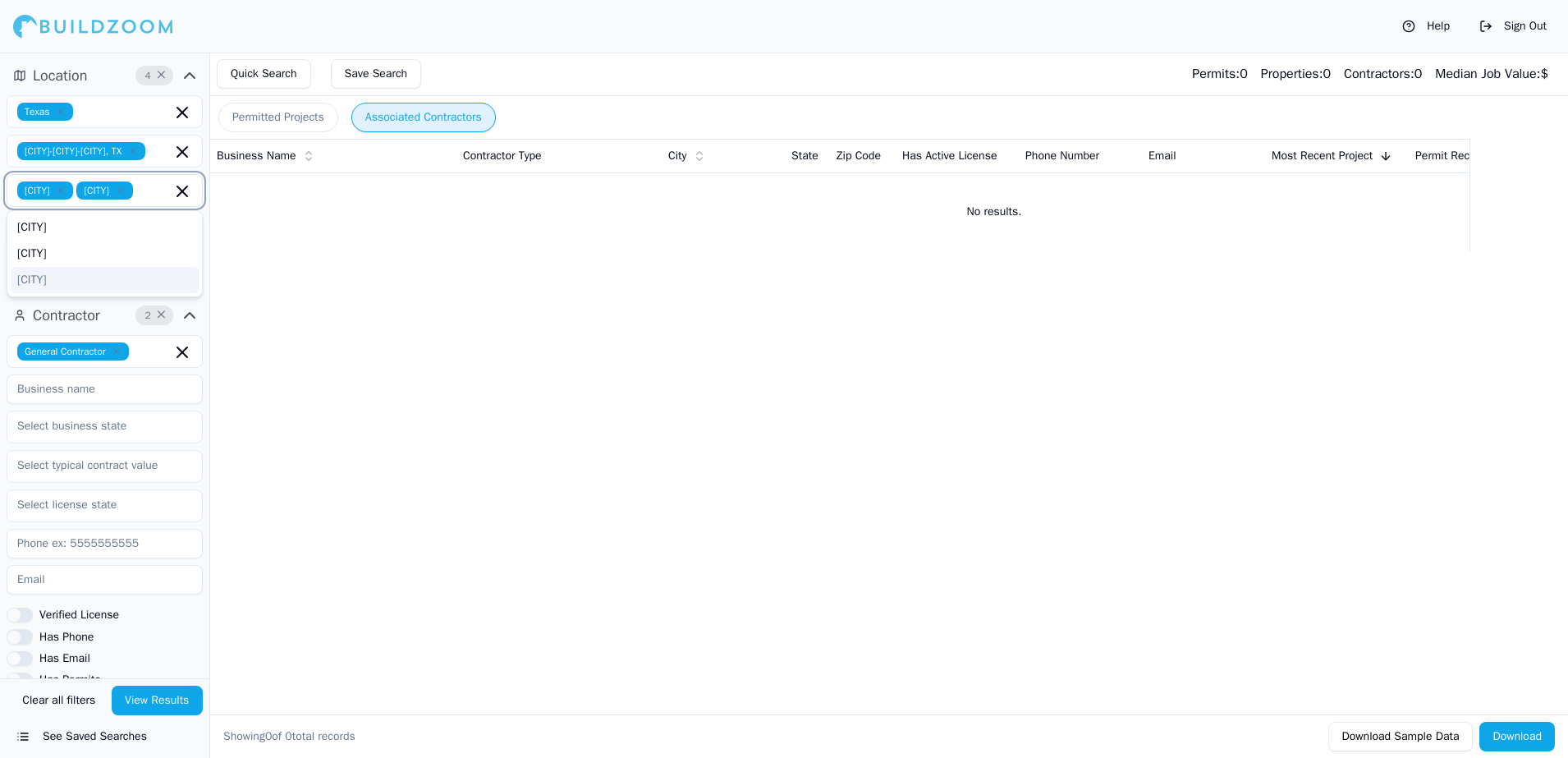 click 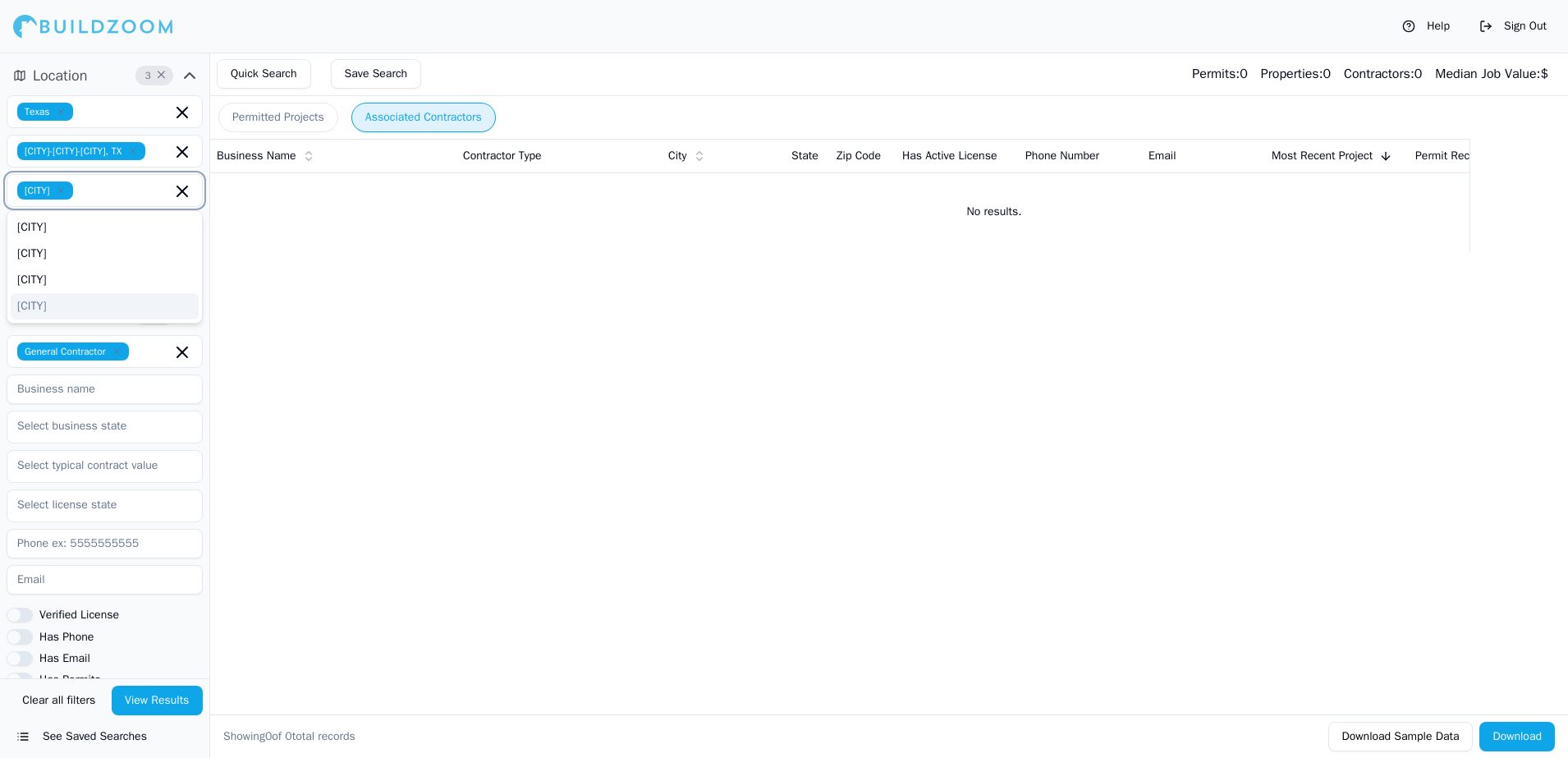 click 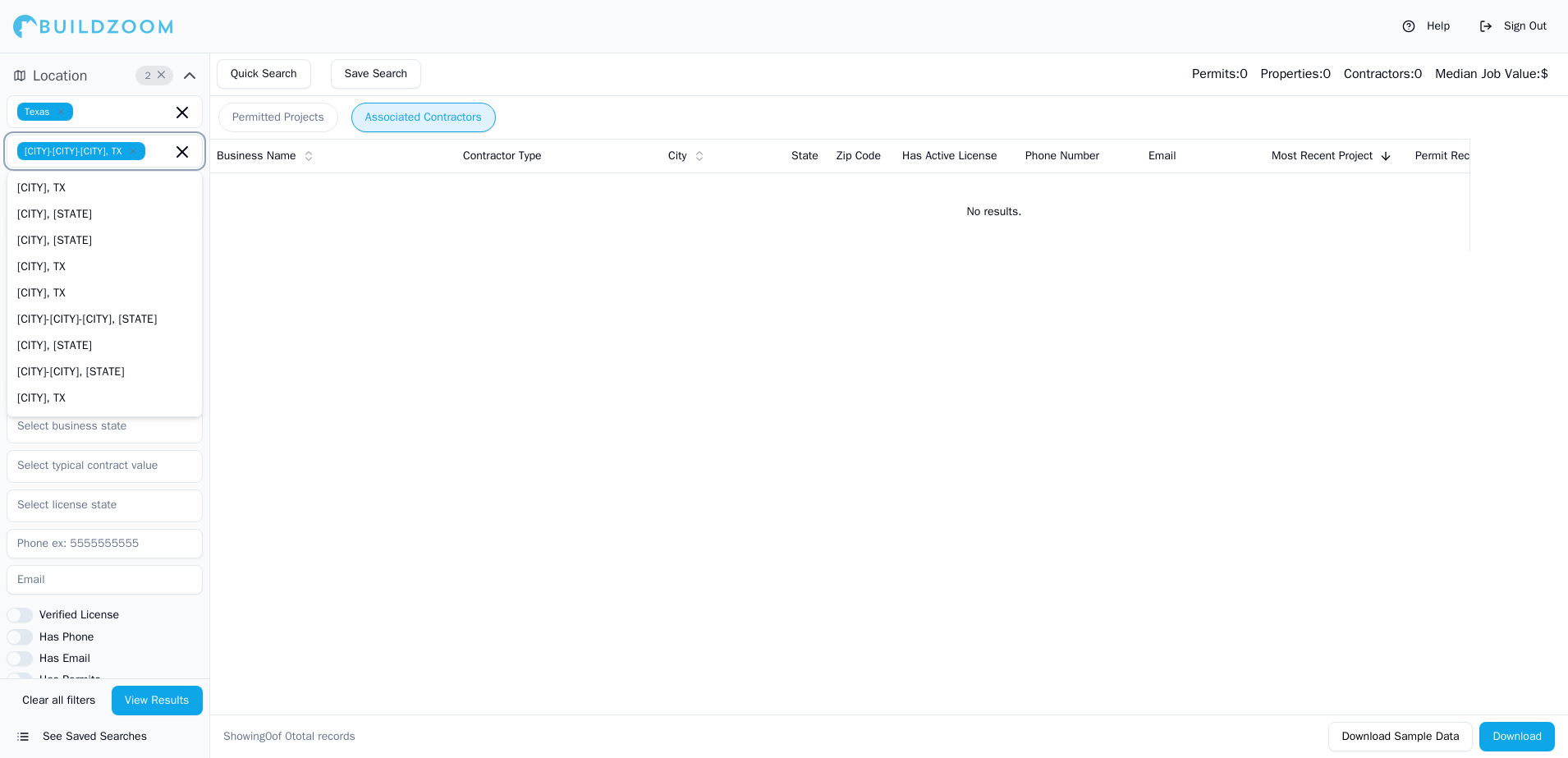 click at bounding box center [162, 151] 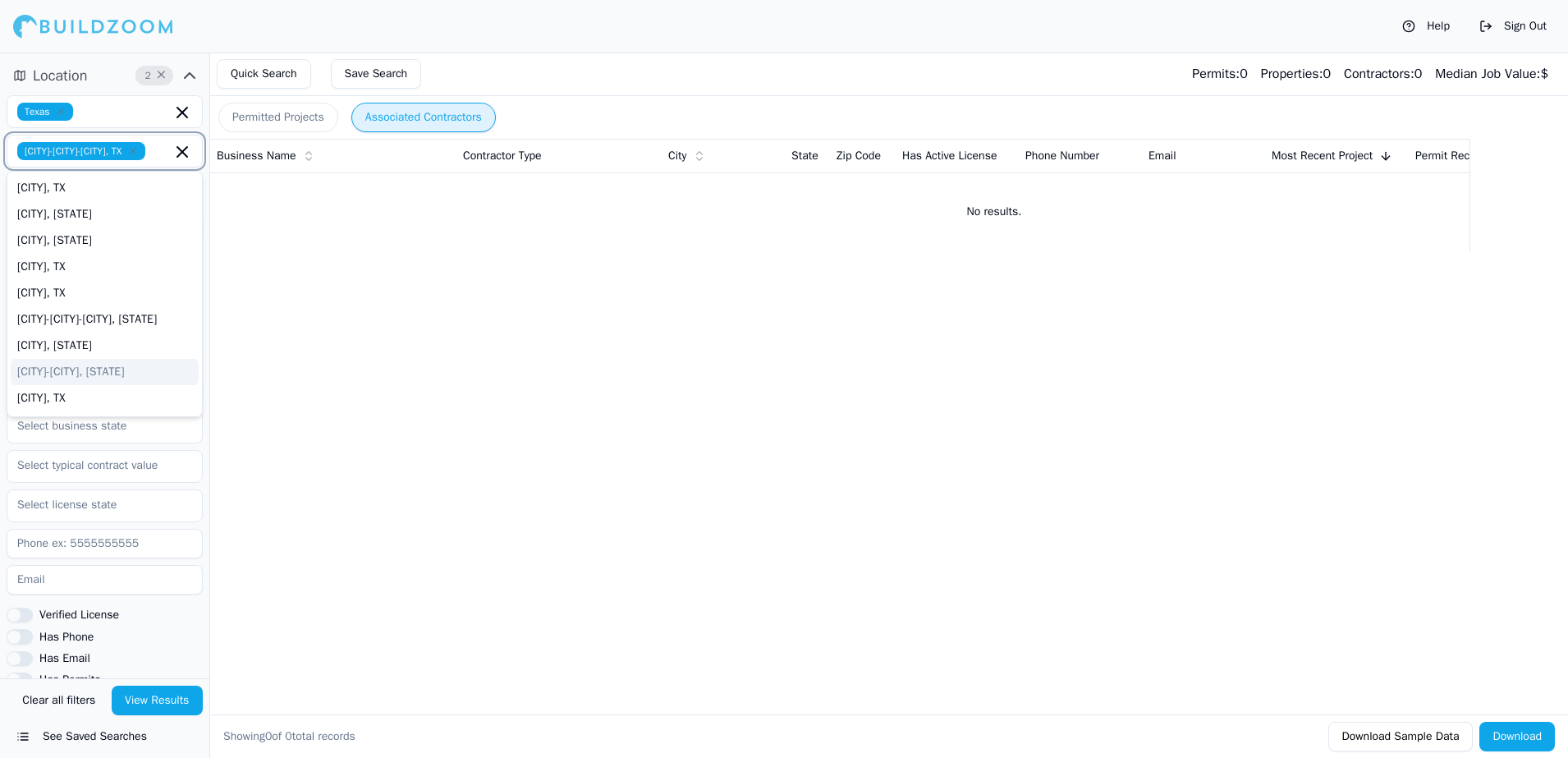 click on "[CITY]-[CITY], [STATE]" at bounding box center [104, 372] 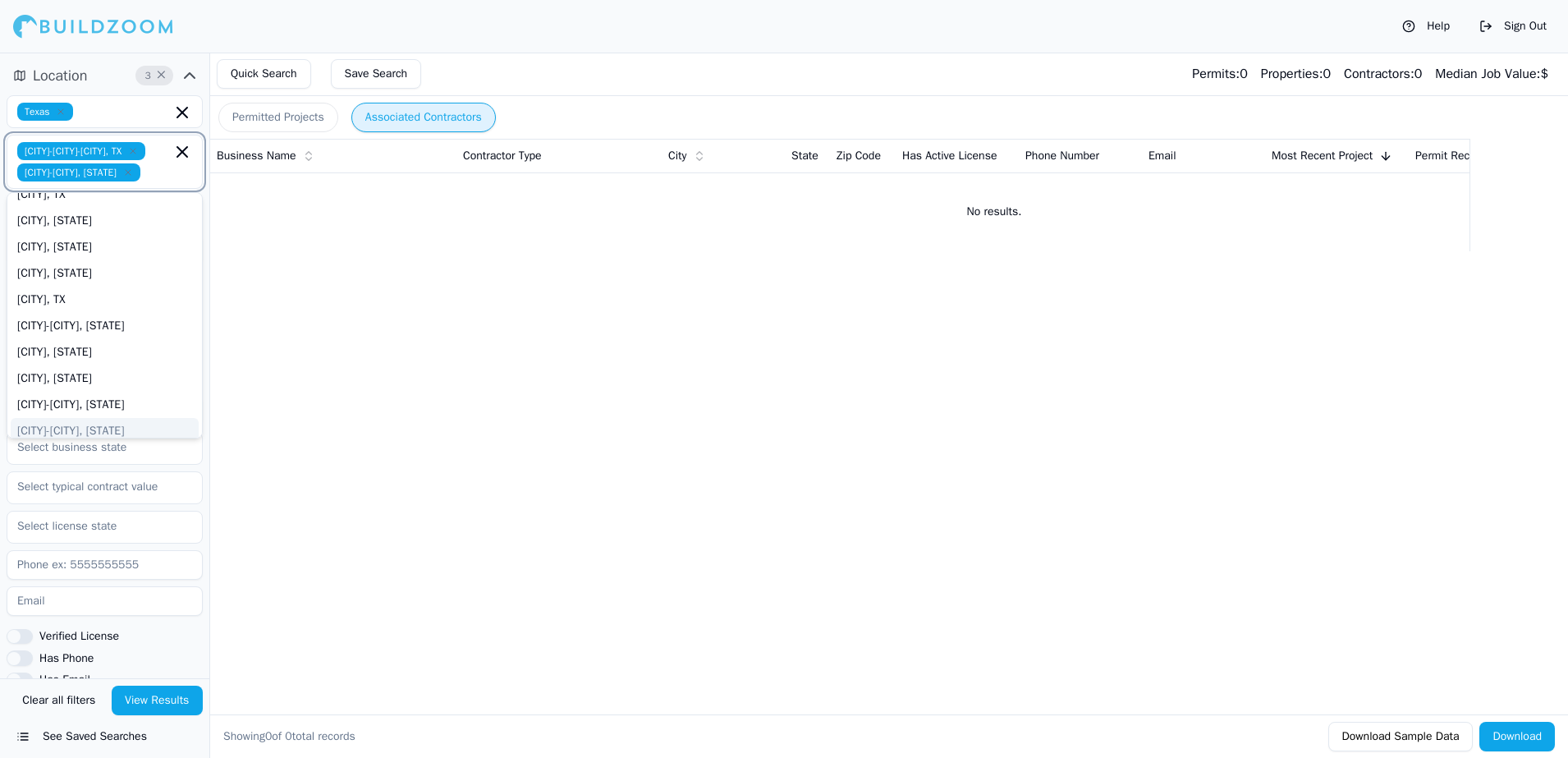 scroll, scrollTop: 1276, scrollLeft: 0, axis: vertical 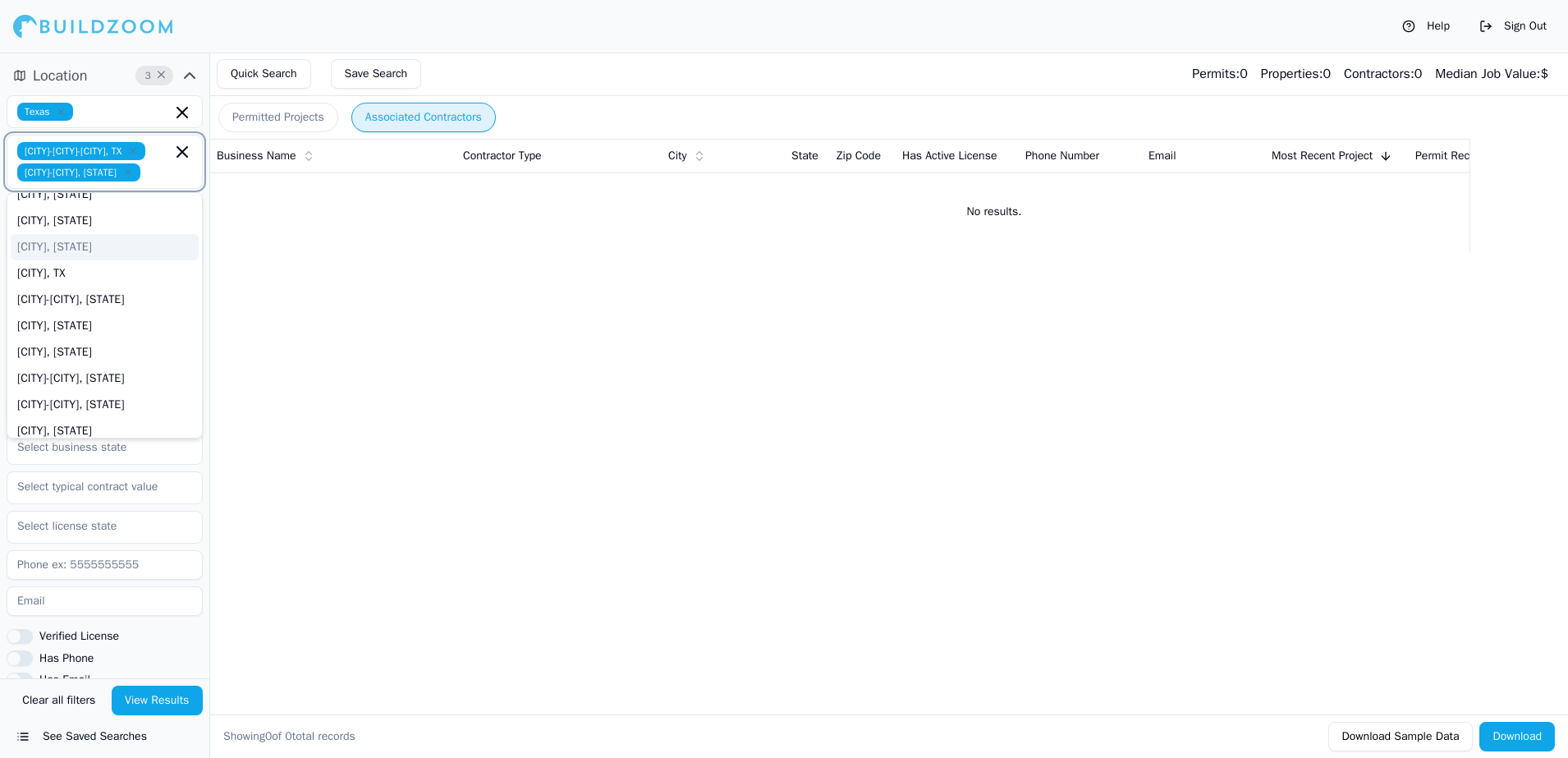 click on "[CITY], [STATE]" at bounding box center (104, 247) 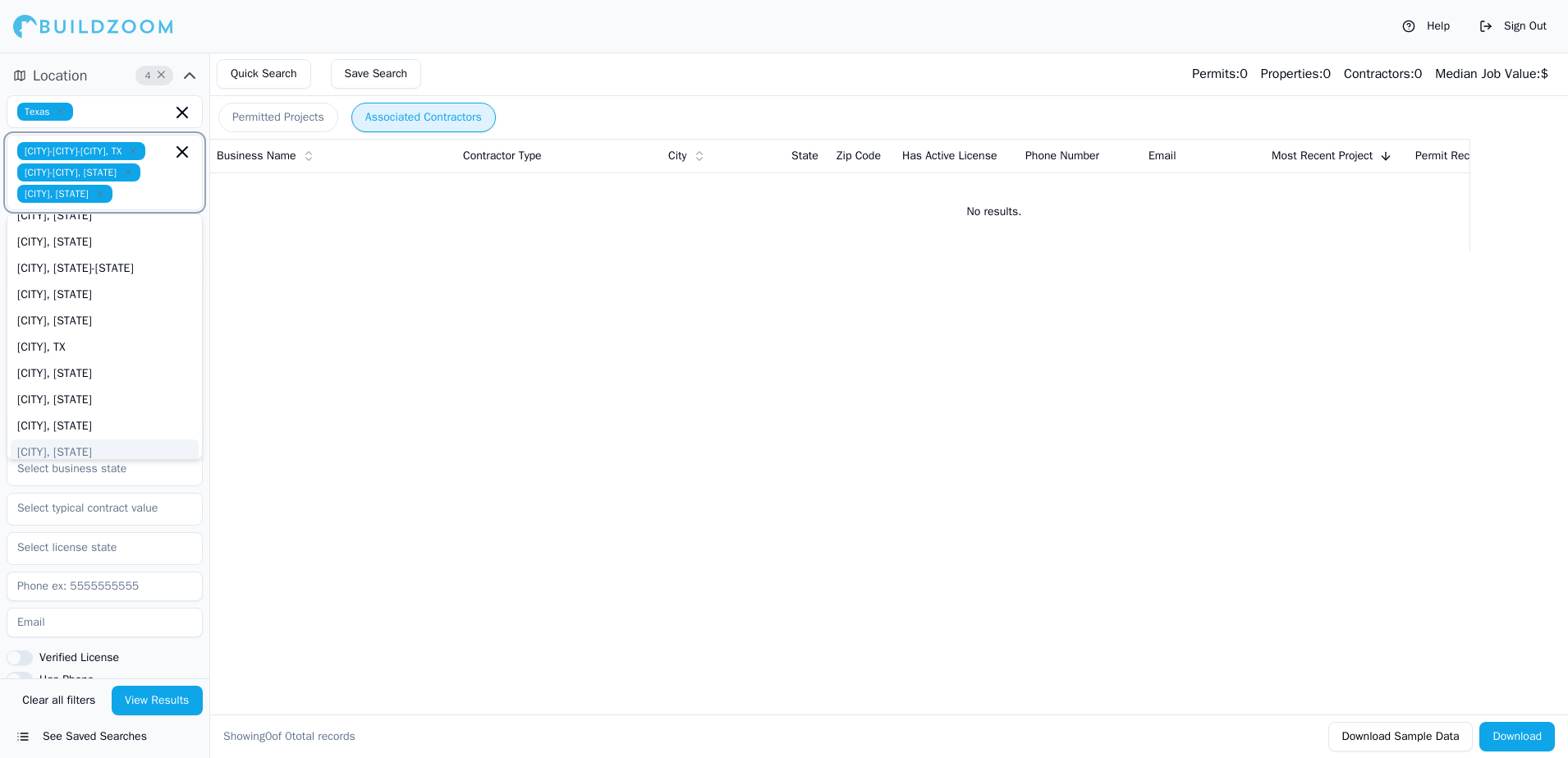 scroll, scrollTop: 1565, scrollLeft: 0, axis: vertical 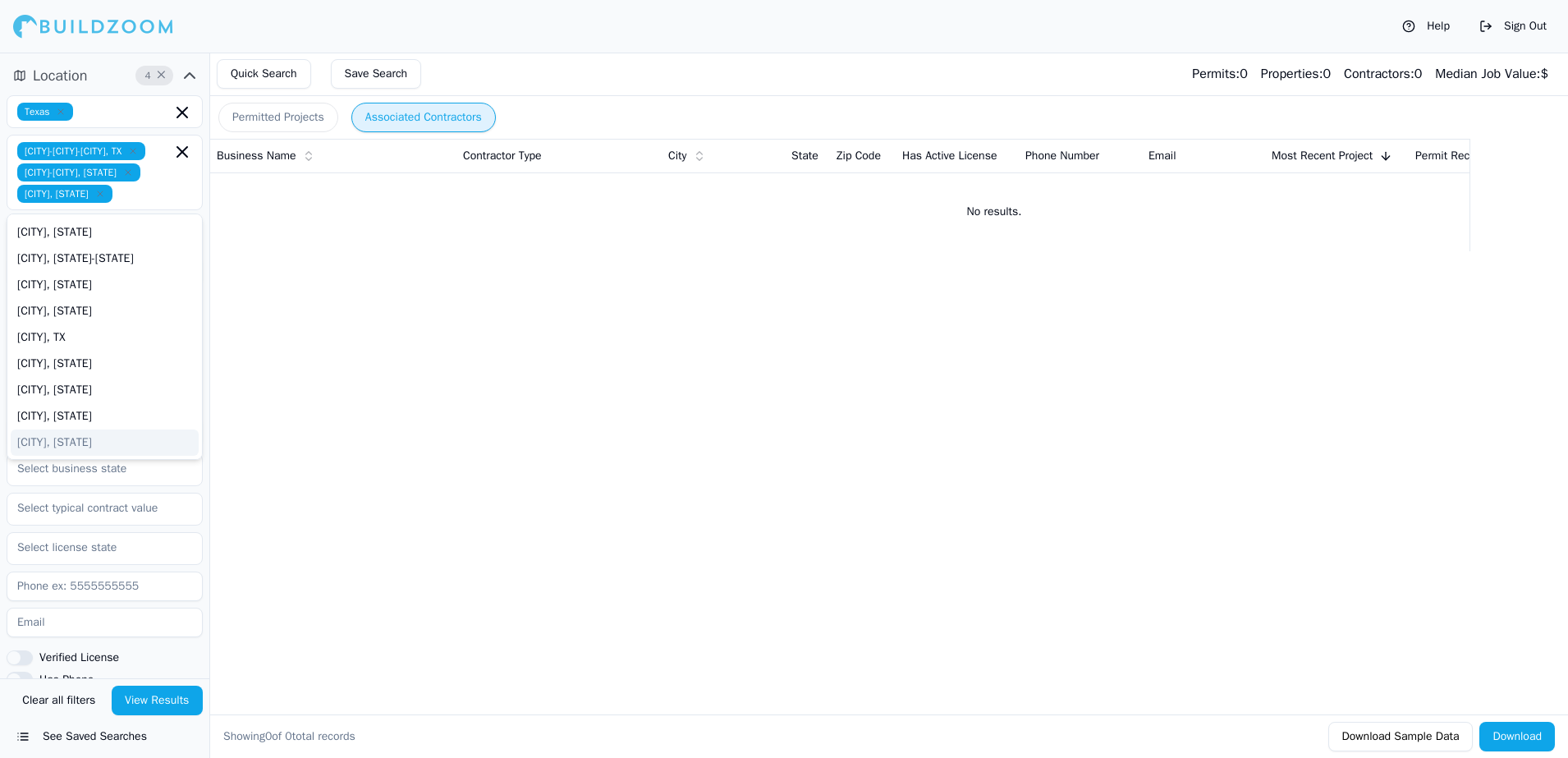 click on "View Results" at bounding box center [158, 701] 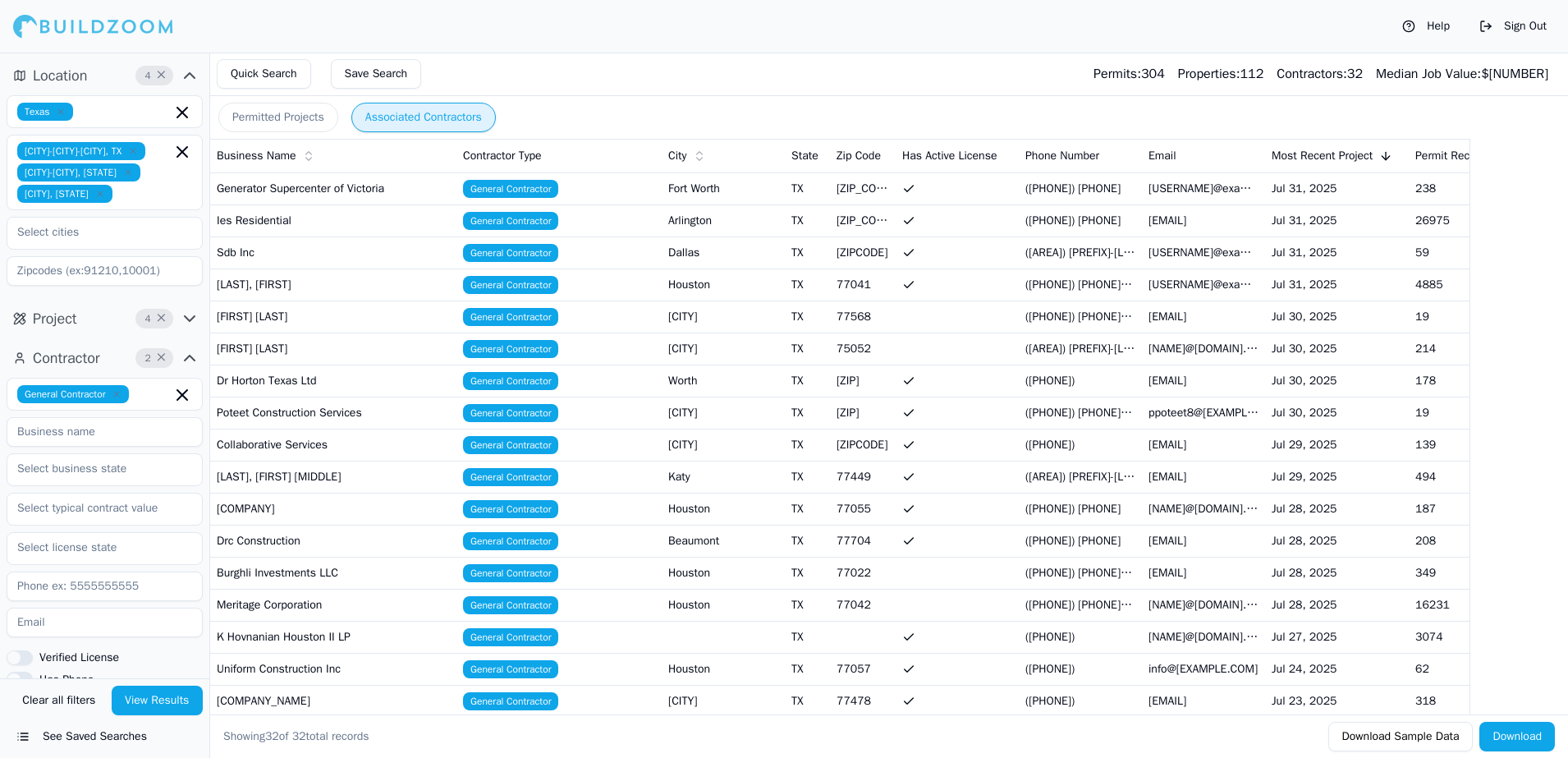 click on "Generator Supercenter of Victoria" at bounding box center [333, 188] 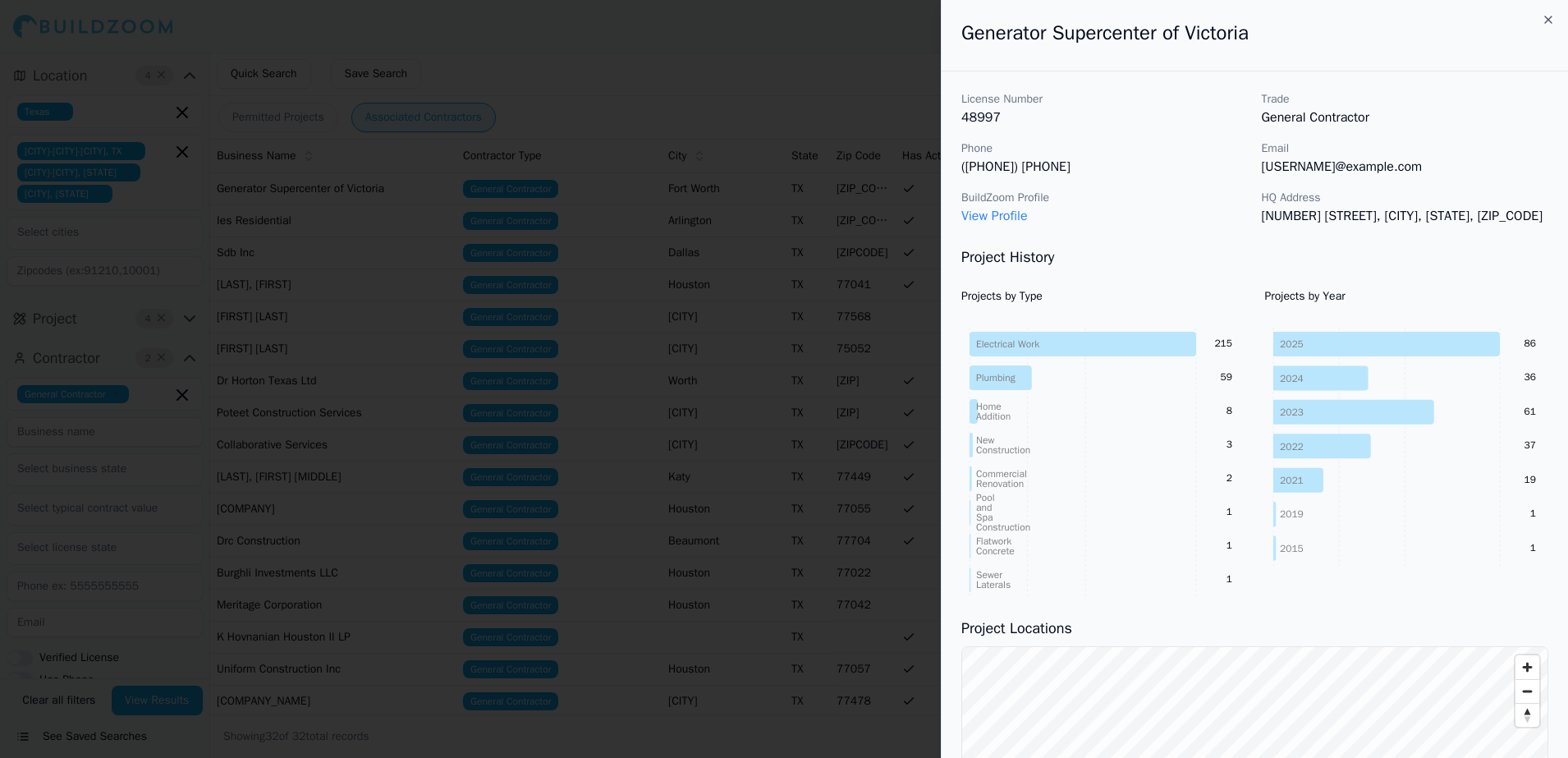 click at bounding box center [784, 379] 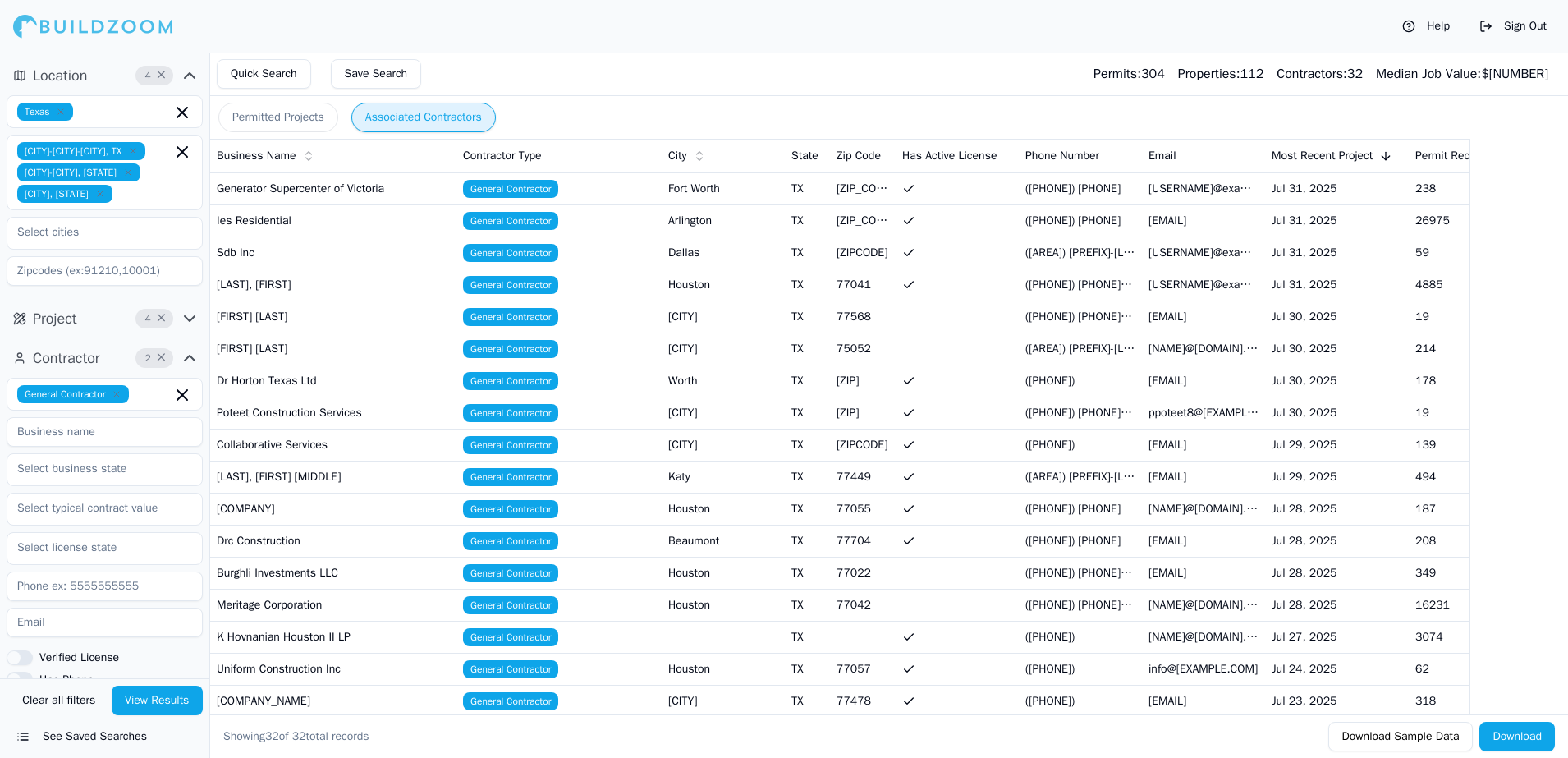 click on "Ies Residential" at bounding box center (333, 220) 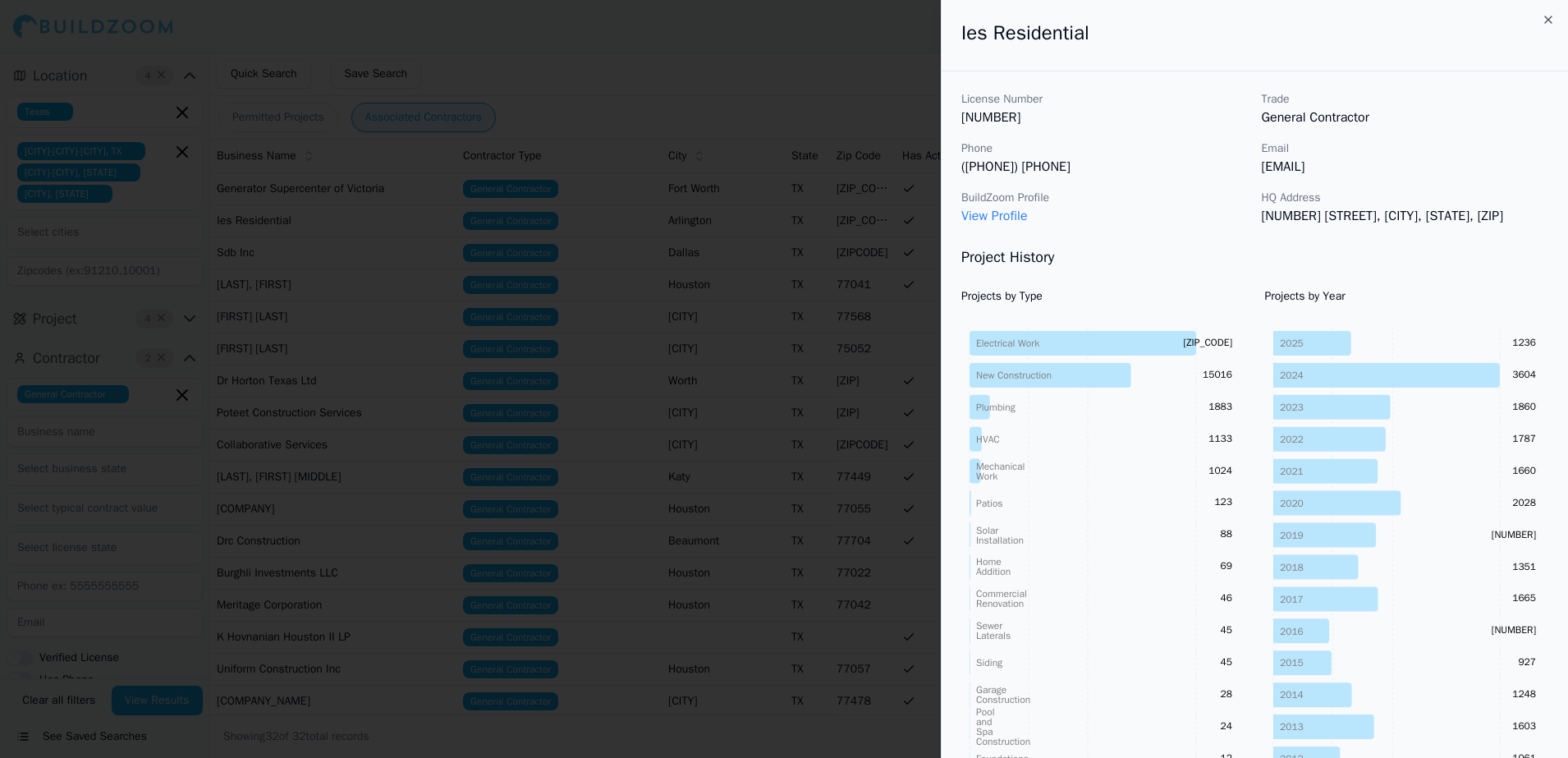 click at bounding box center [784, 379] 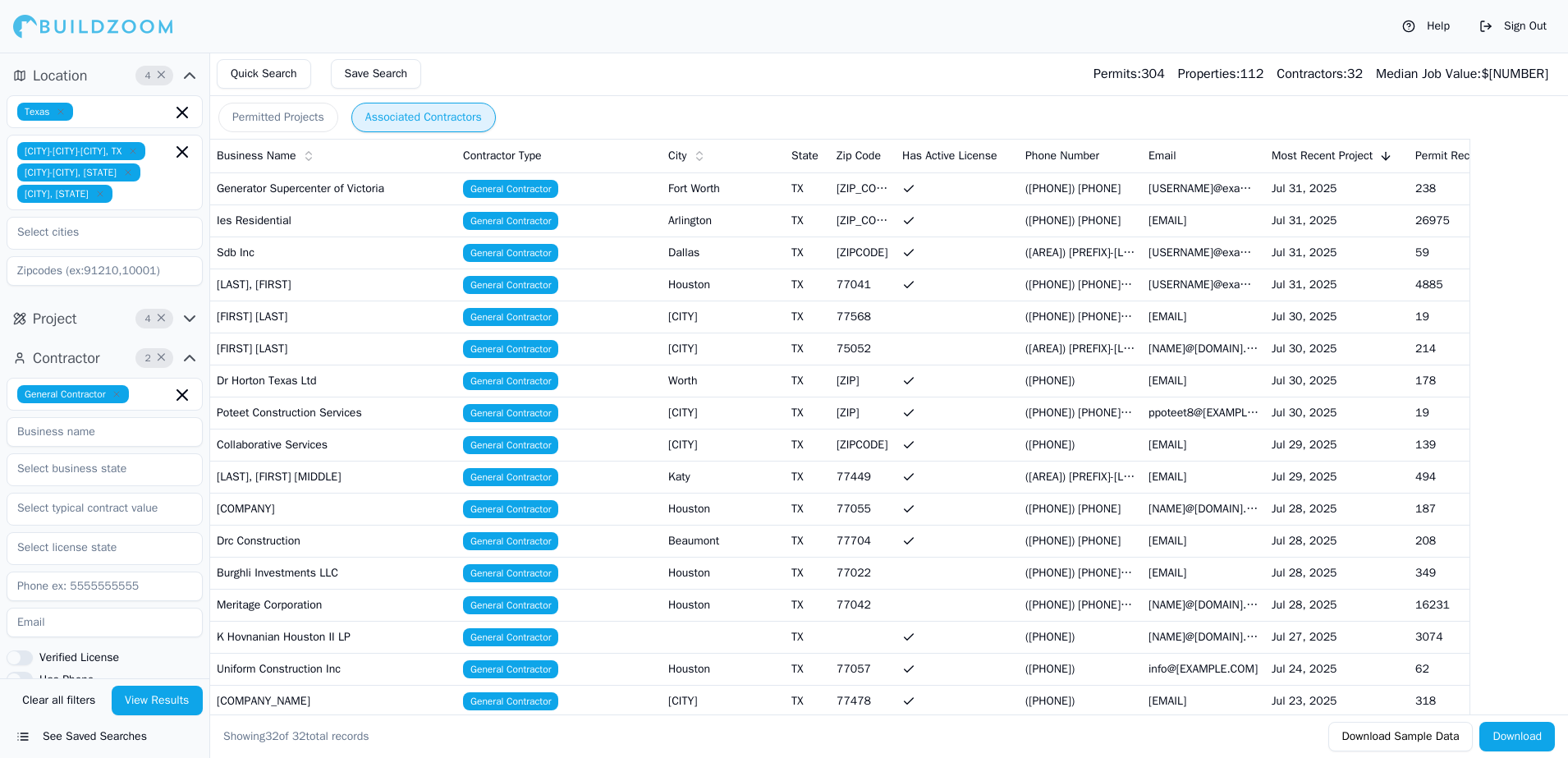 click on "Permitted Projects Associated Contractors" at bounding box center (888, 117) 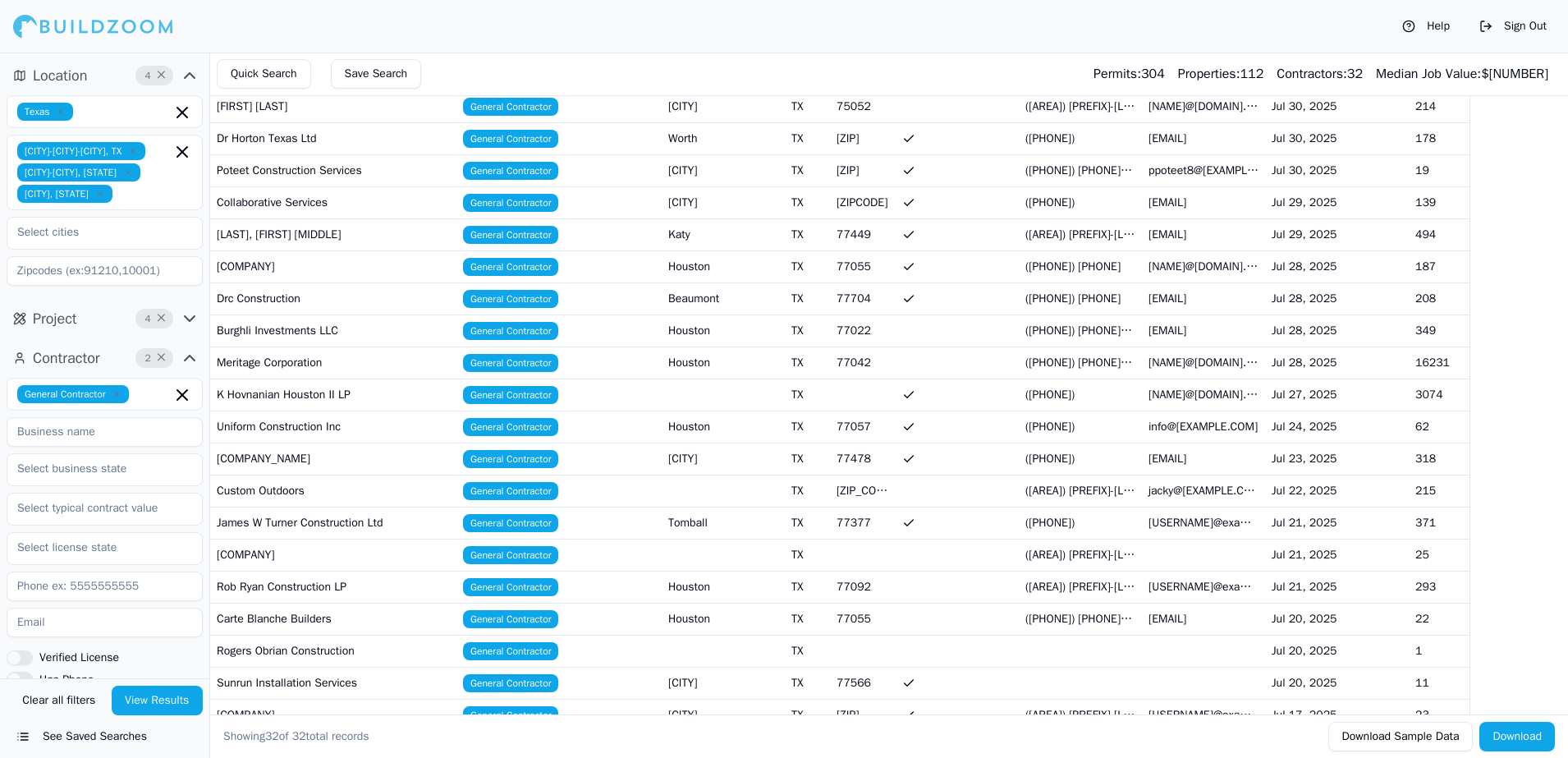 scroll, scrollTop: 0, scrollLeft: 0, axis: both 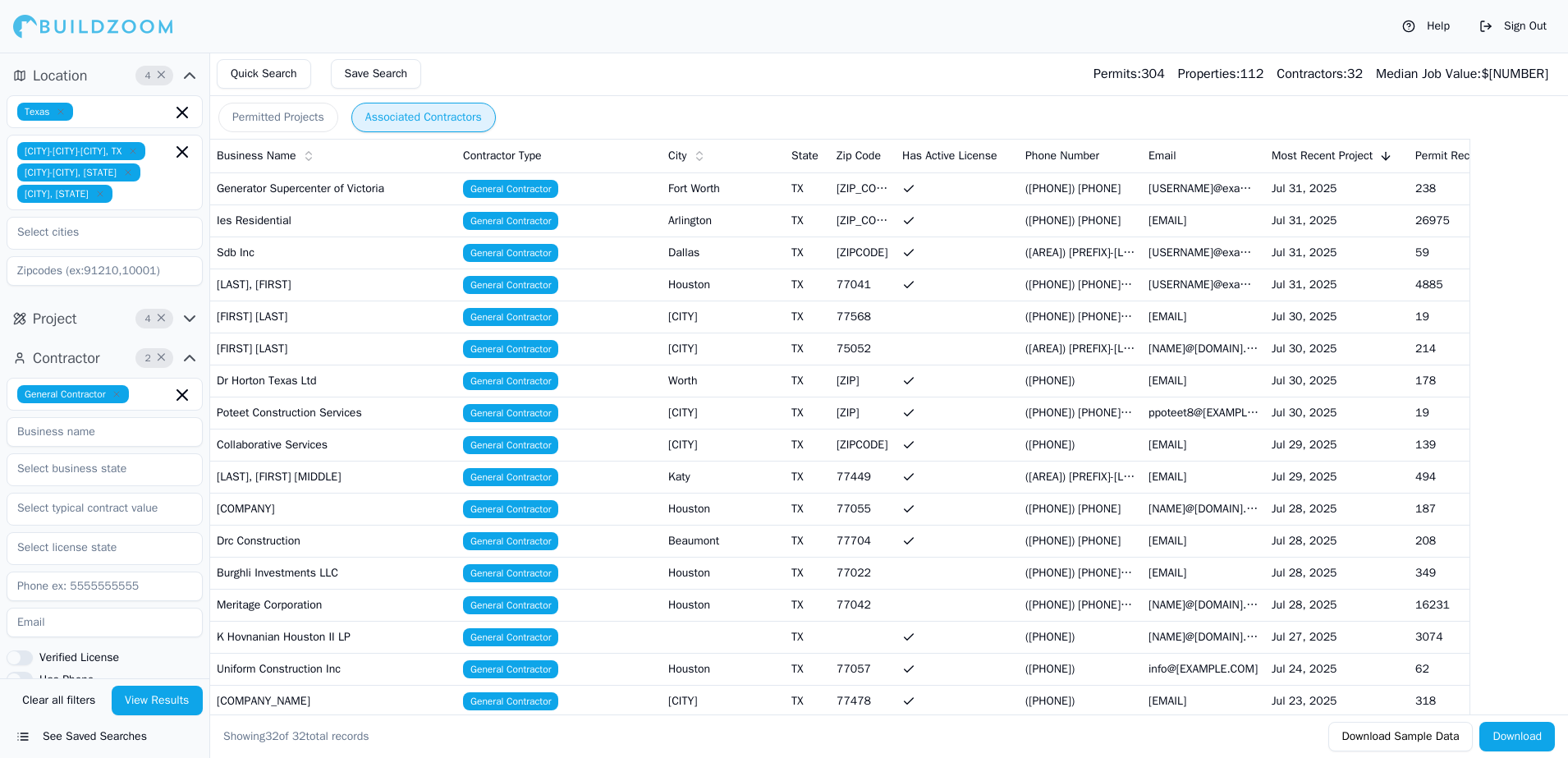 click on "26975" at bounding box center (1470, 220) 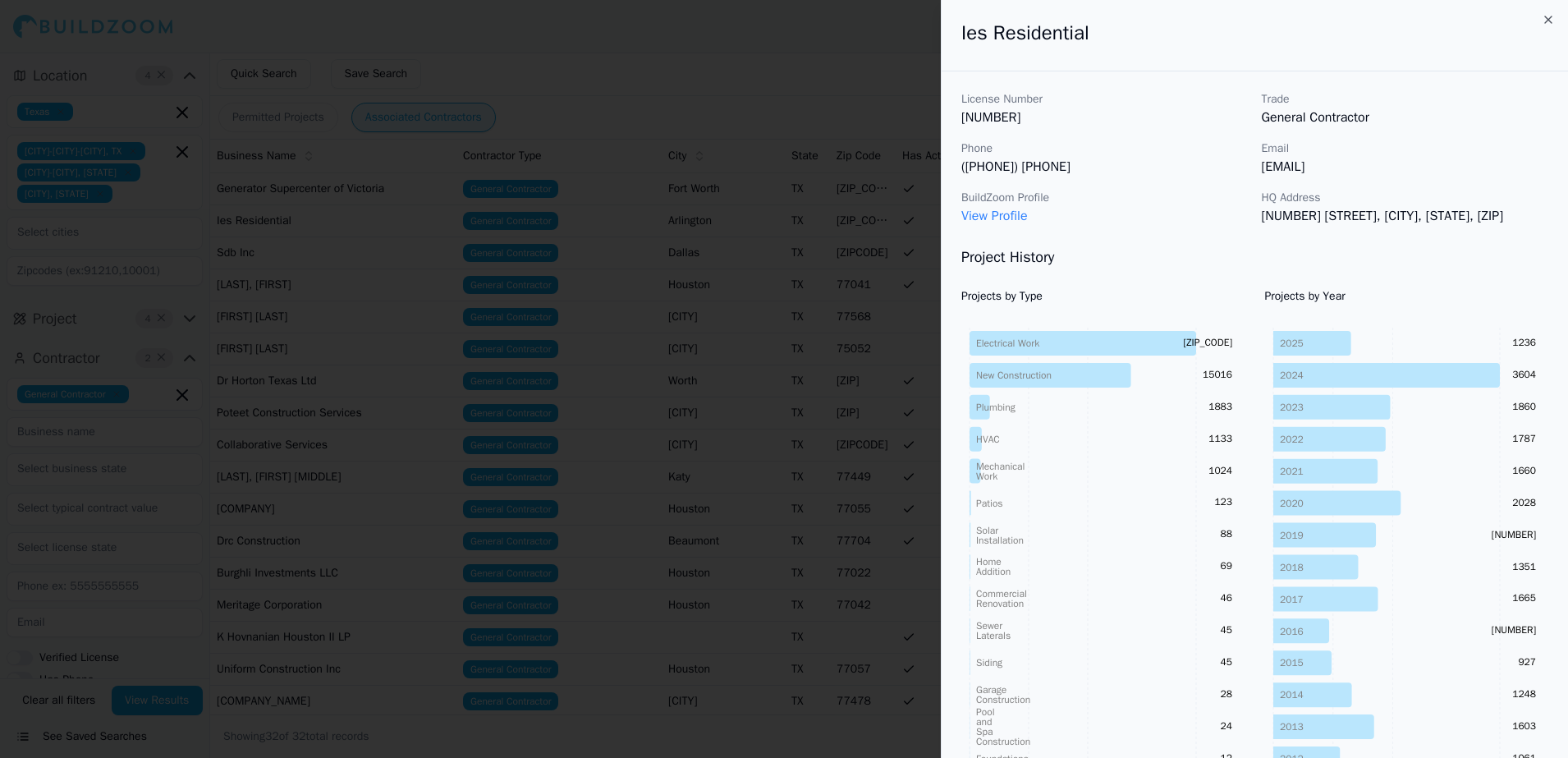 click on "Projects by Type" at bounding box center [1103, 296] 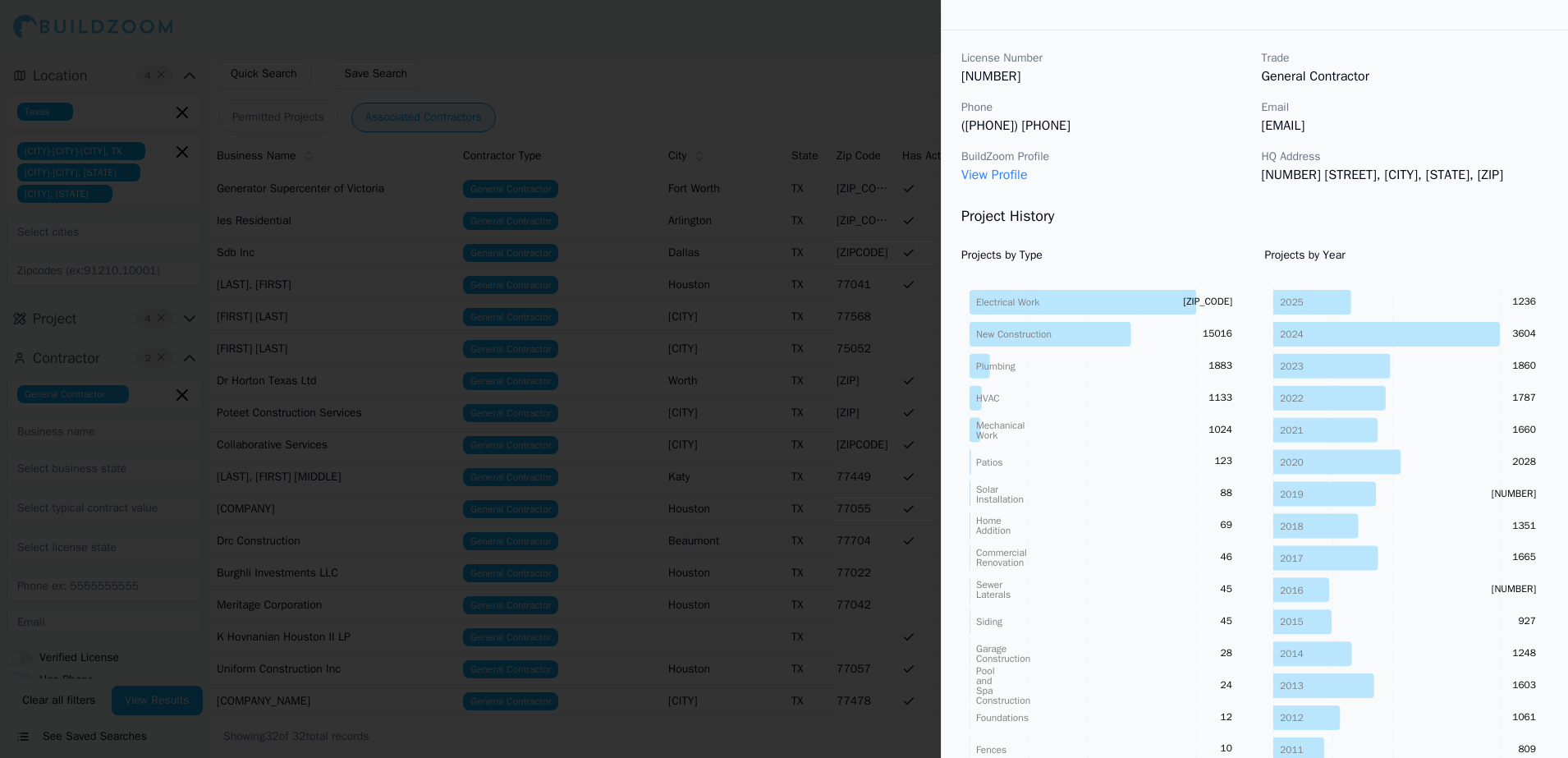 scroll, scrollTop: 0, scrollLeft: 0, axis: both 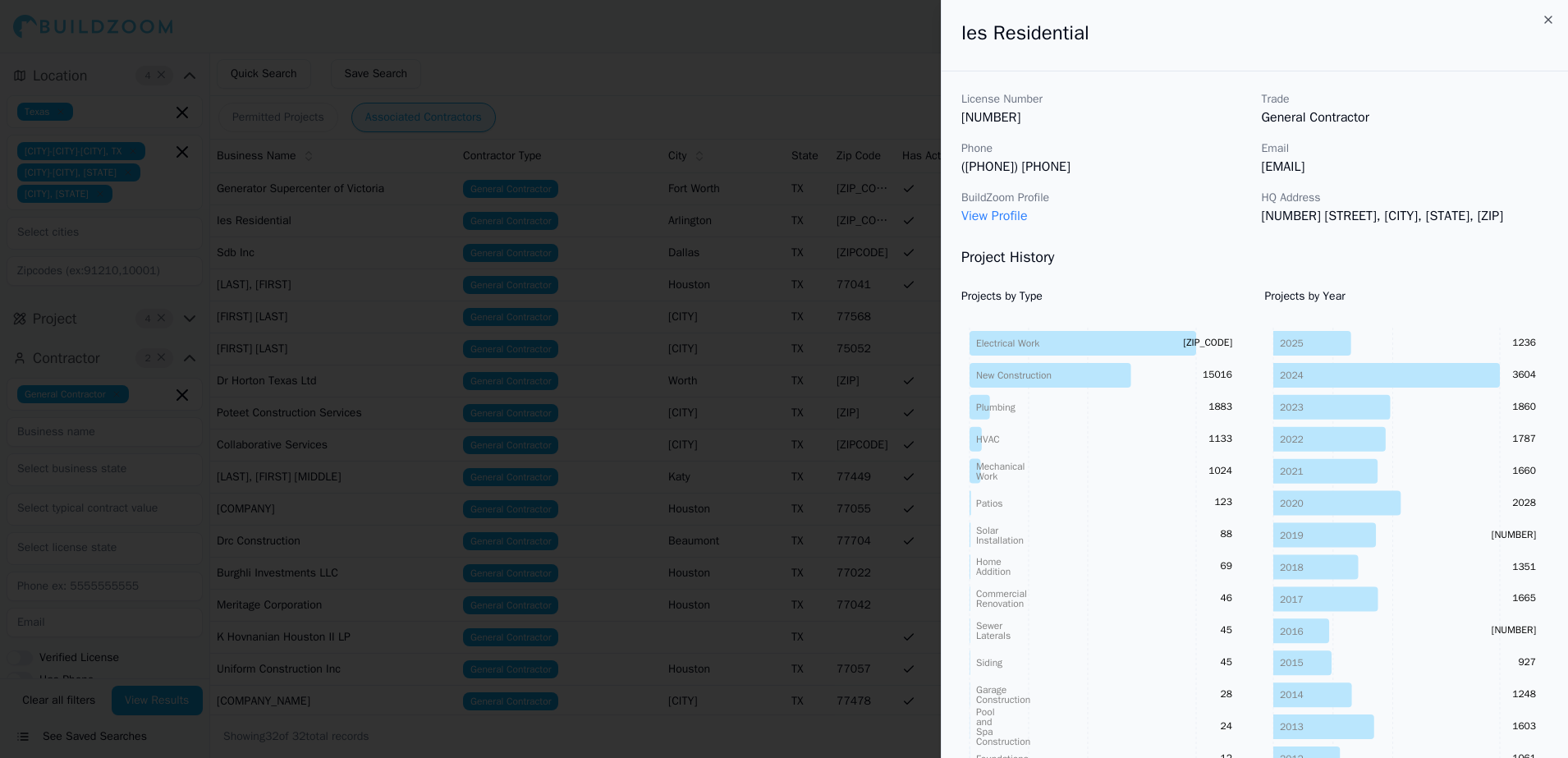 click at bounding box center (784, 379) 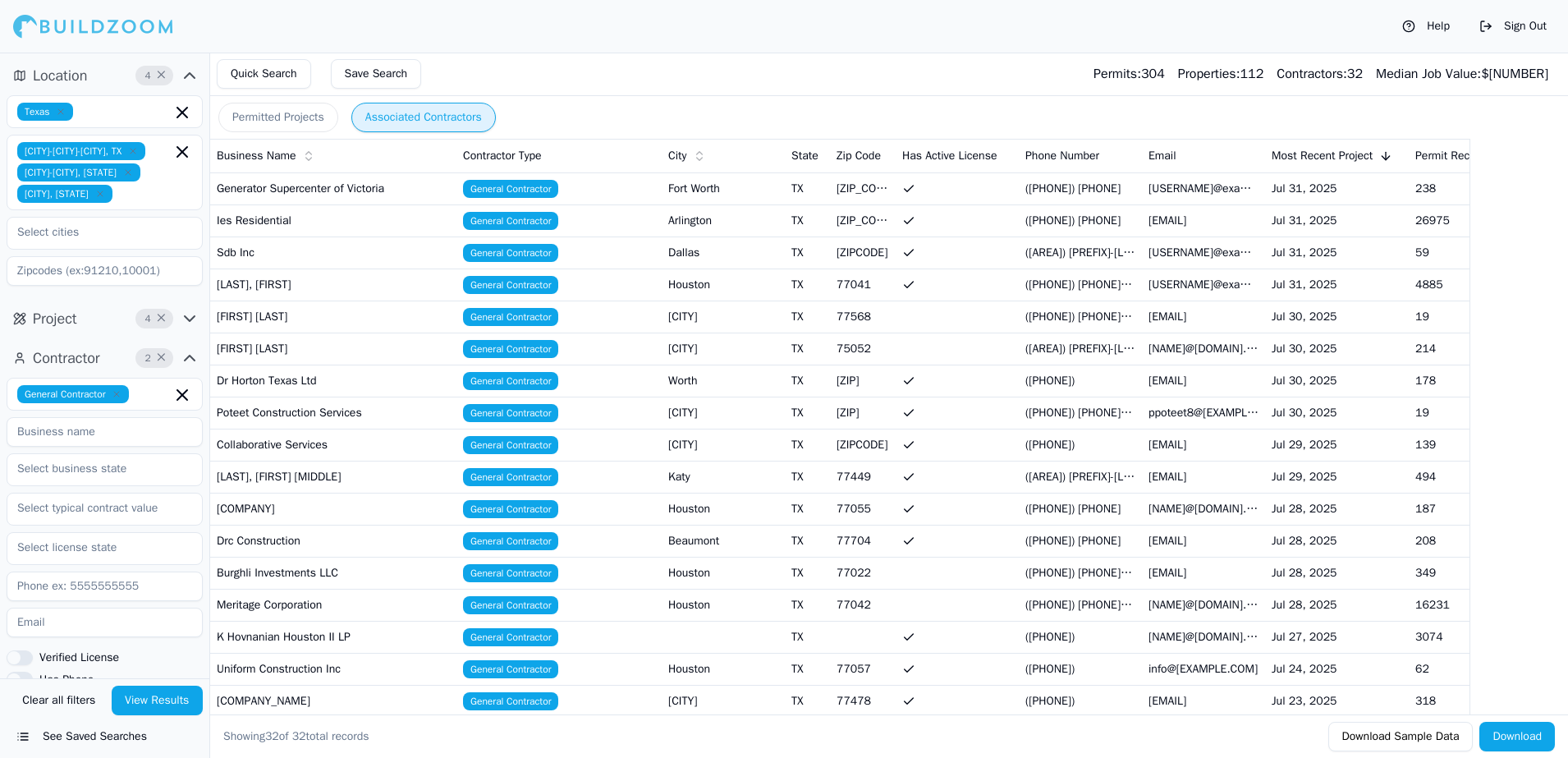 click on "Quick Search Save Search Permits:  304 Properties:  112 Contractors:  32 Median Job Value:   $ 296,770" at bounding box center [889, 74] 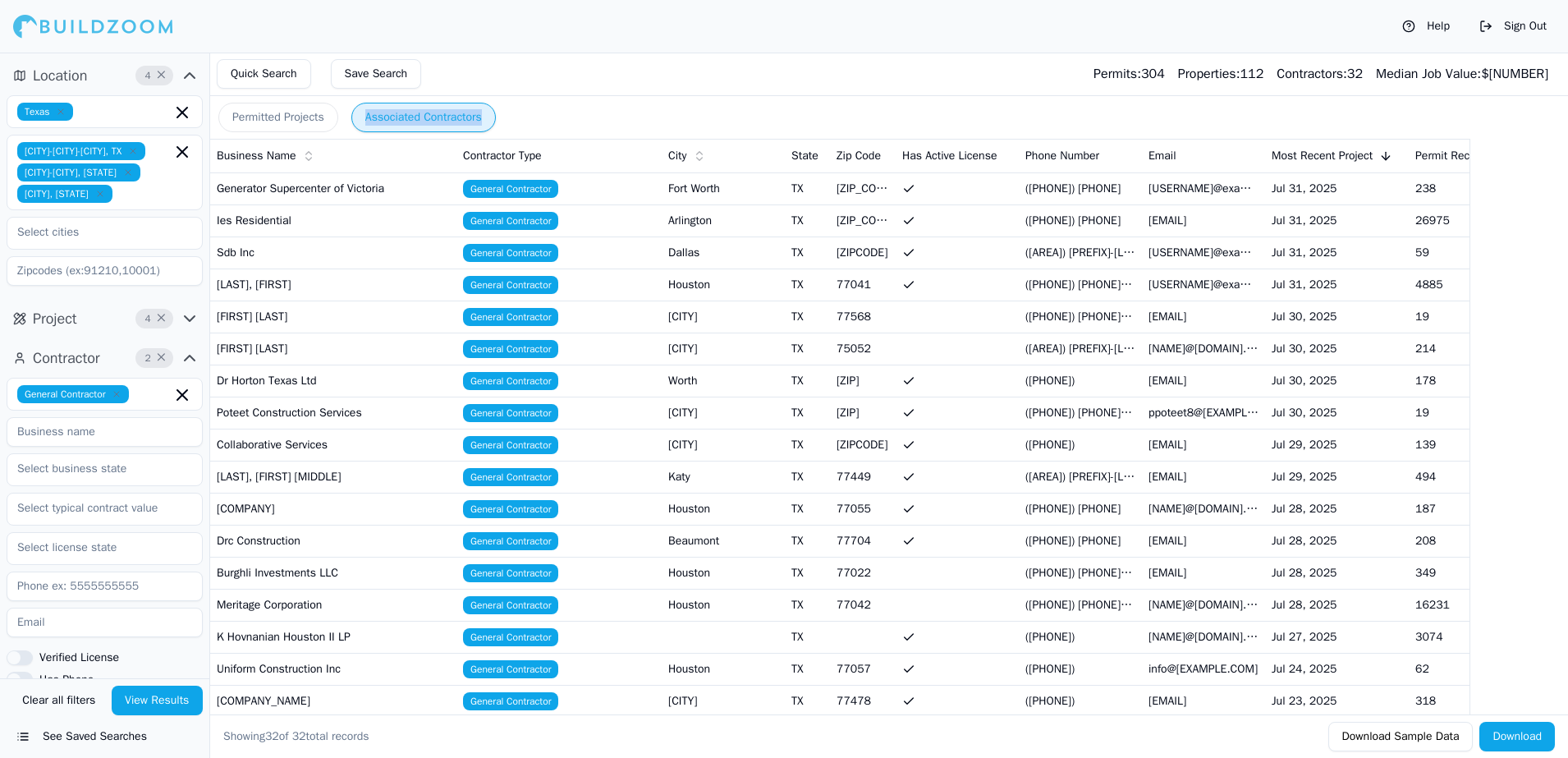 click on "Permitted Projects Associated Contractors" at bounding box center (888, 117) 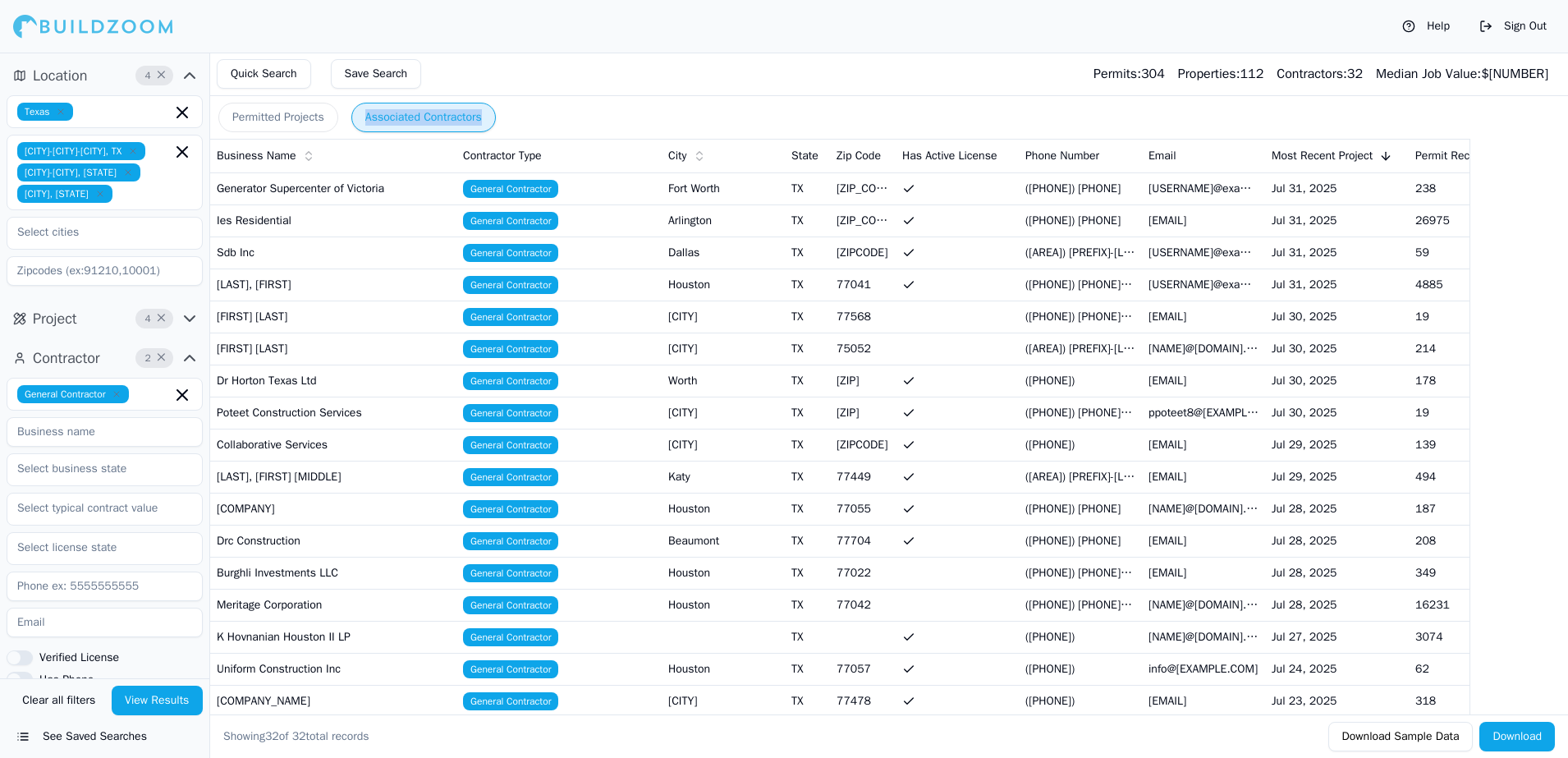 click on "Permitted Projects Associated Contractors" at bounding box center (888, 117) 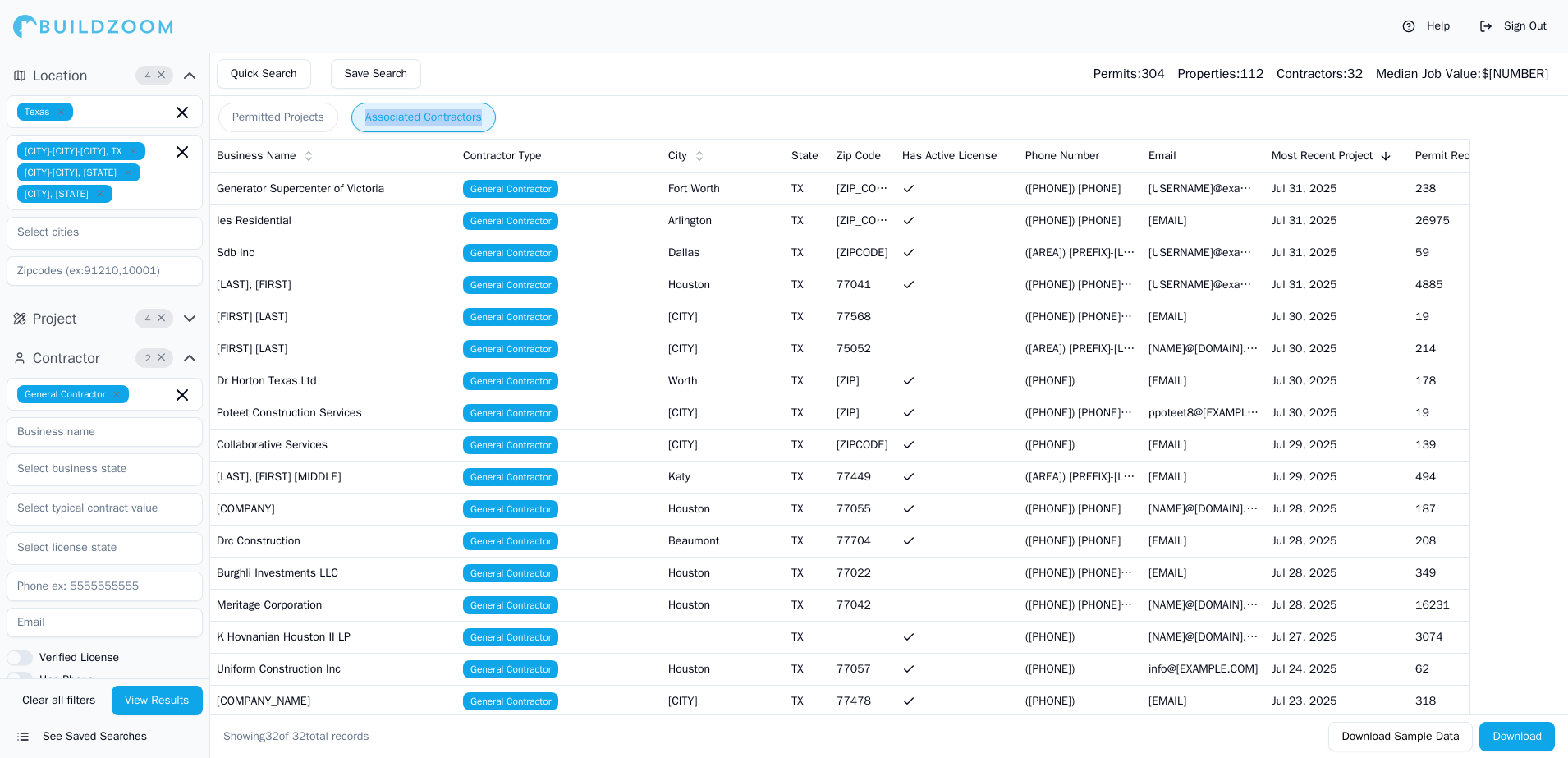 click on "Permitted Projects Associated Contractors" at bounding box center [888, 117] 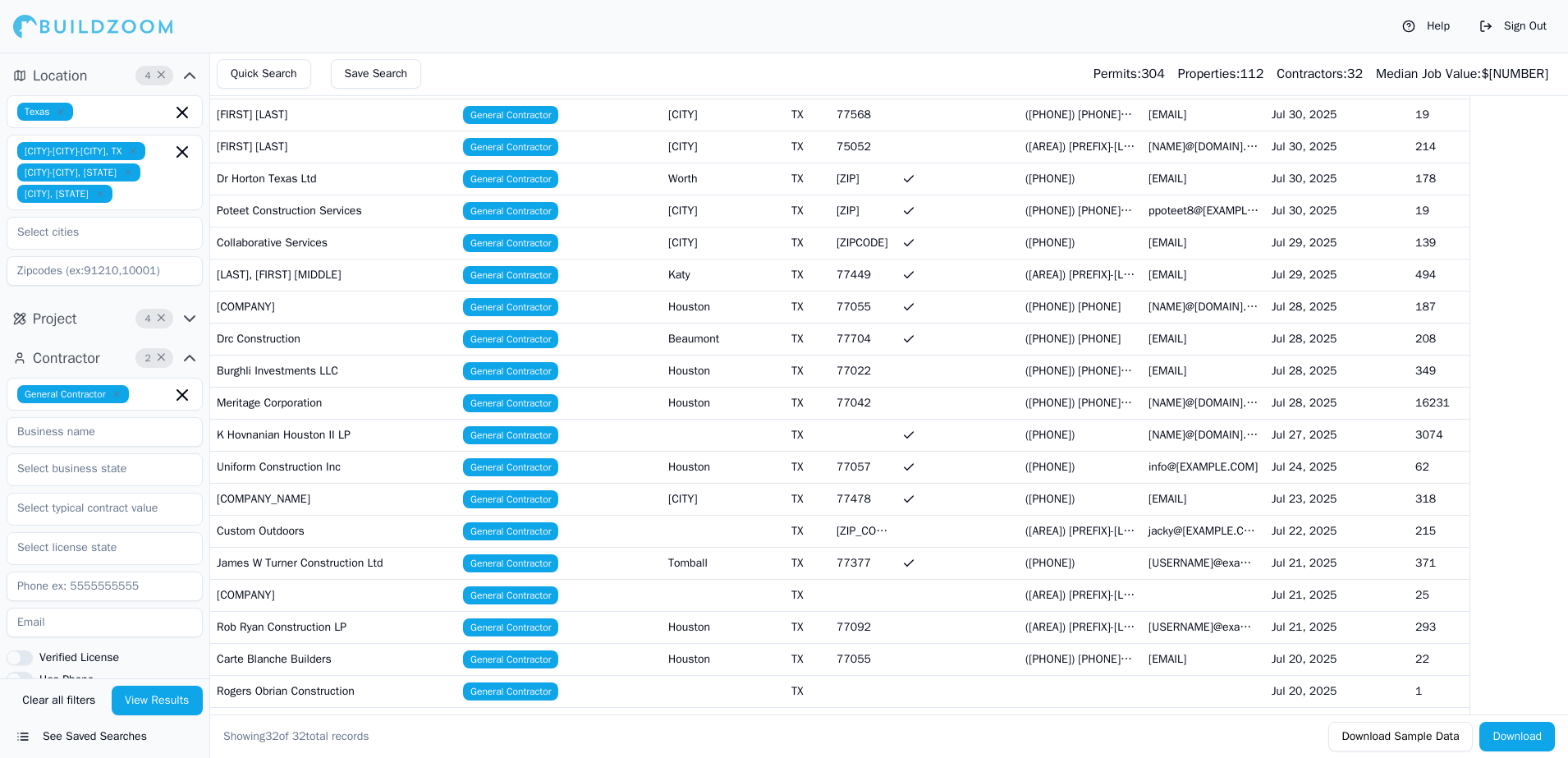 scroll, scrollTop: 205, scrollLeft: 0, axis: vertical 